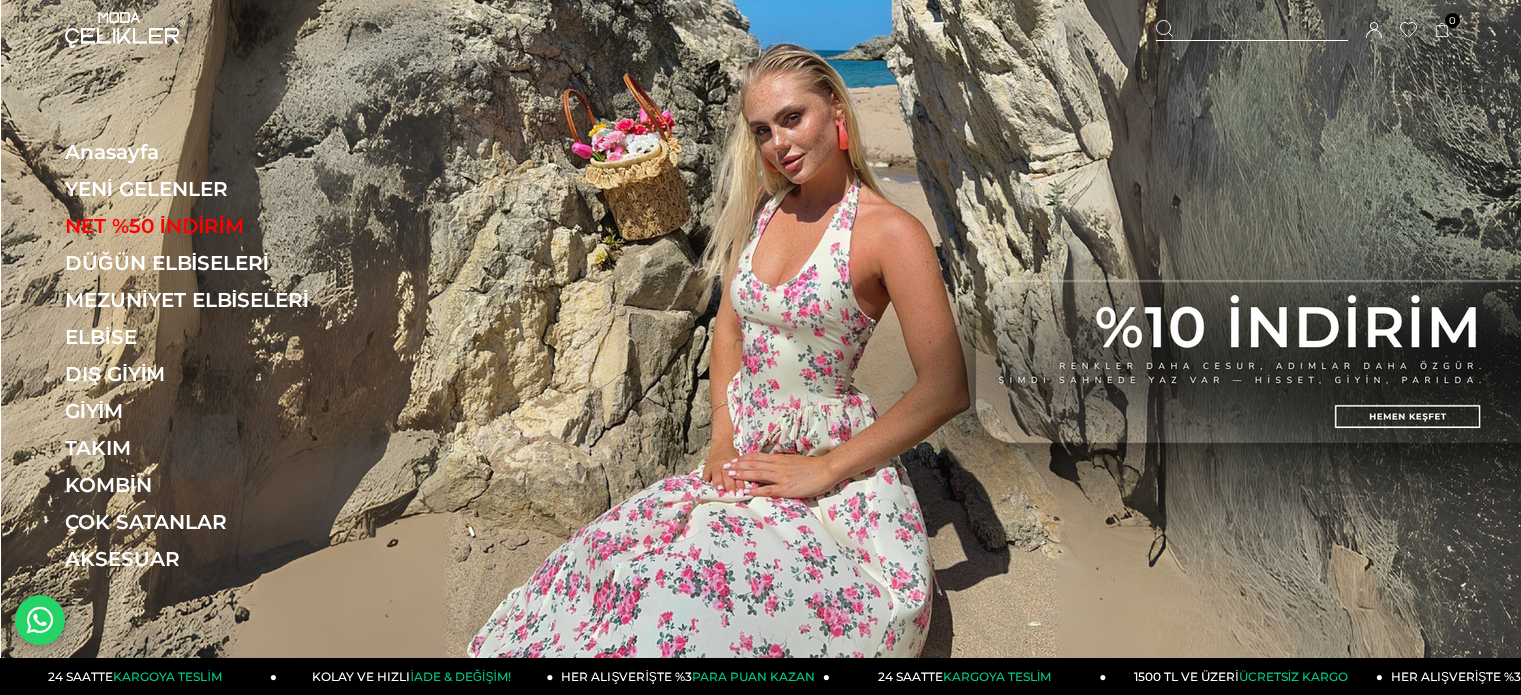 scroll, scrollTop: 0, scrollLeft: 0, axis: both 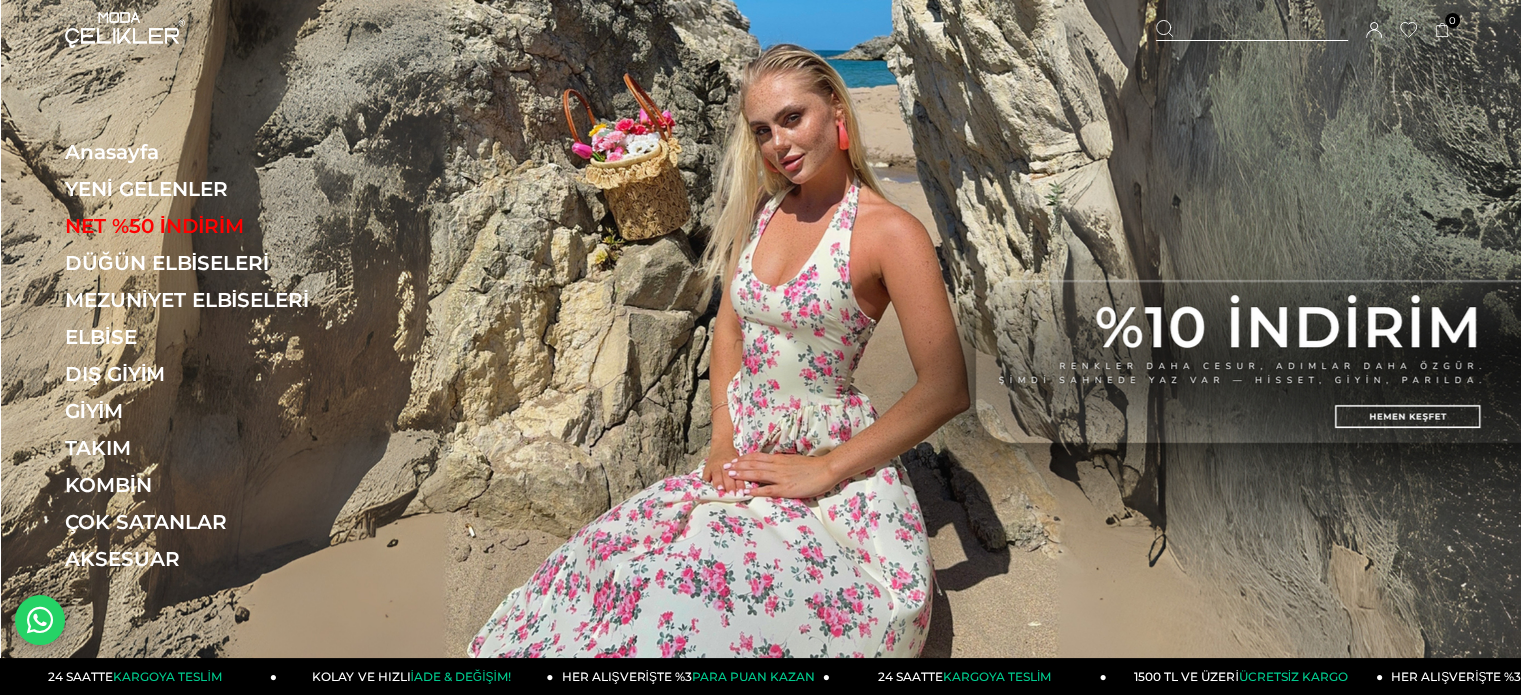 click at bounding box center [1252, 30] 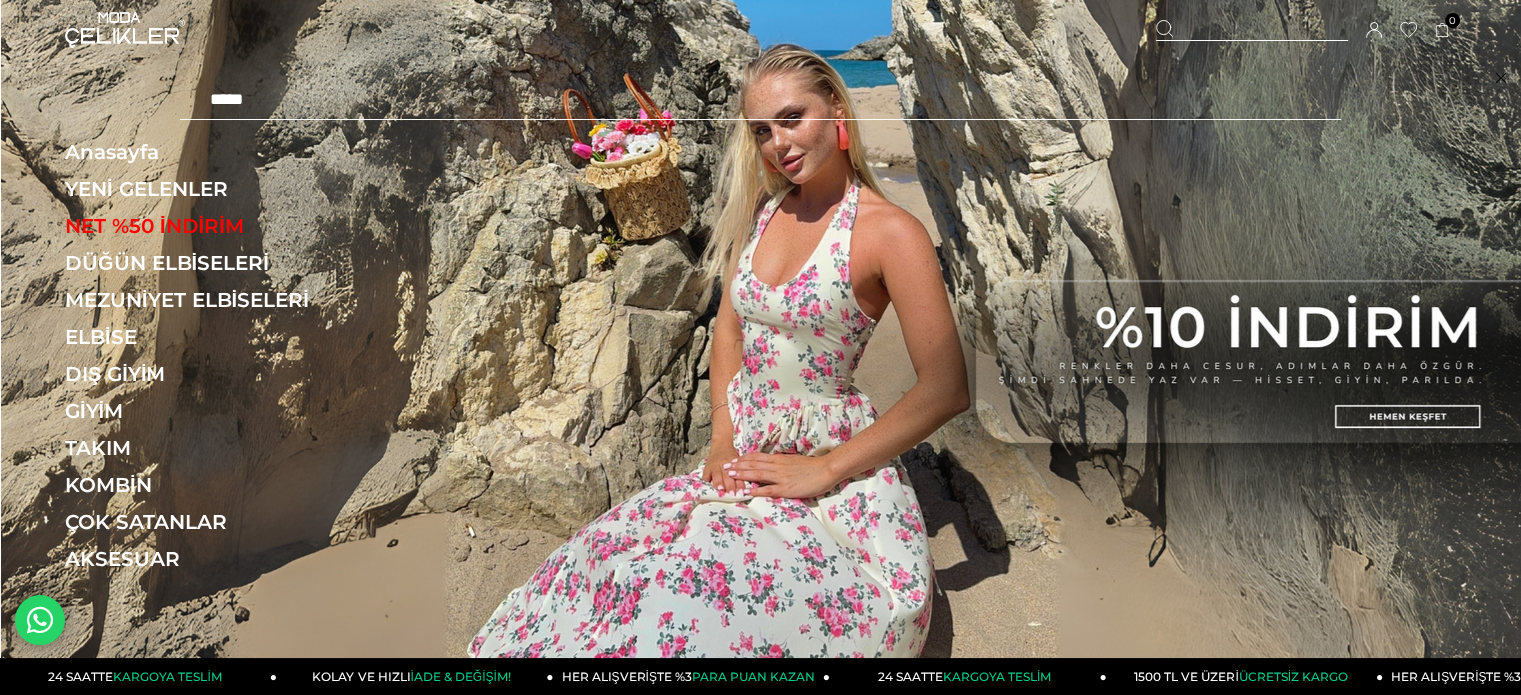 paste on "******" 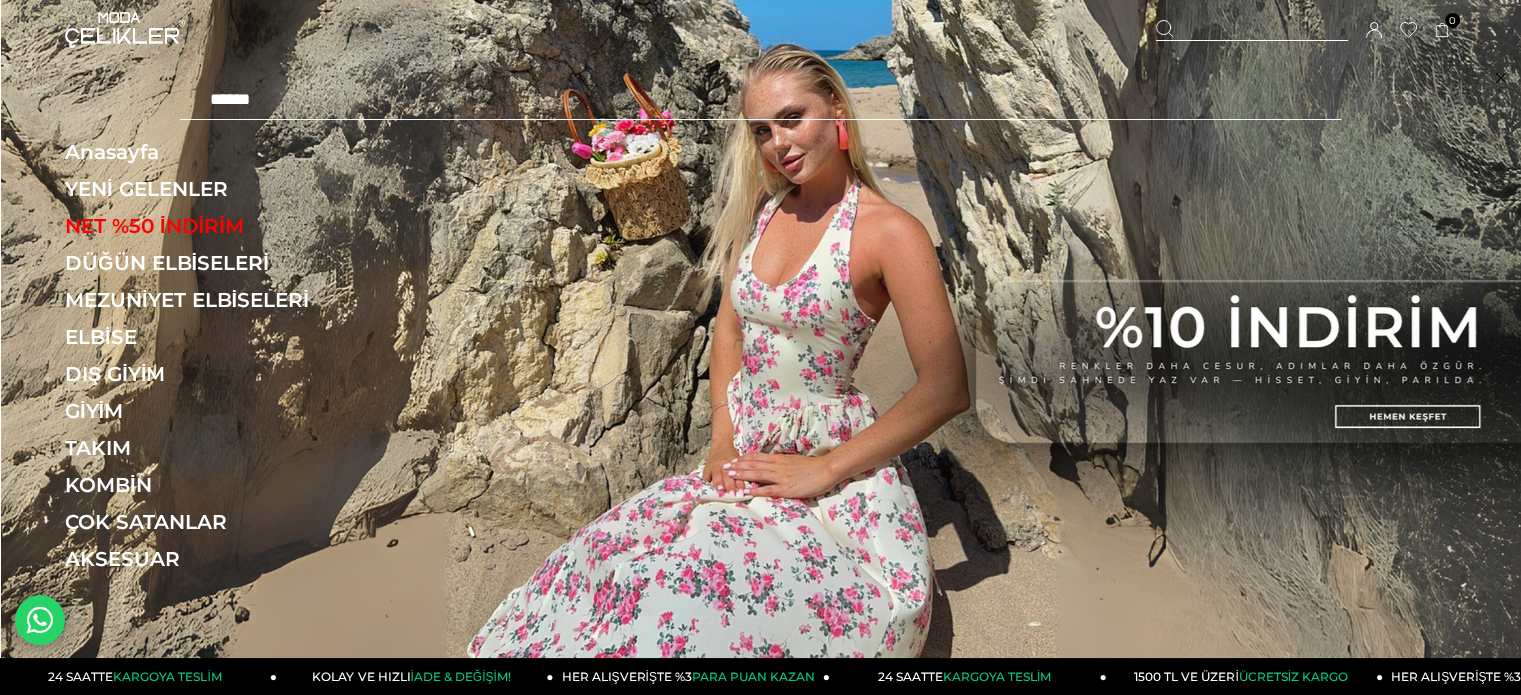 type on "******" 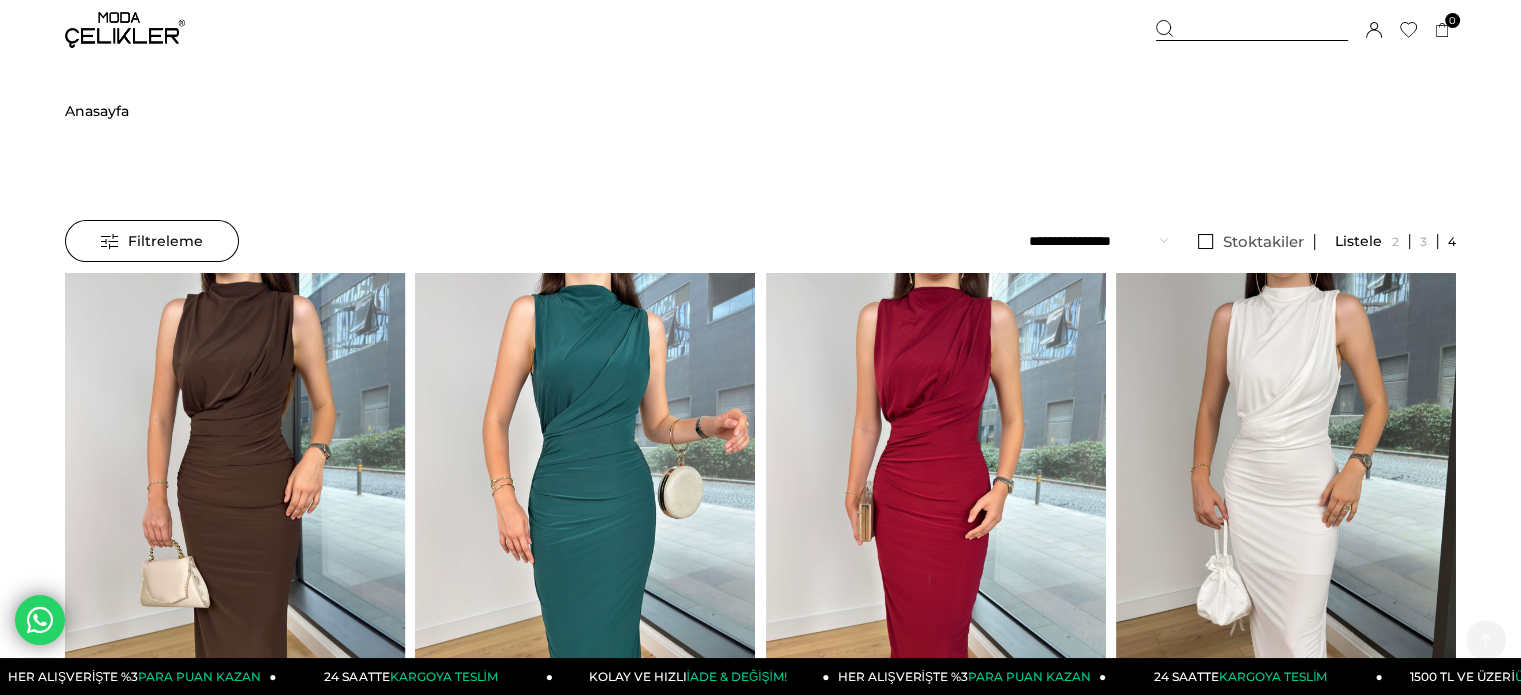 scroll, scrollTop: 400, scrollLeft: 0, axis: vertical 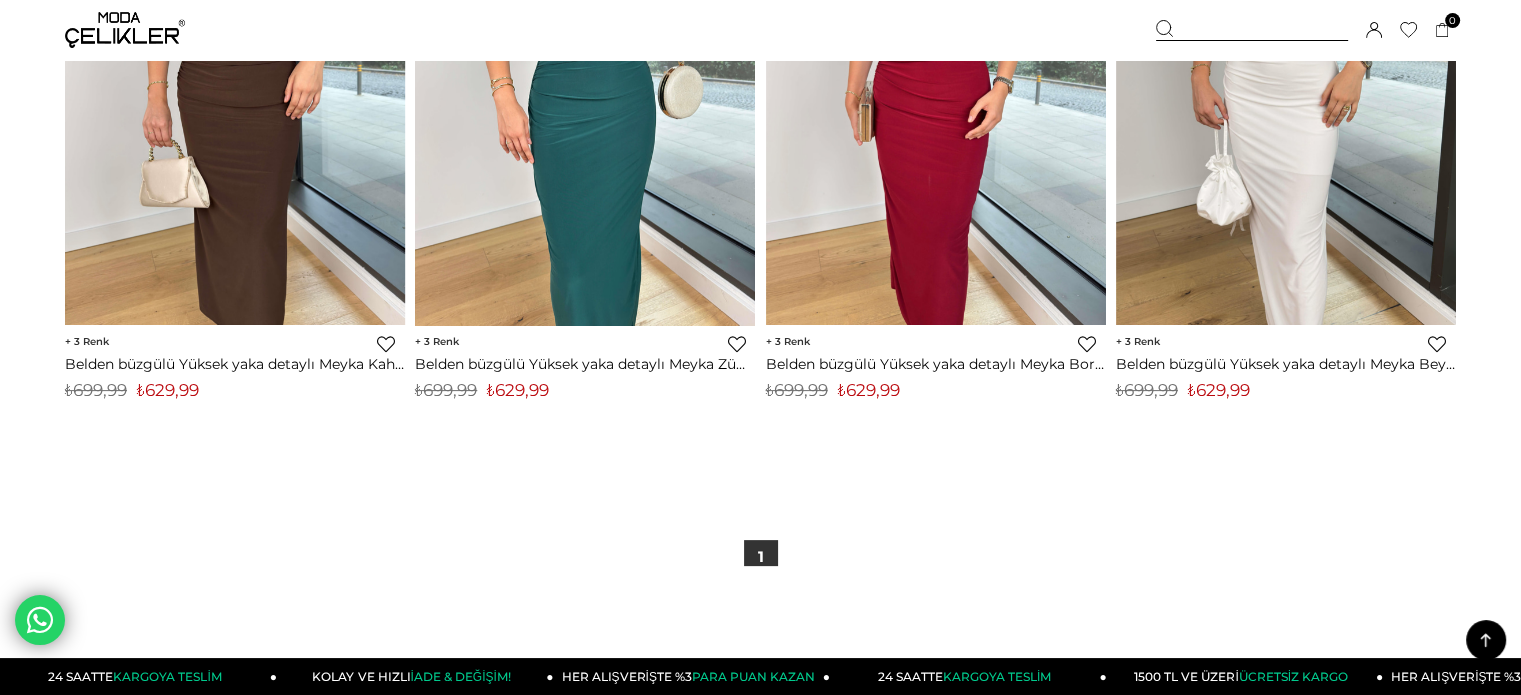 click on "₺629,99" at bounding box center (869, 390) 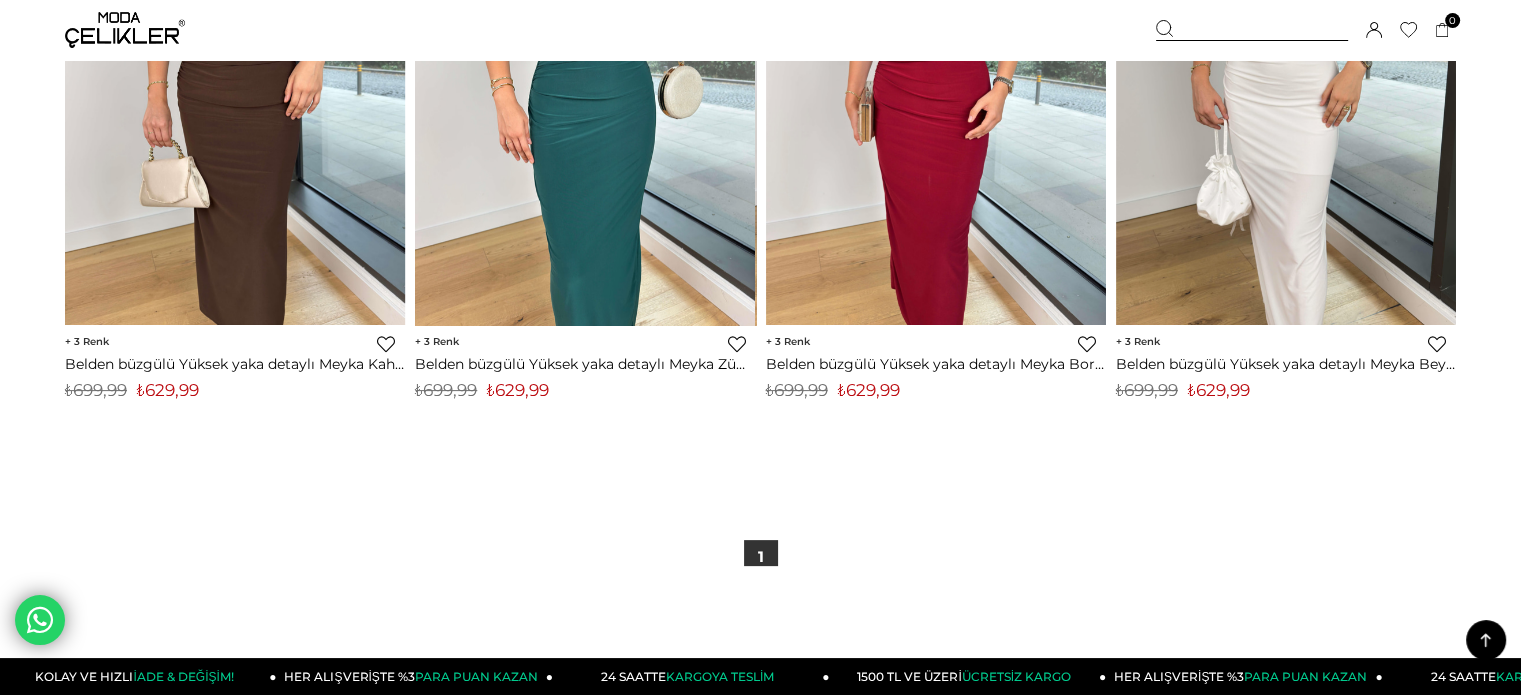 click at bounding box center [125, 30] 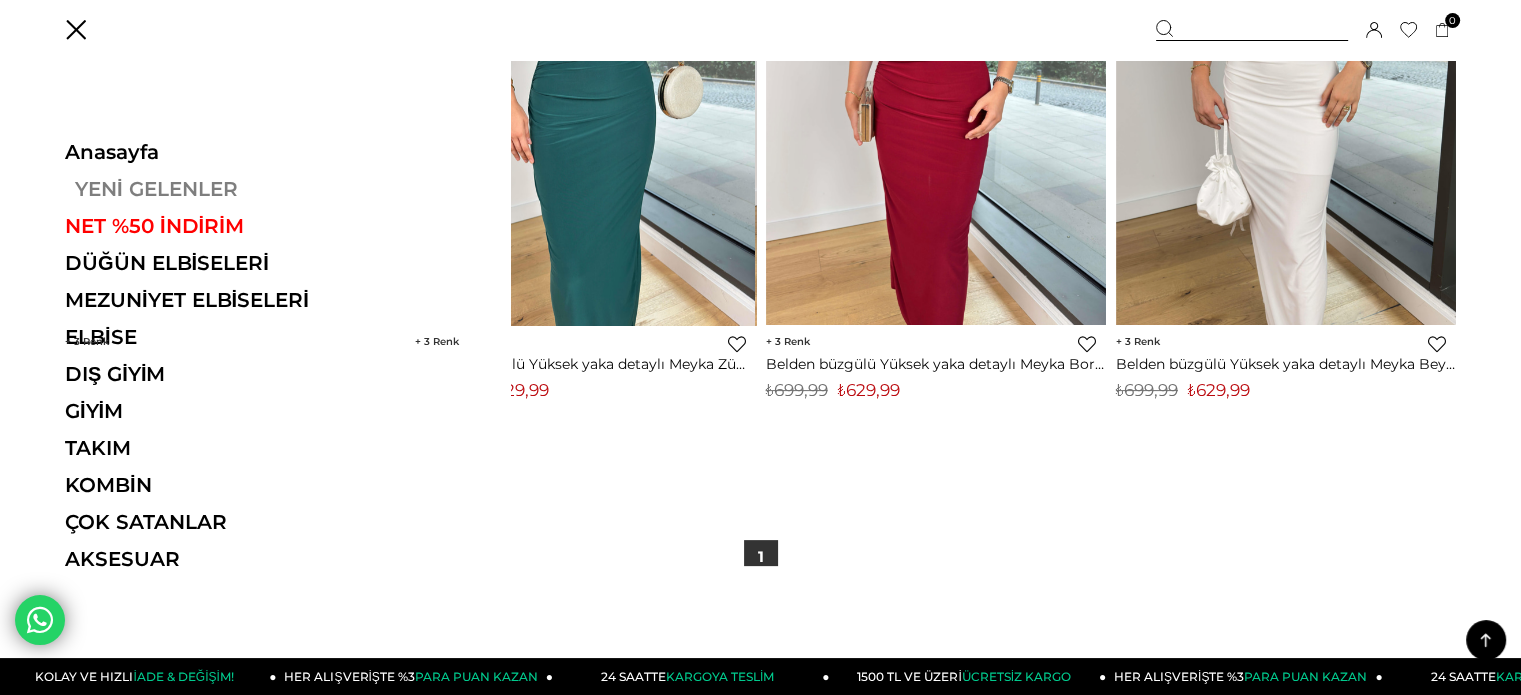 click on "YENİ GELENLER" at bounding box center (202, 189) 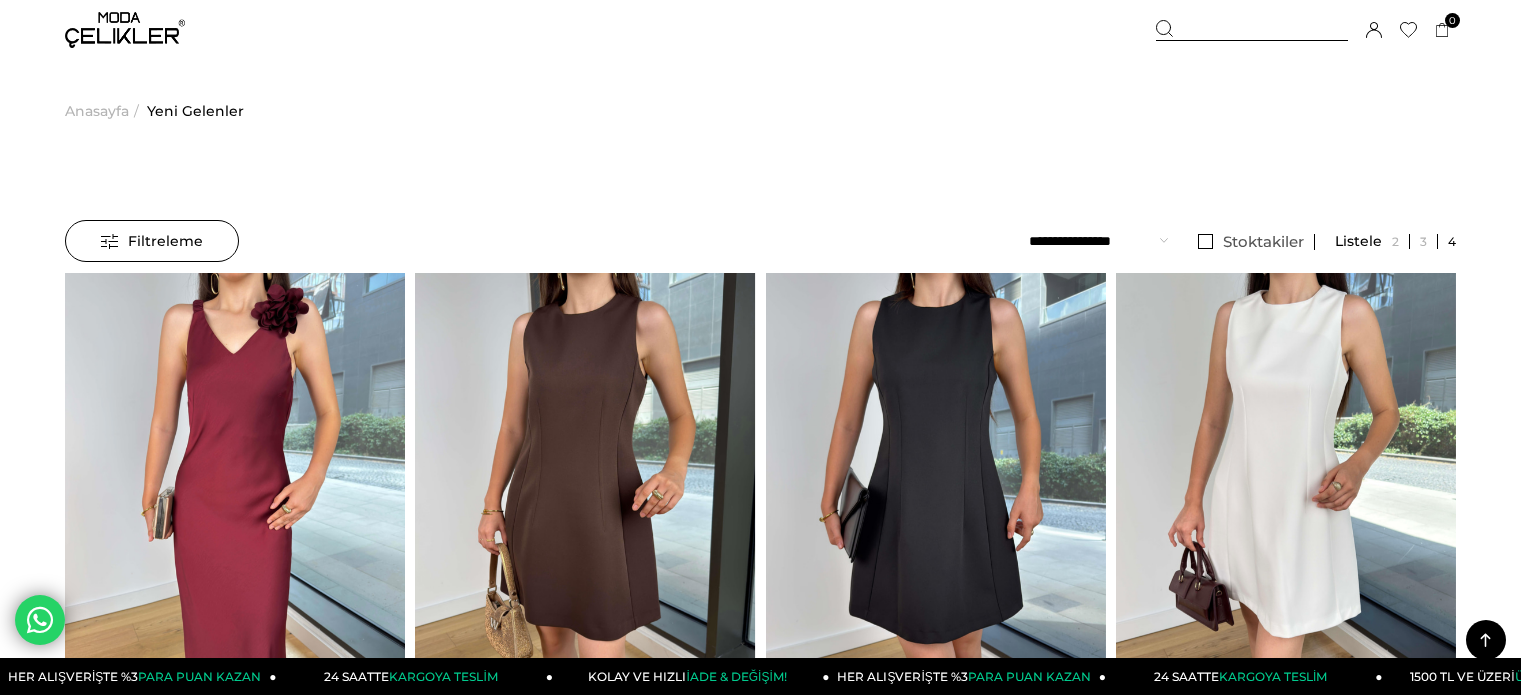 click at bounding box center [235, 1114] 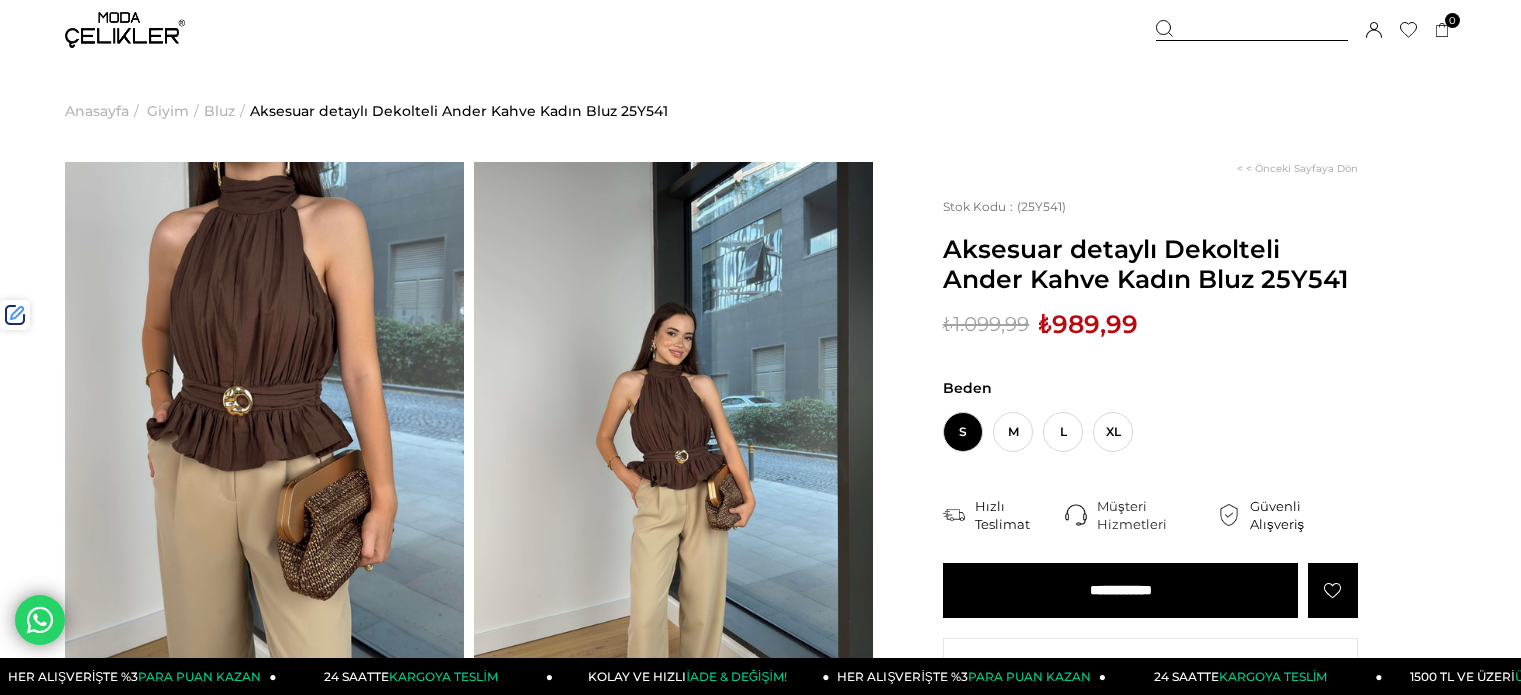 scroll, scrollTop: 0, scrollLeft: 0, axis: both 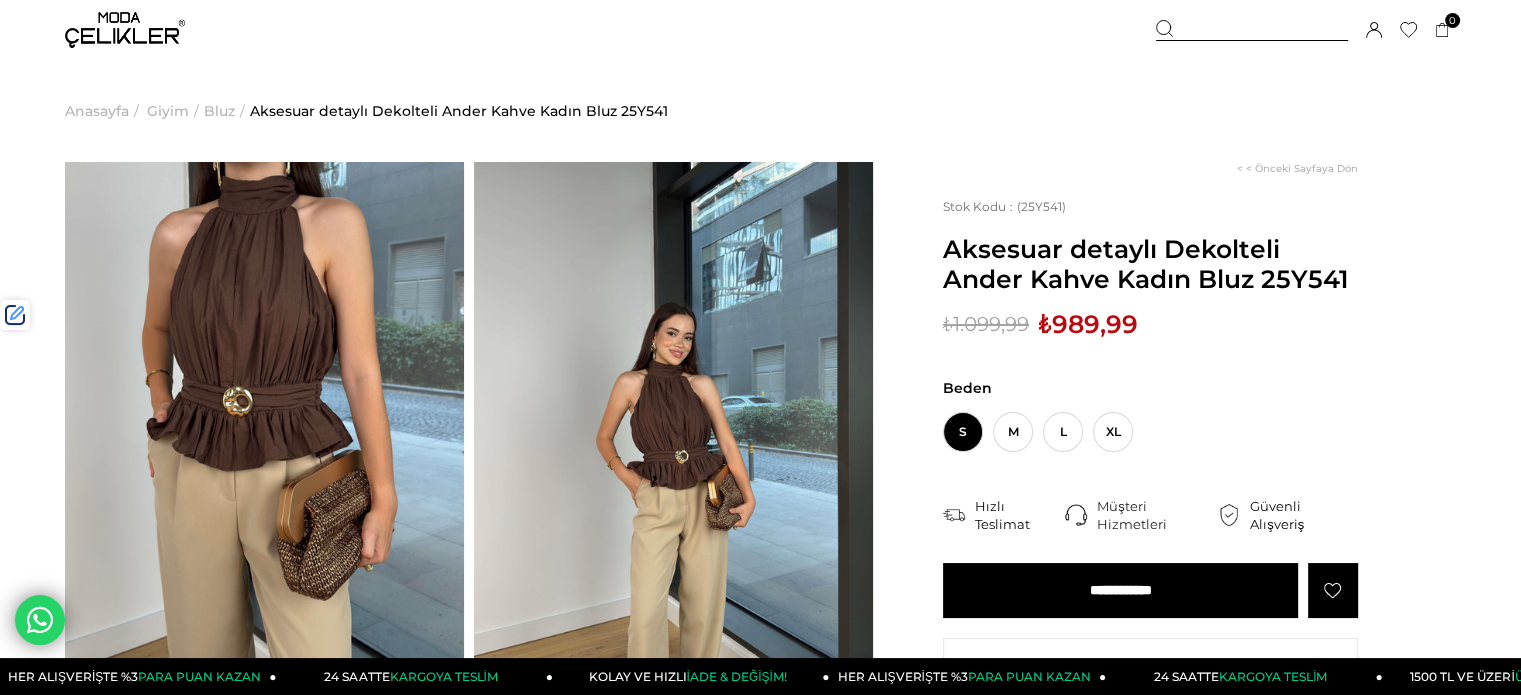 click on "₺989,99" at bounding box center [1088, 324] 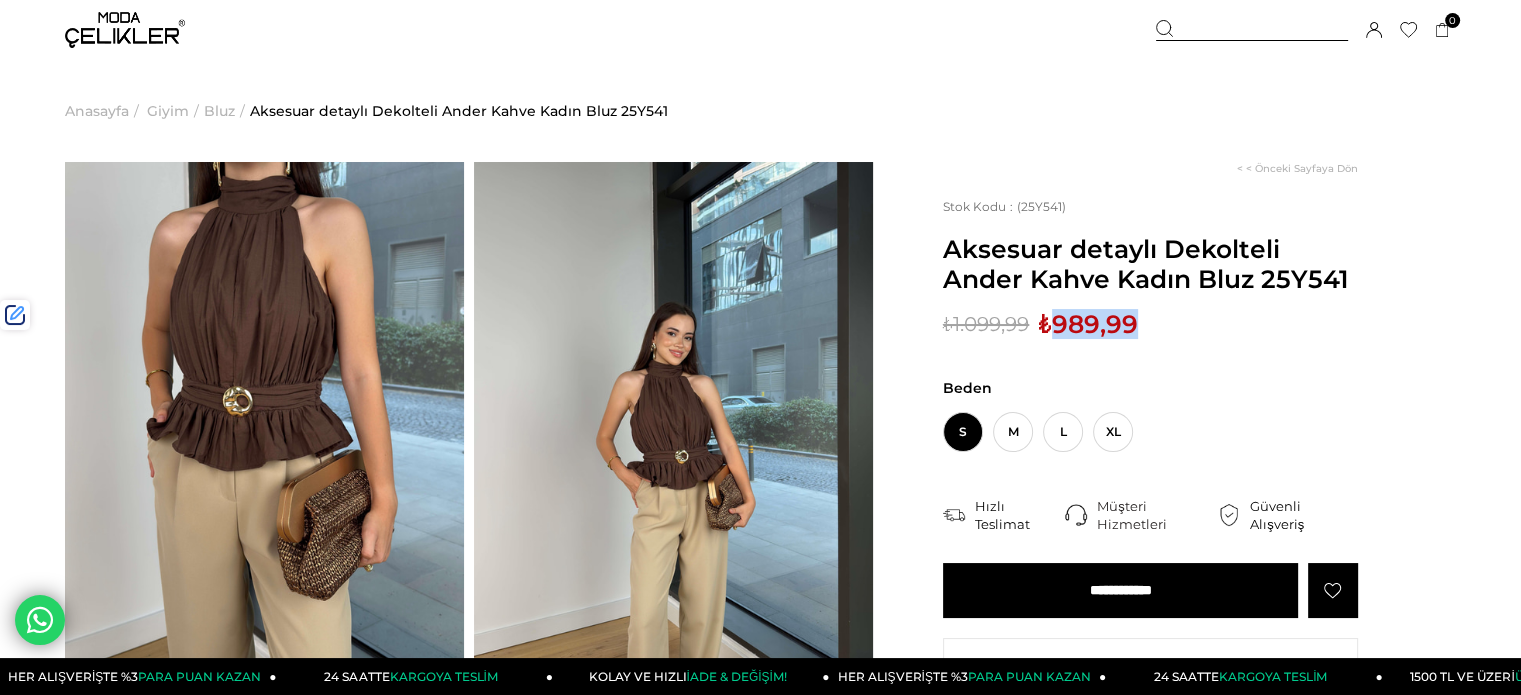 drag, startPoint x: 1101, startPoint y: 331, endPoint x: 1049, endPoint y: 319, distance: 53.366657 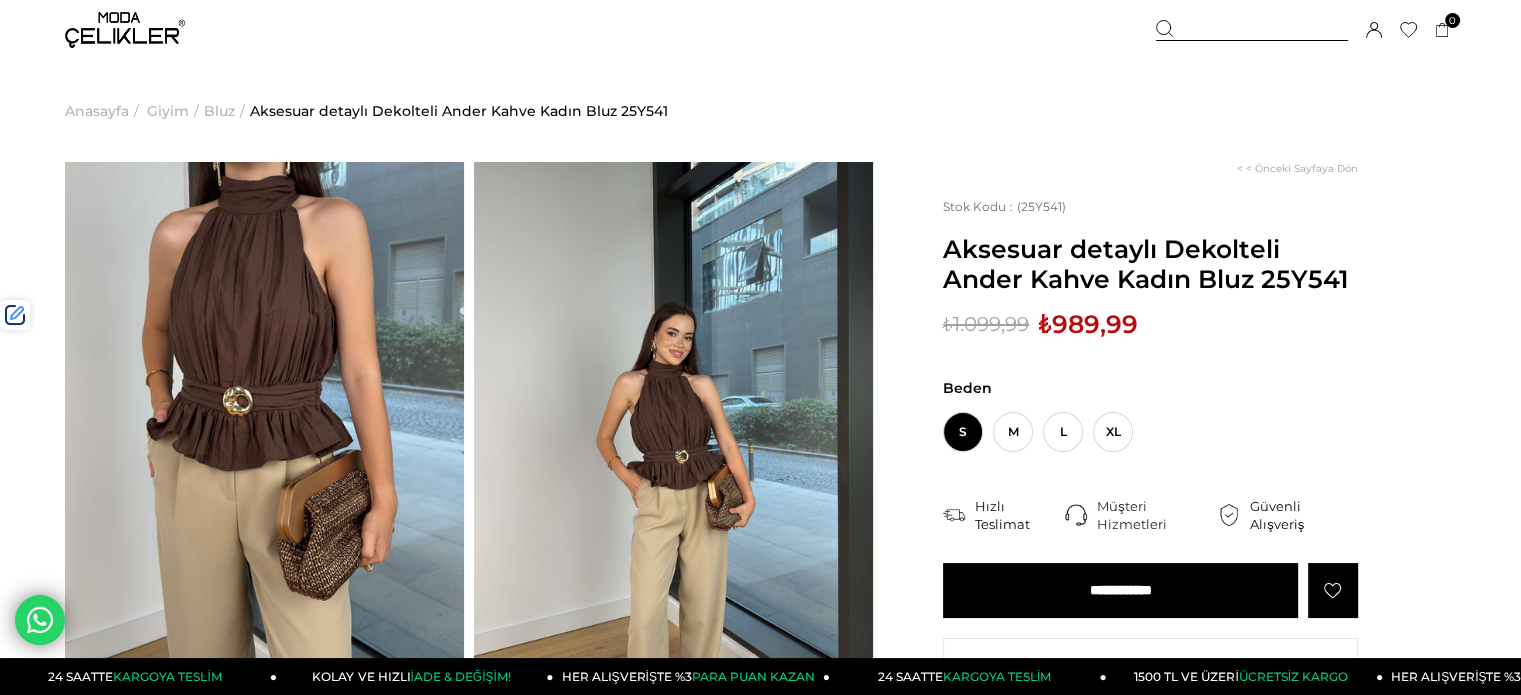 click at bounding box center [1252, 30] 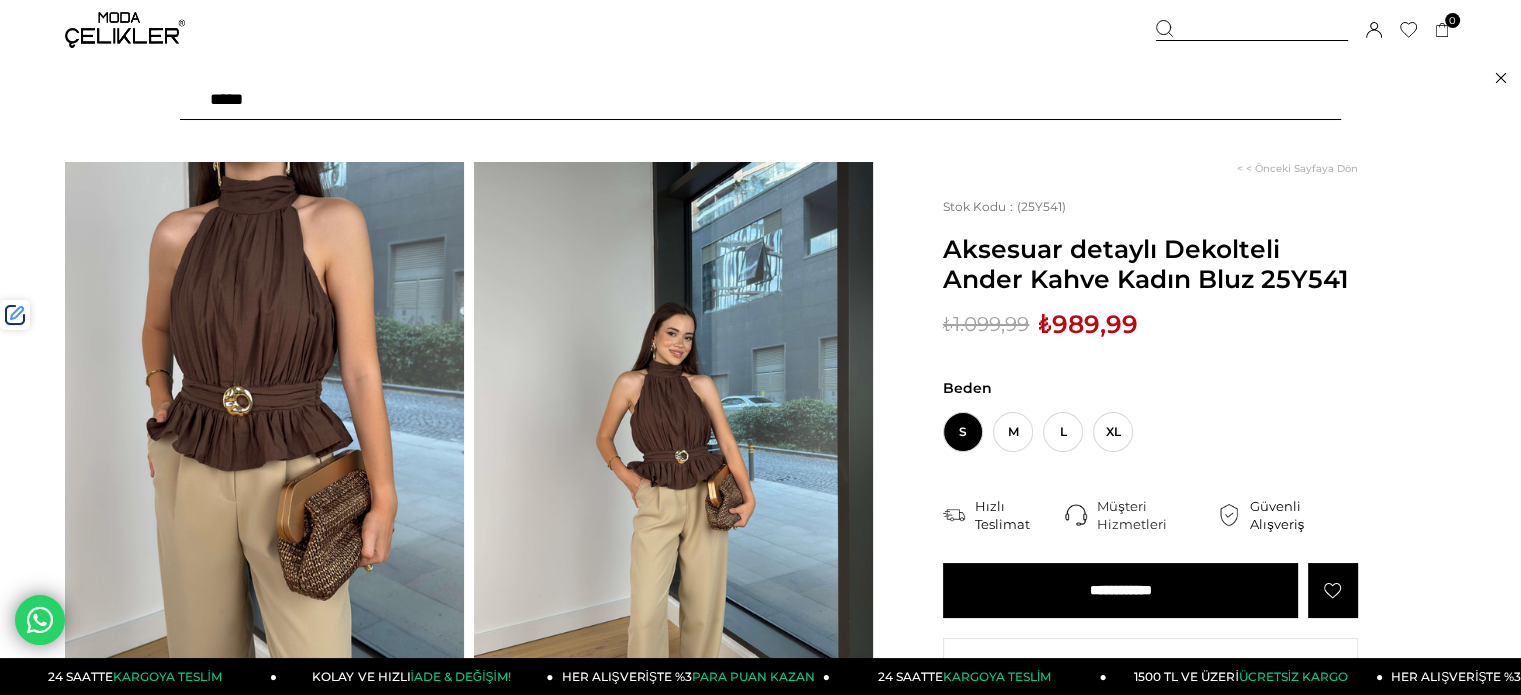 type on "******" 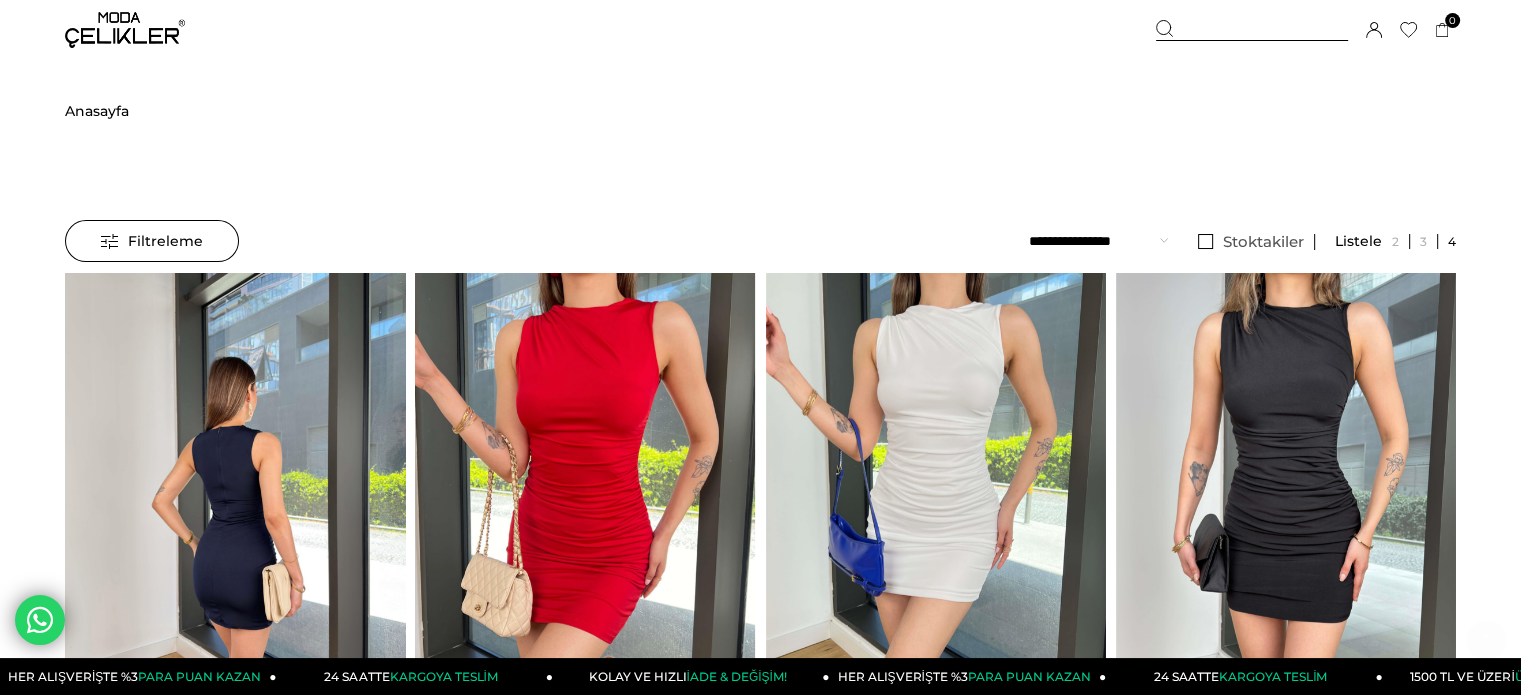 scroll, scrollTop: 300, scrollLeft: 0, axis: vertical 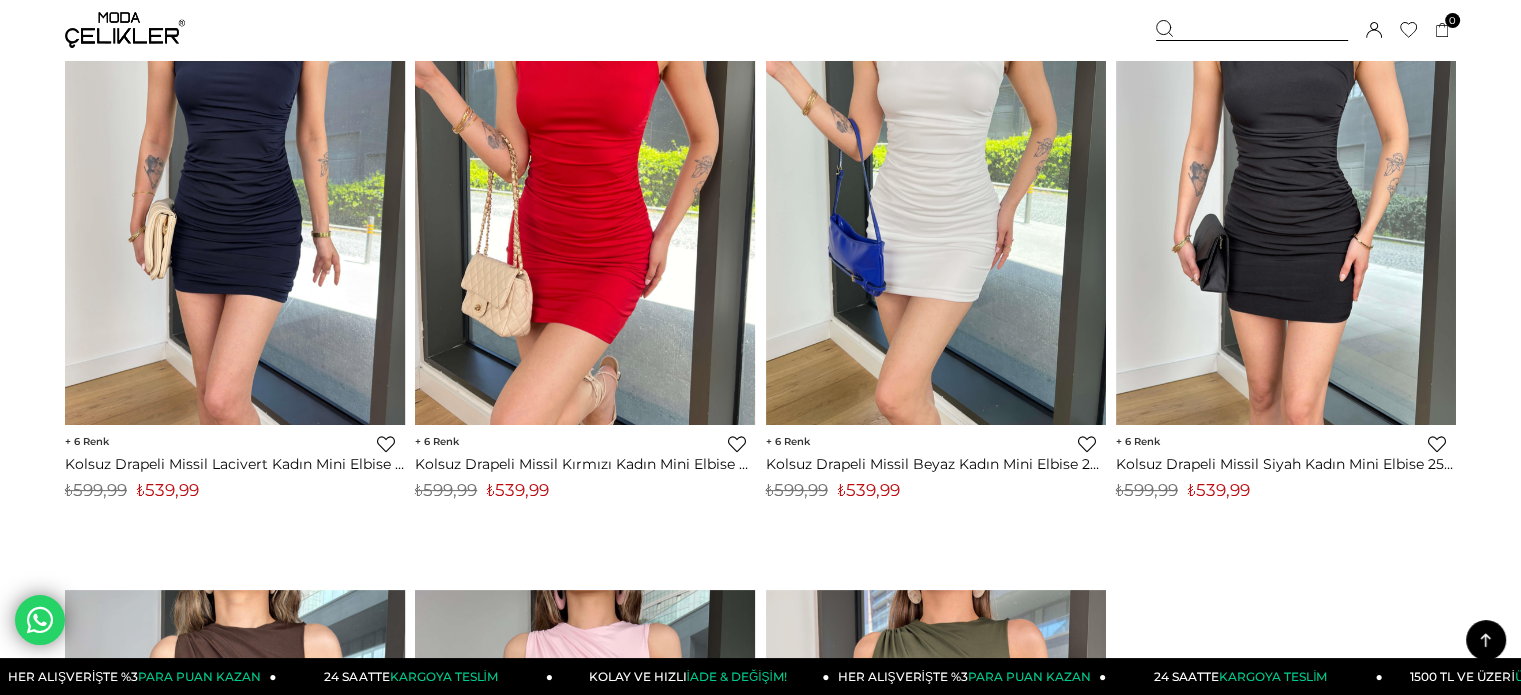 click on "₺539,99" at bounding box center [168, 490] 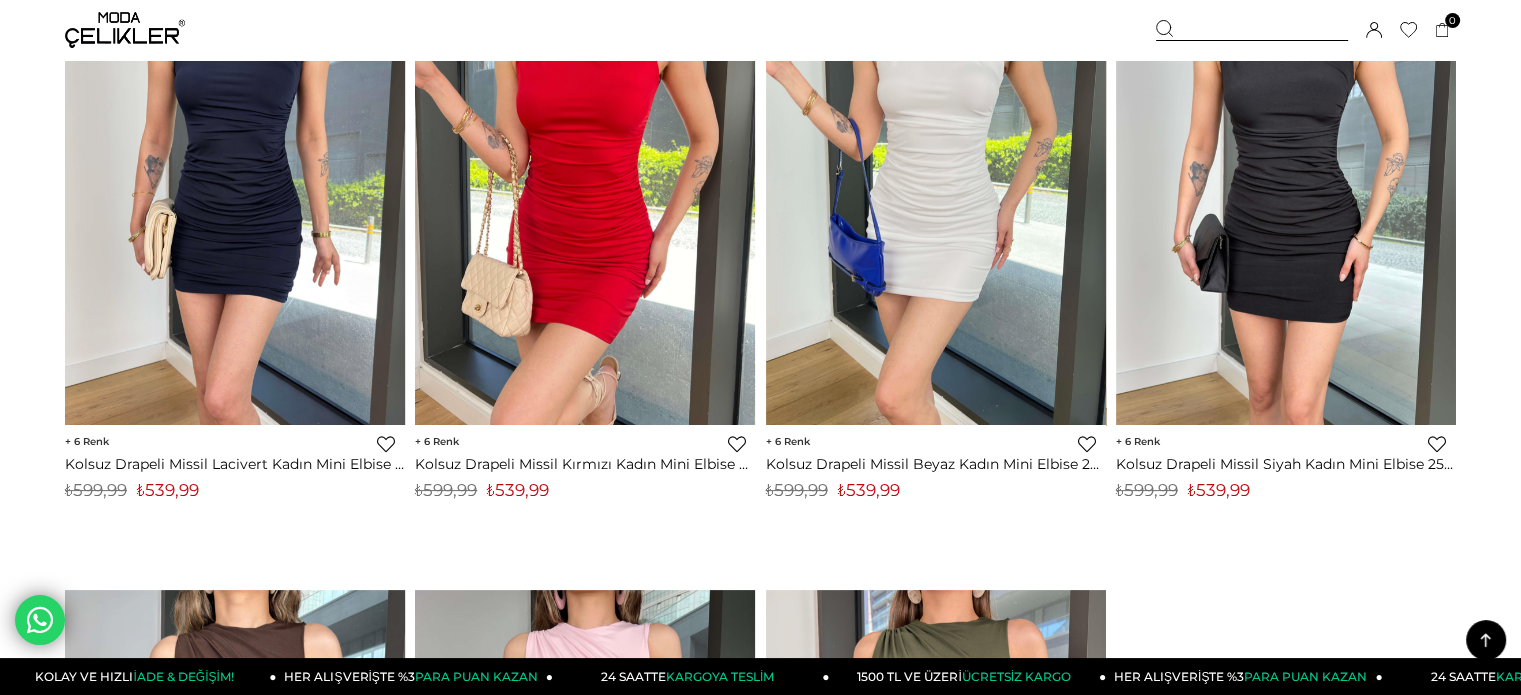 click at bounding box center [1252, 30] 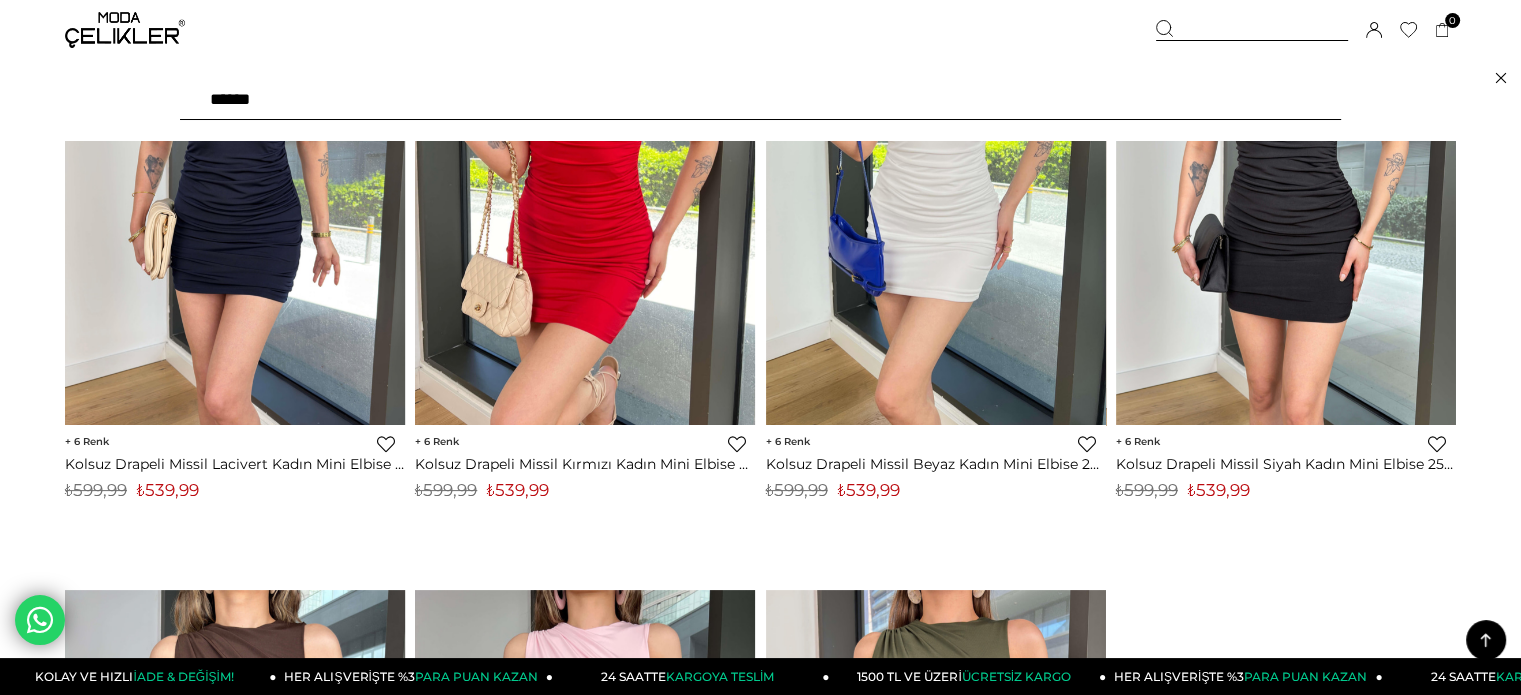 click on "******" at bounding box center (760, 100) 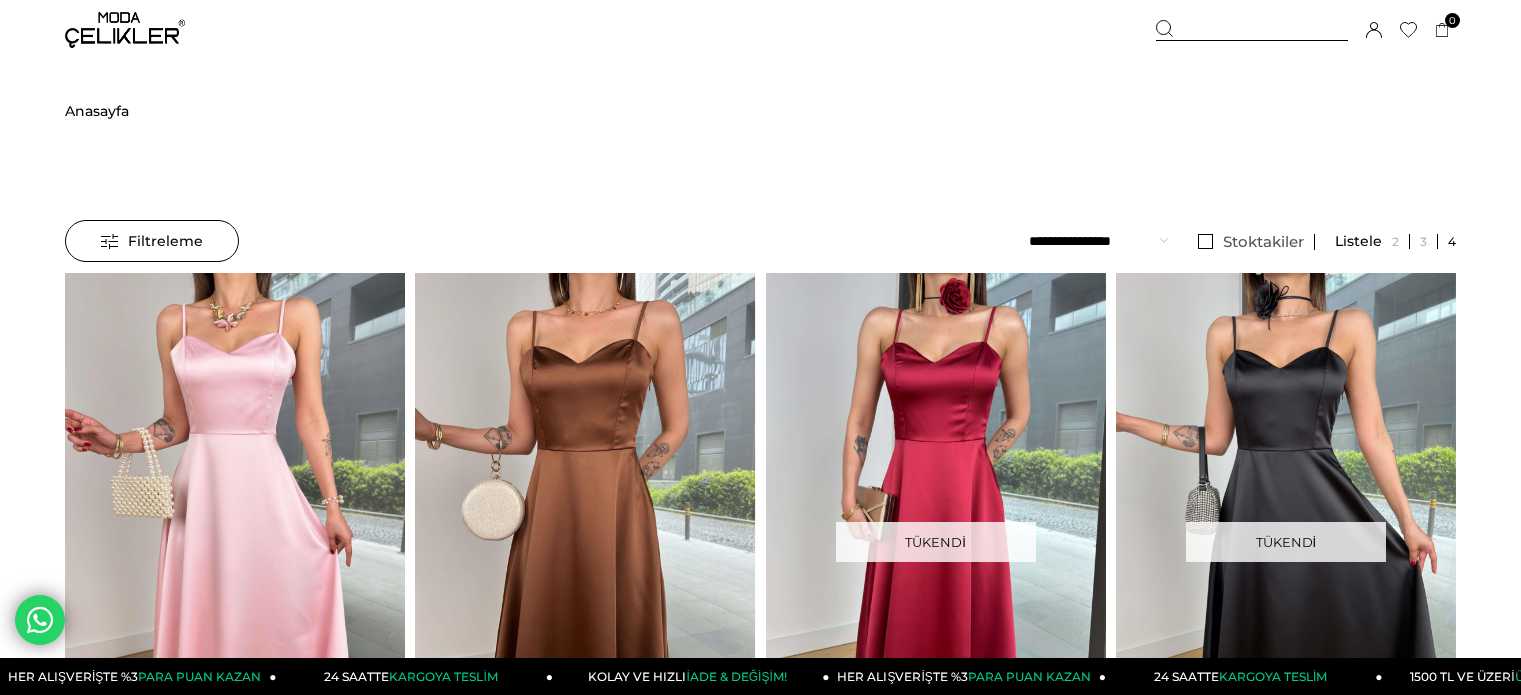 scroll, scrollTop: 0, scrollLeft: 0, axis: both 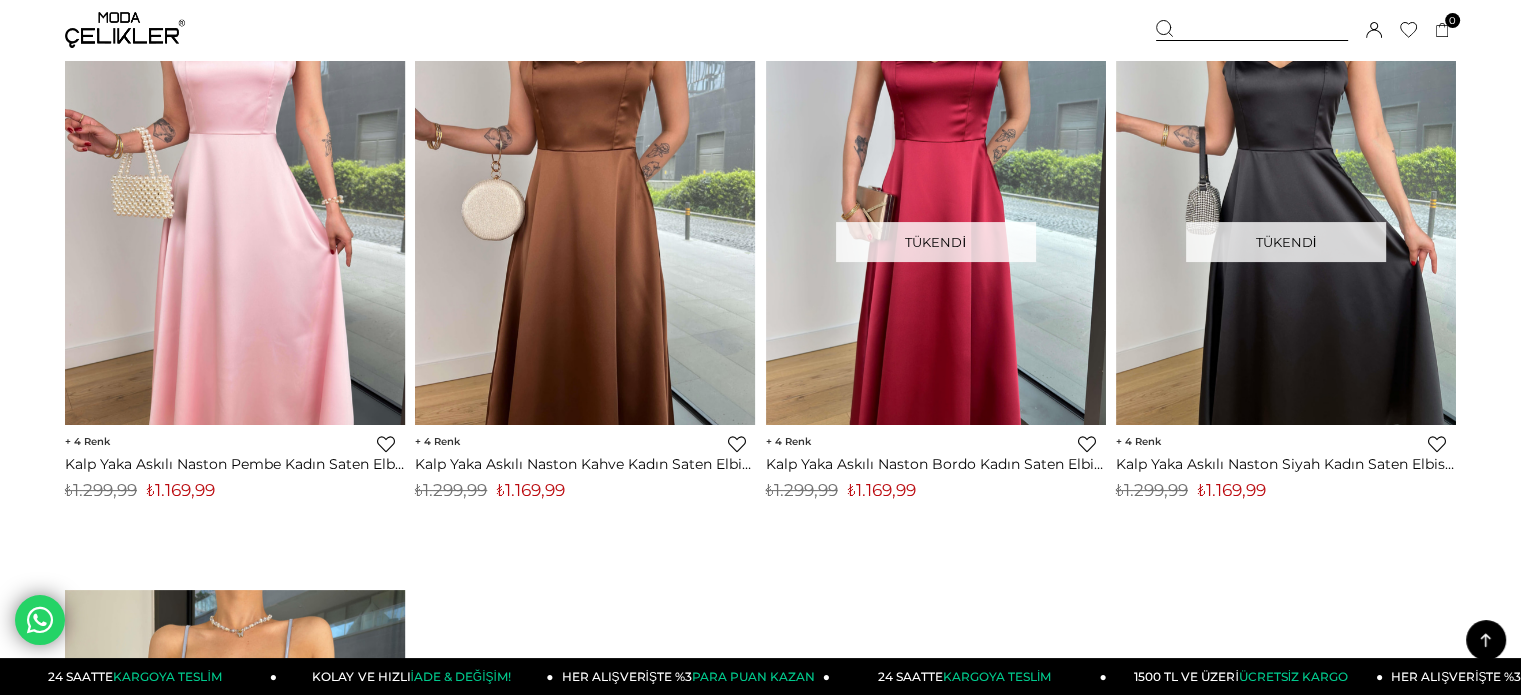 click on "₺1.169,99" at bounding box center (531, 490) 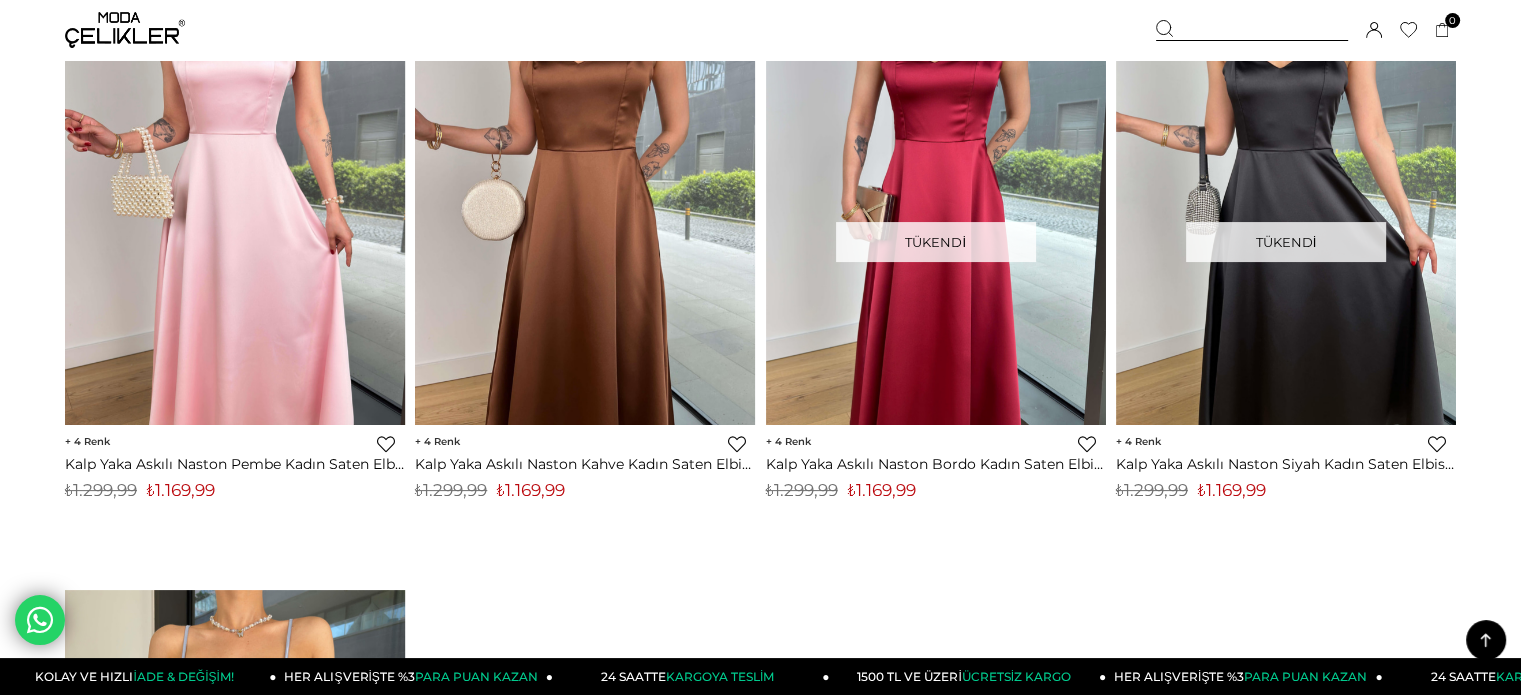 click on "₺1.169,99" at bounding box center (531, 490) 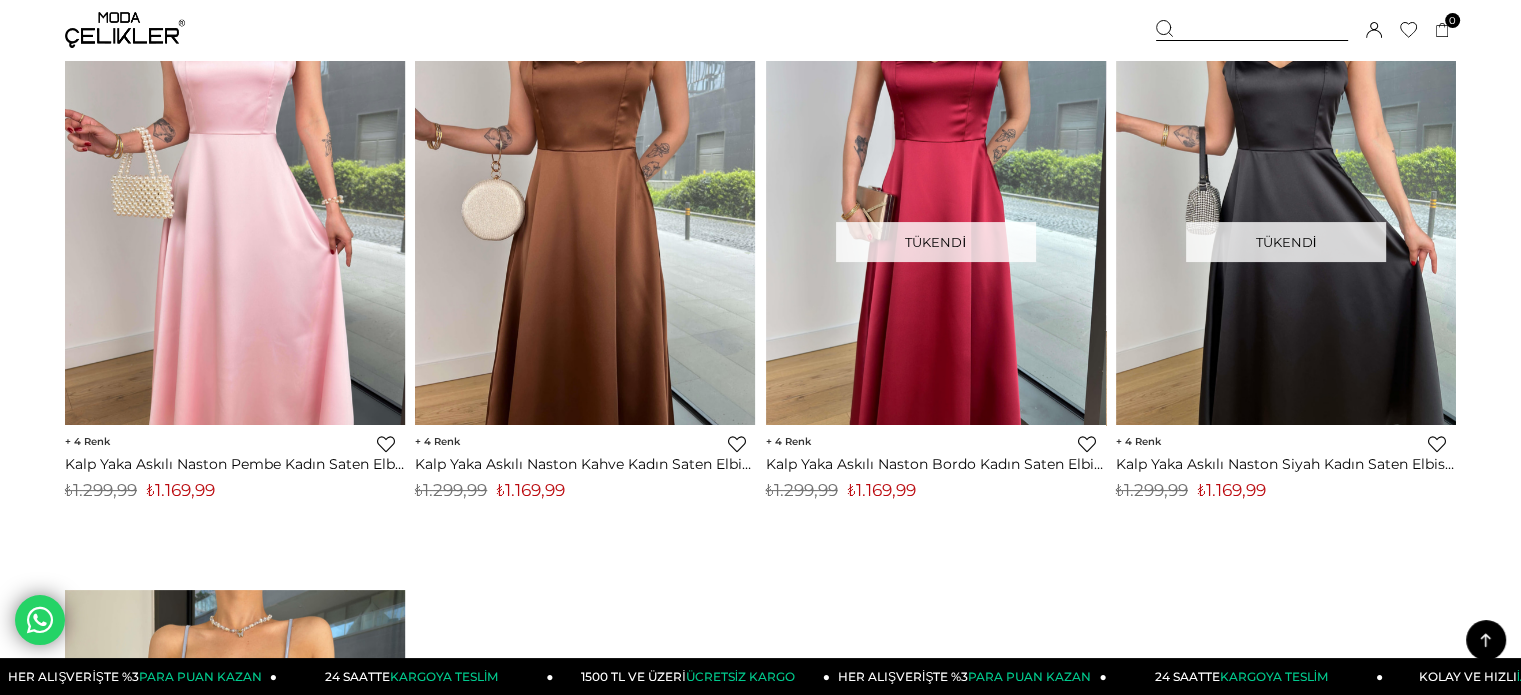 drag, startPoint x: 1252, startPoint y: 25, endPoint x: 840, endPoint y: 52, distance: 412.88376 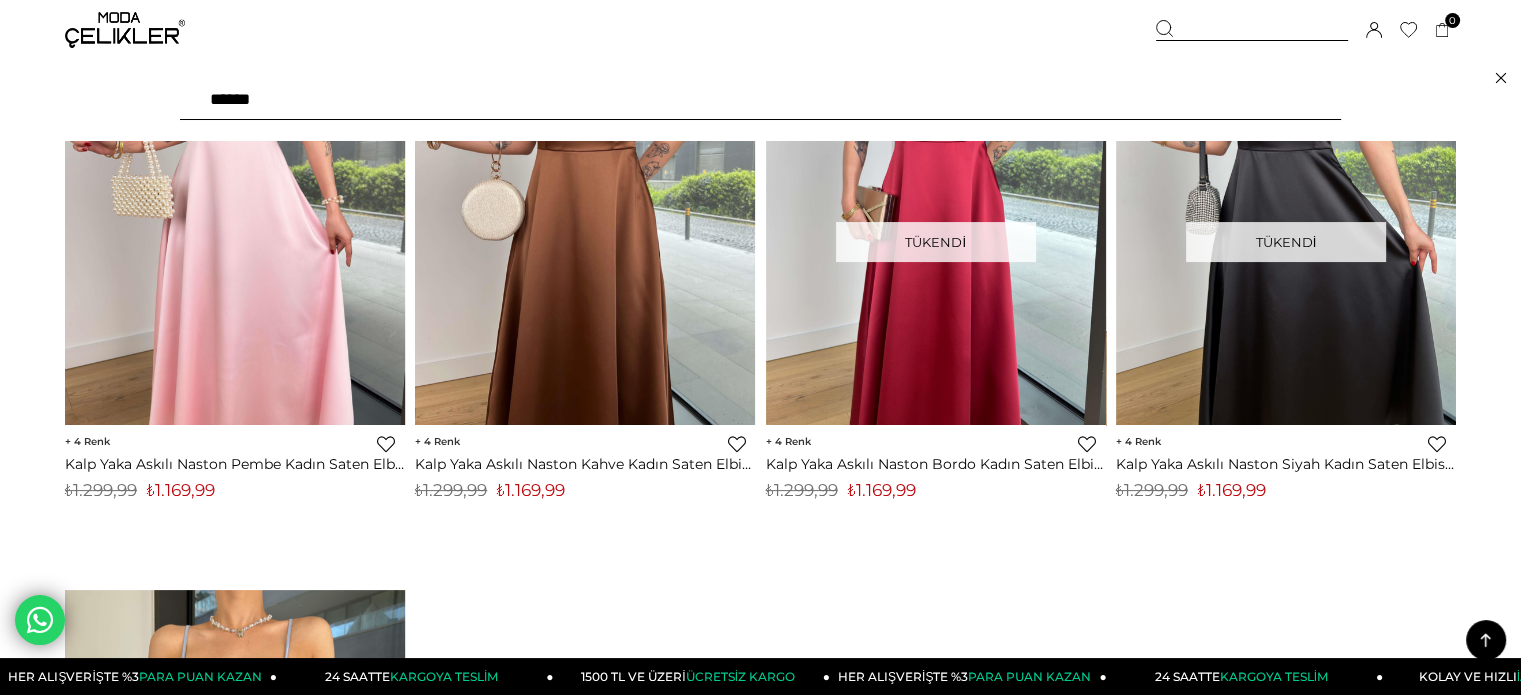 click on "******" at bounding box center (760, 100) 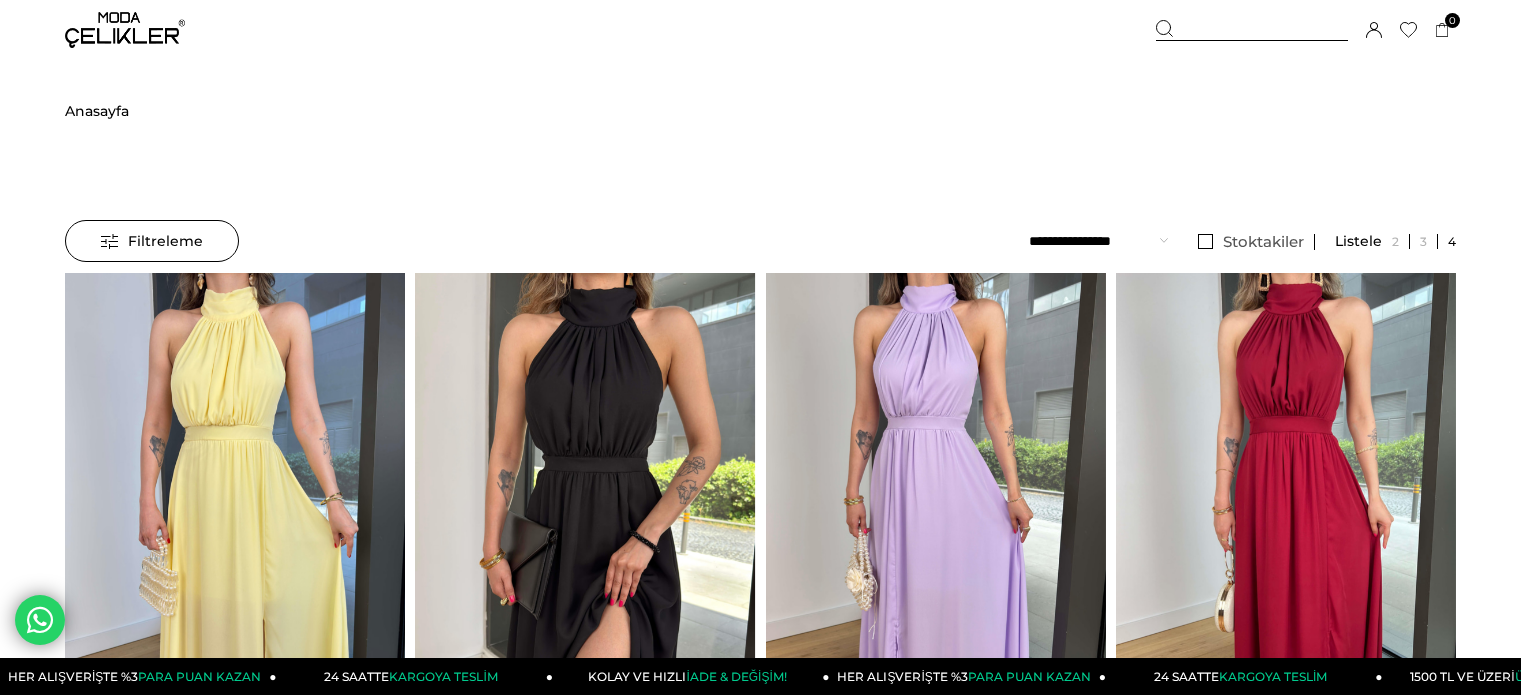 scroll, scrollTop: 0, scrollLeft: 0, axis: both 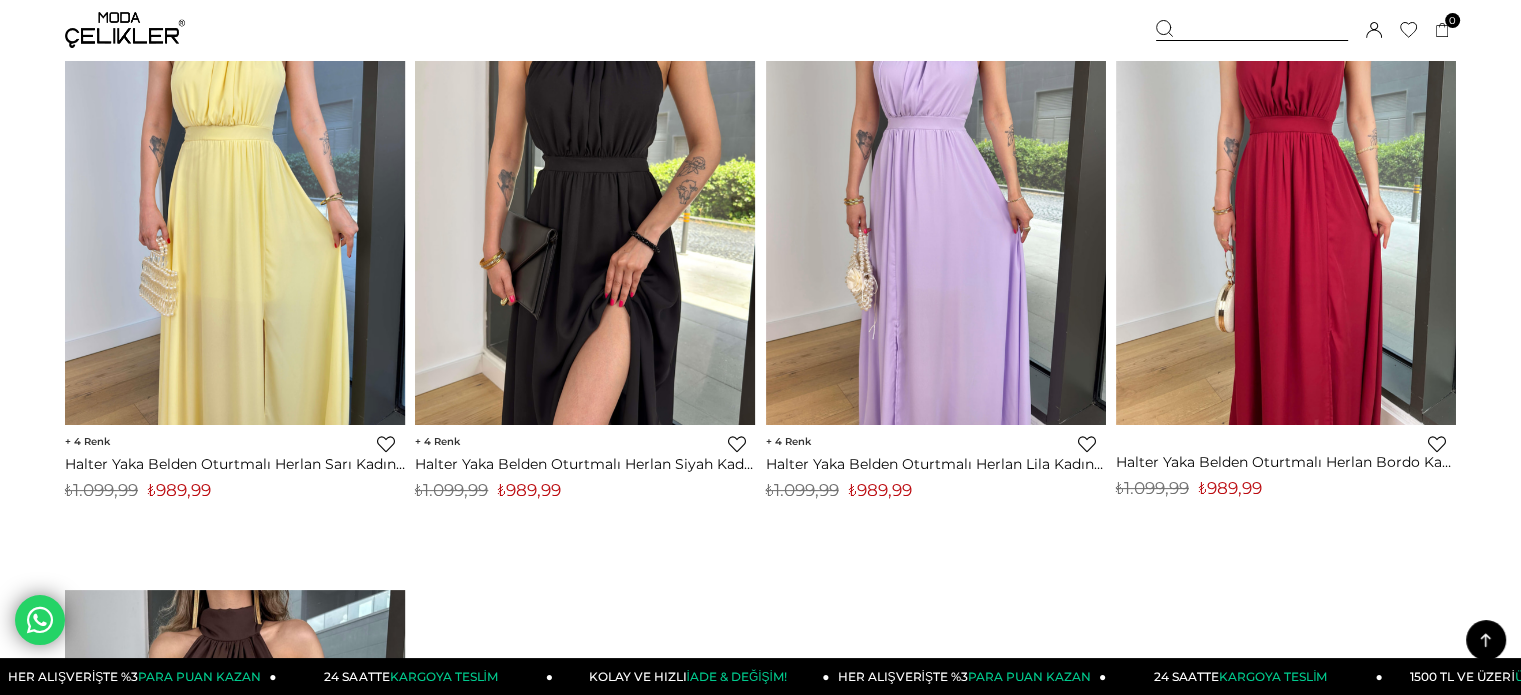 click on "₺989,99" at bounding box center [179, 490] 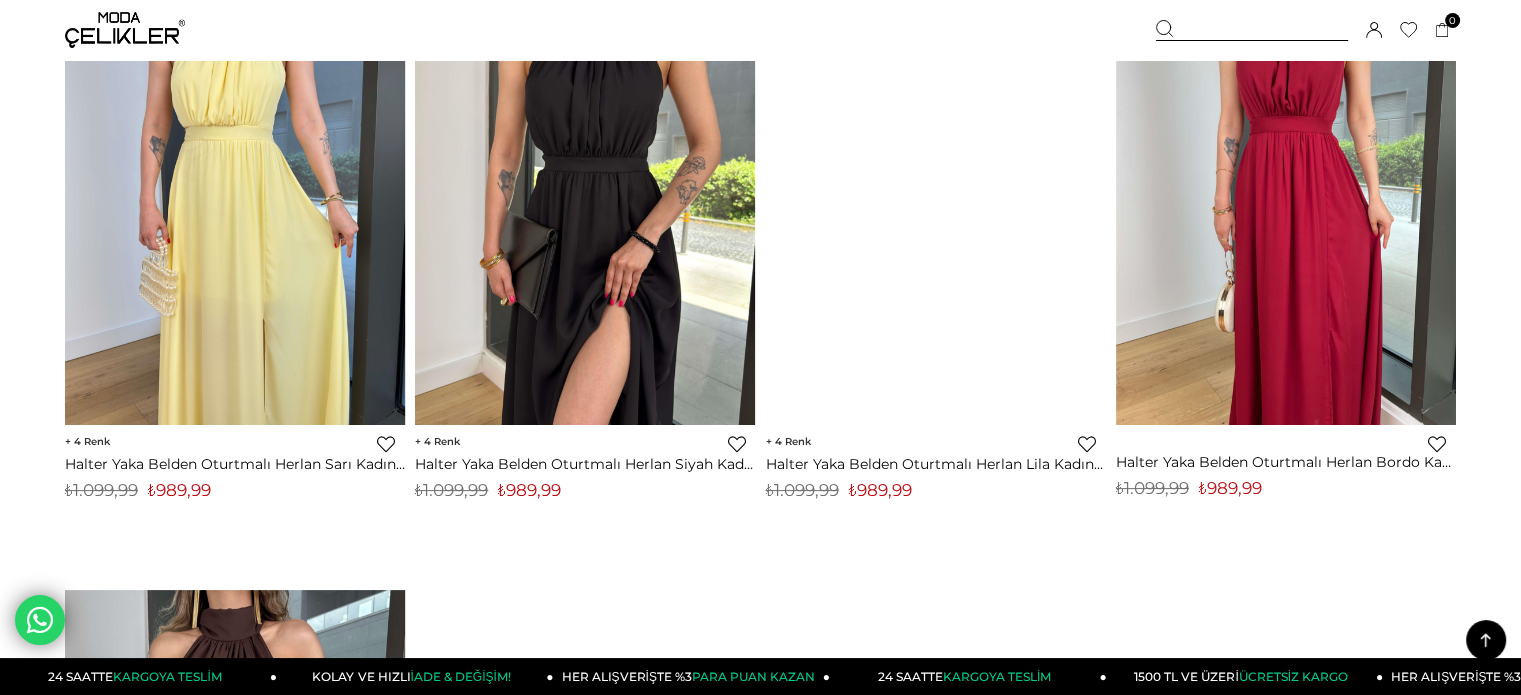 click at bounding box center [1252, 30] 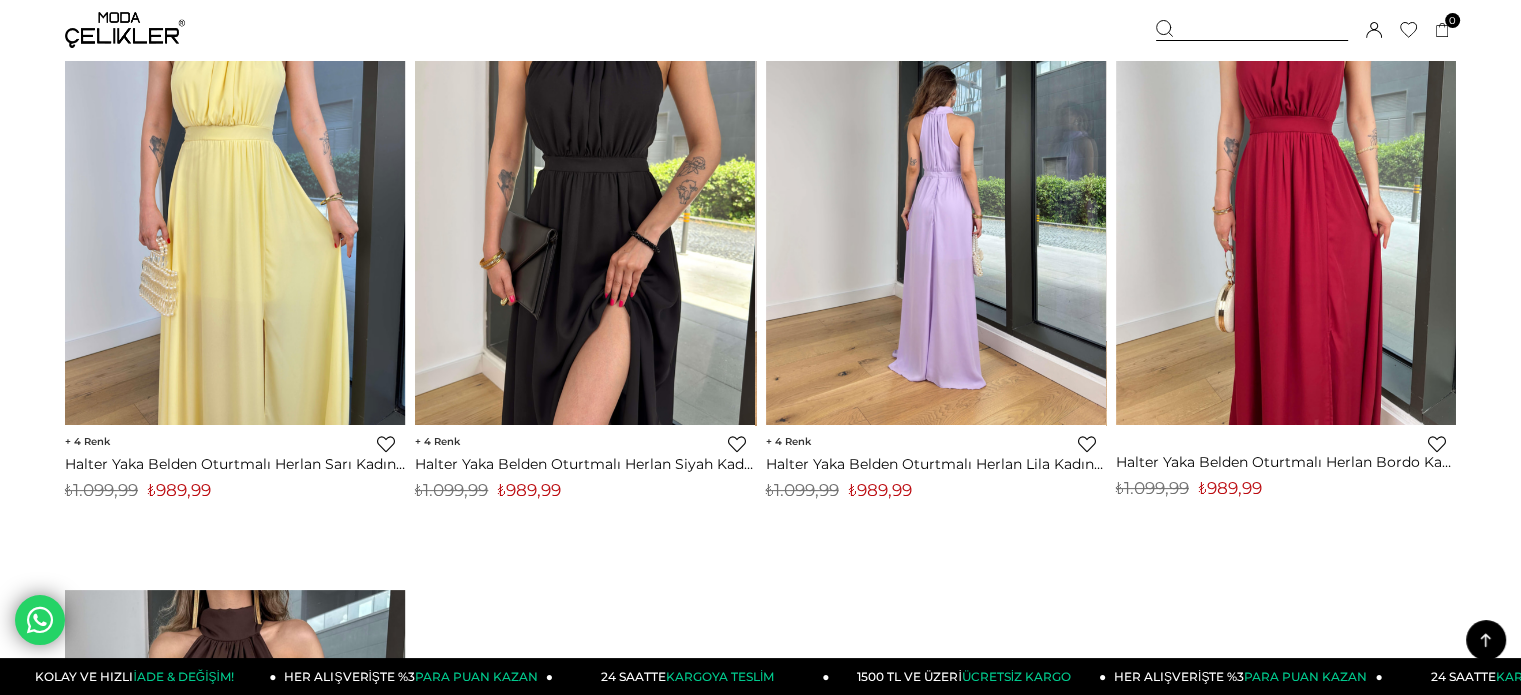 click at bounding box center [1252, 30] 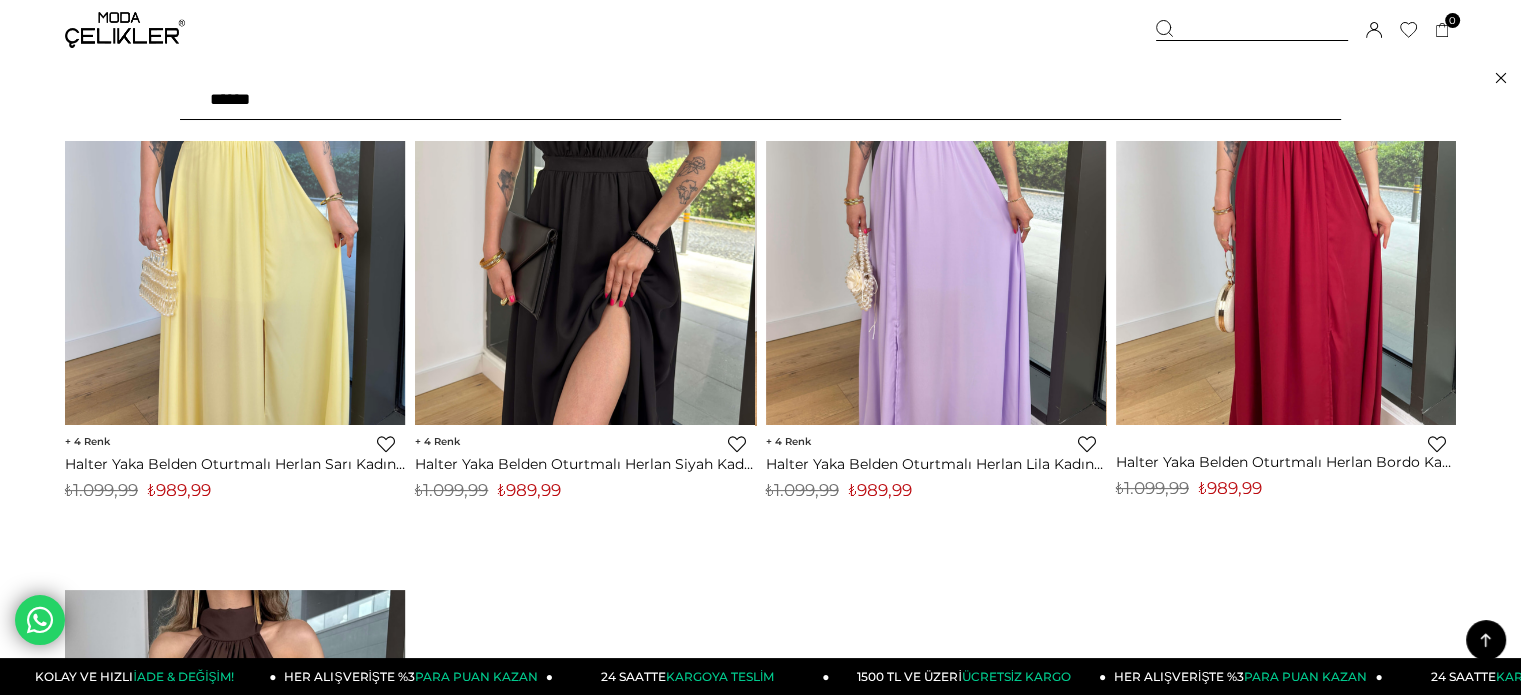 drag, startPoint x: 224, startPoint y: 99, endPoint x: 141, endPoint y: 102, distance: 83.0542 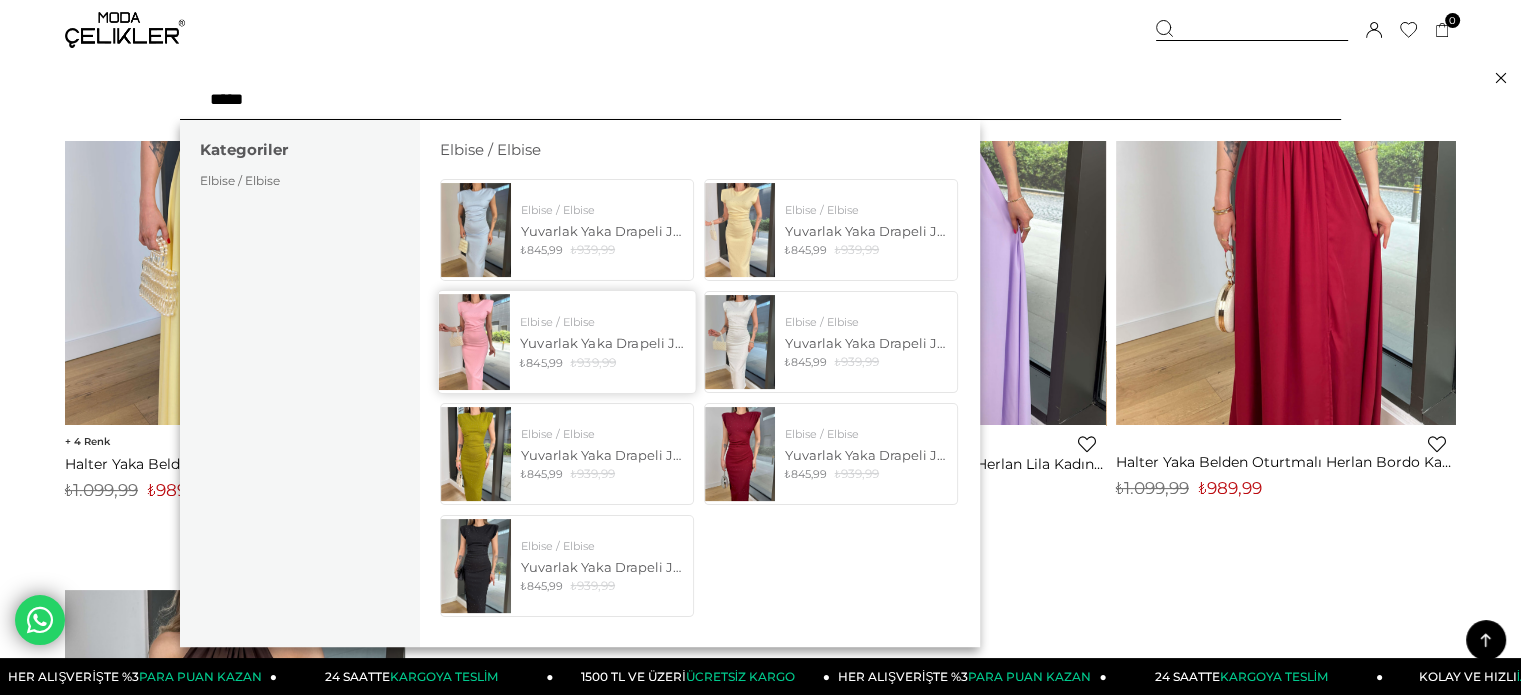 type on "*****" 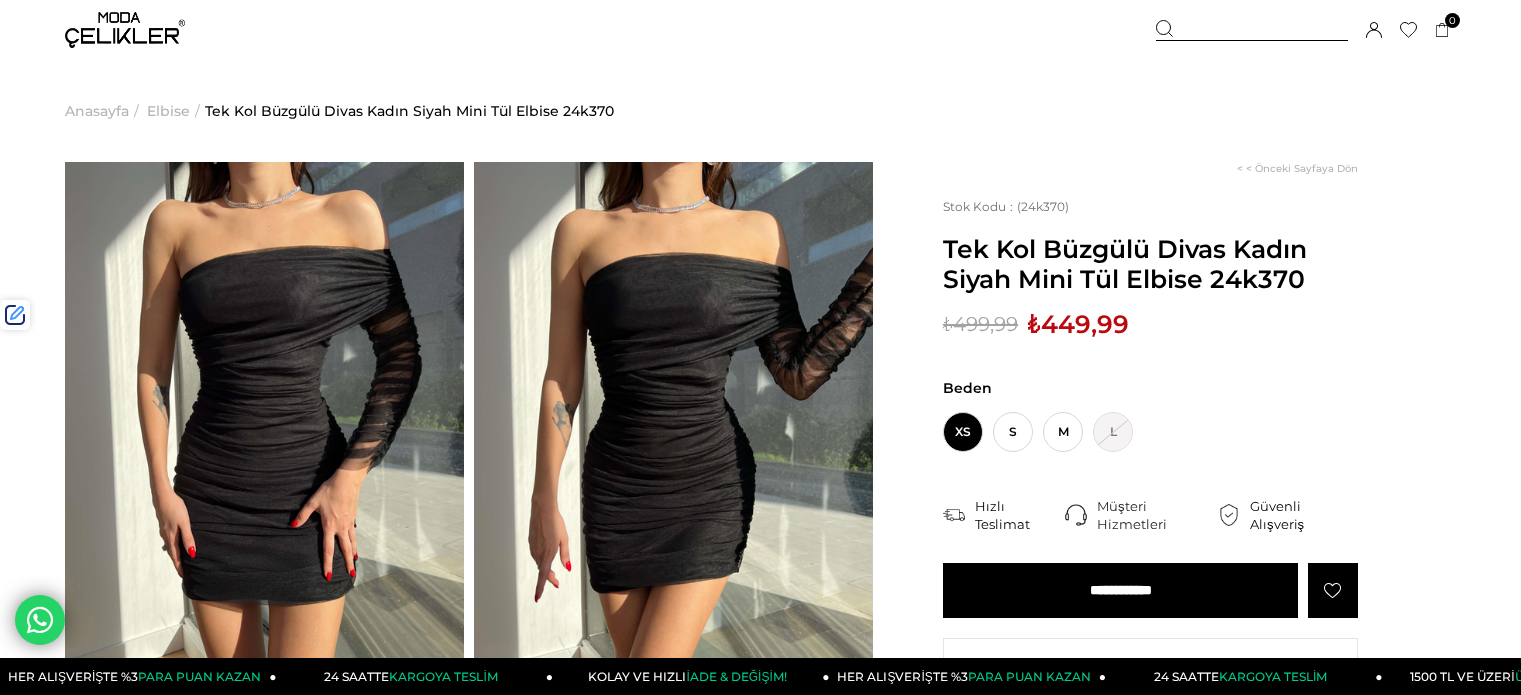 scroll, scrollTop: 0, scrollLeft: 0, axis: both 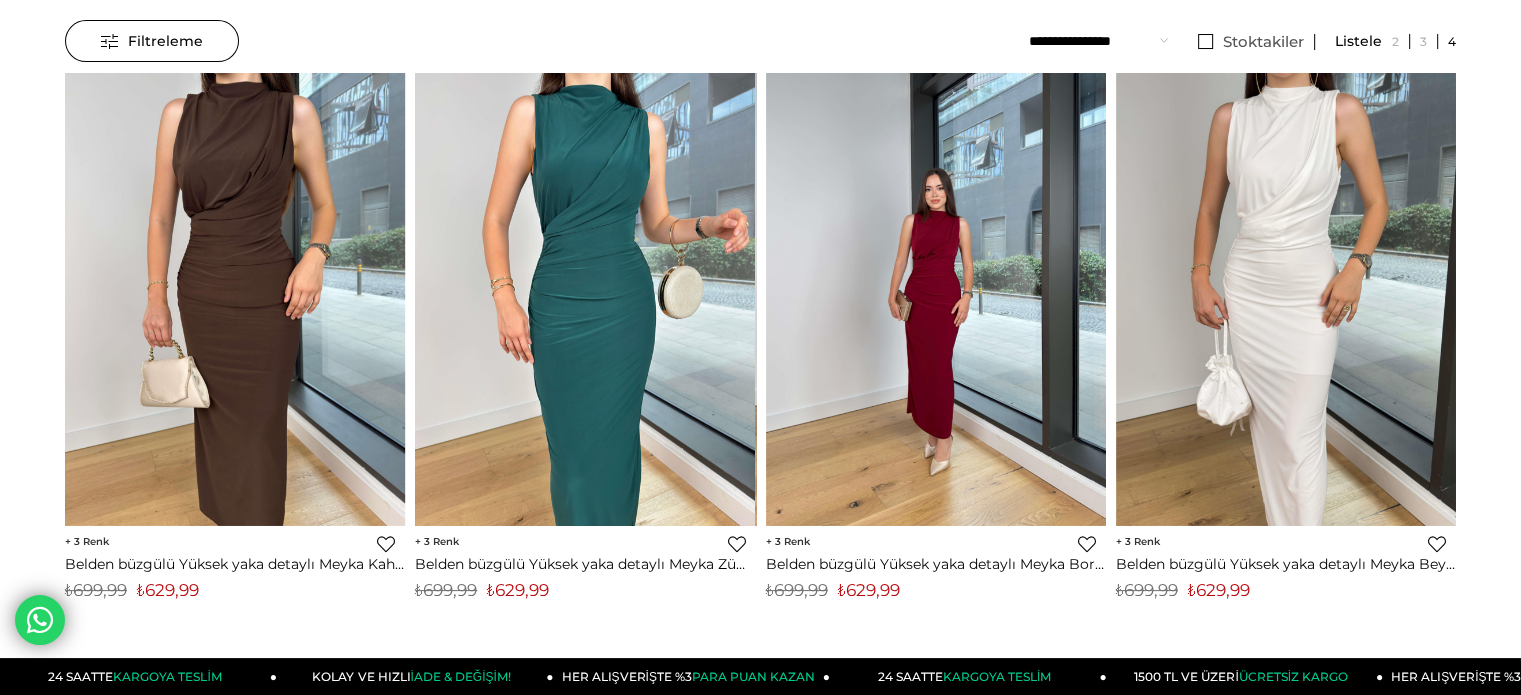 click at bounding box center [936, 299] 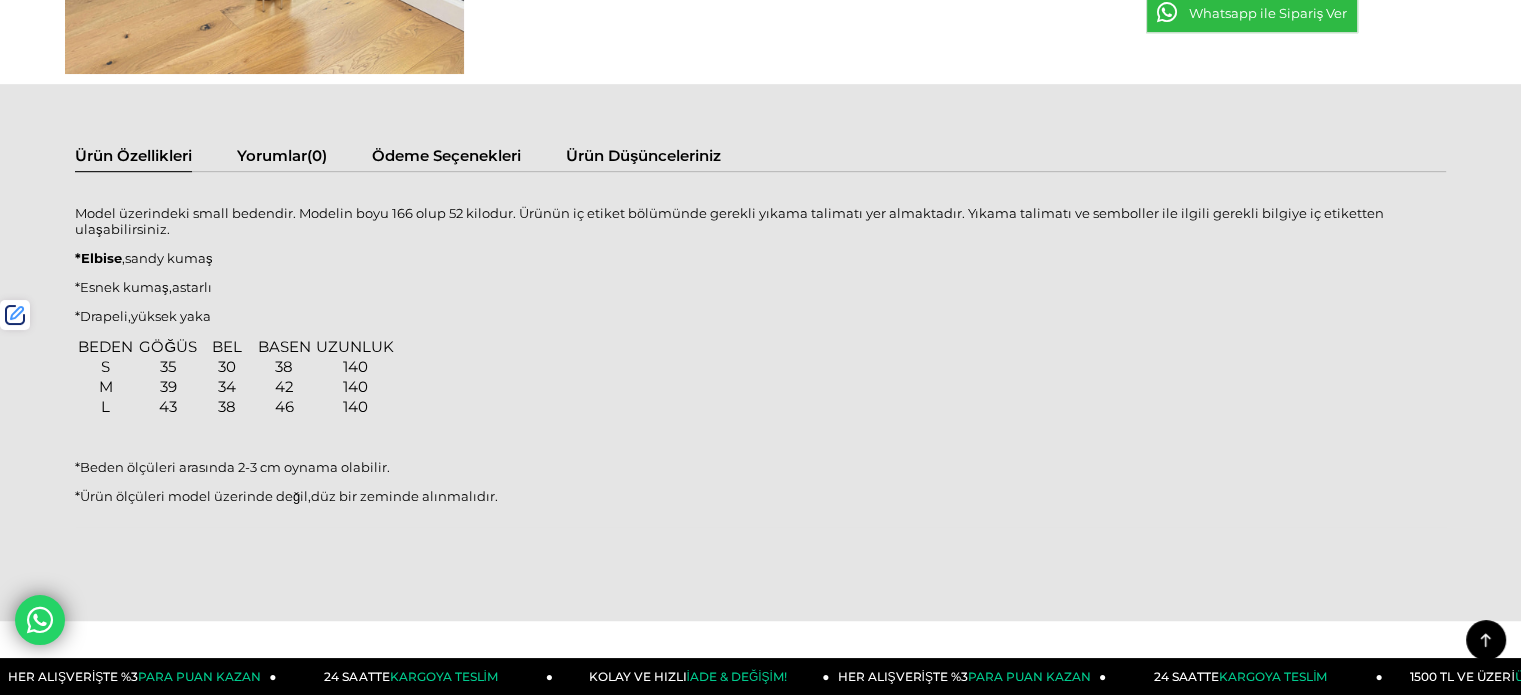 scroll, scrollTop: 1200, scrollLeft: 0, axis: vertical 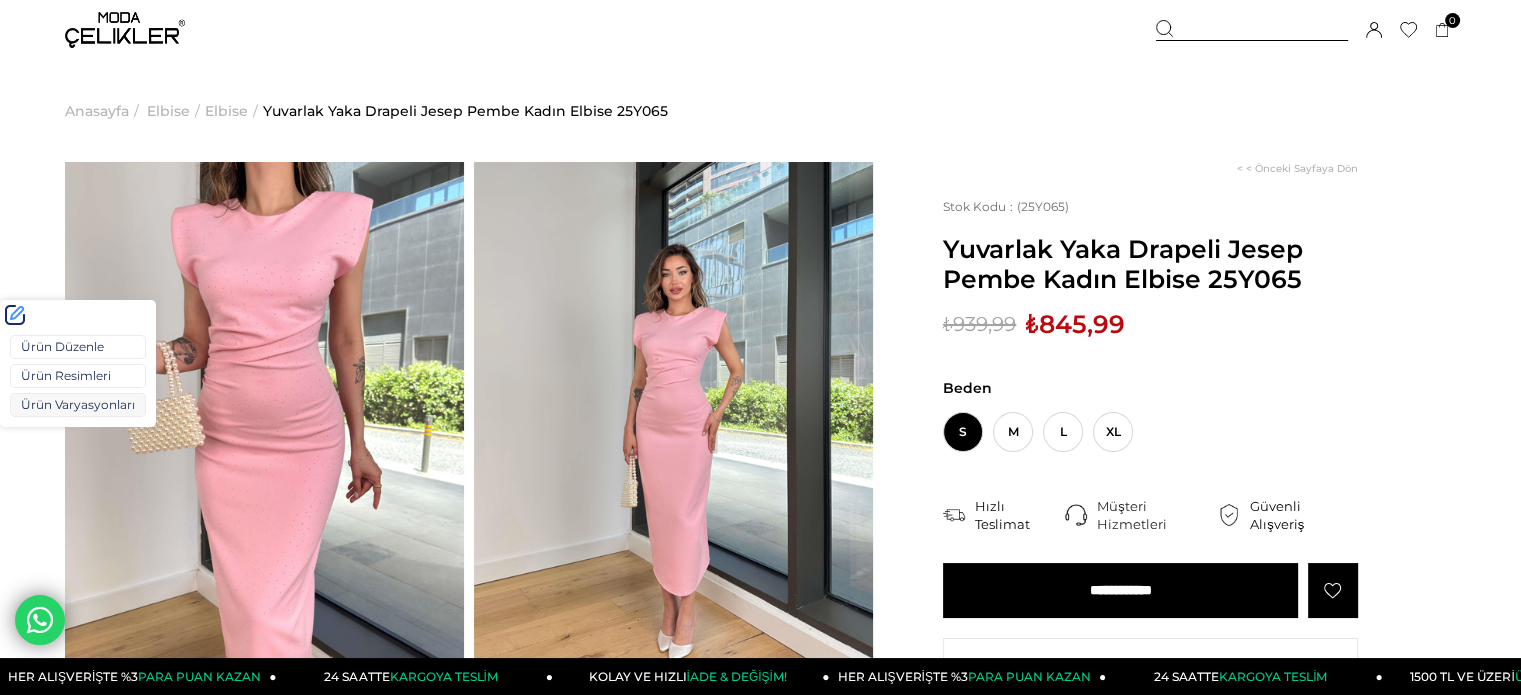 click on "Ürün Varyasyonları" at bounding box center (78, 405) 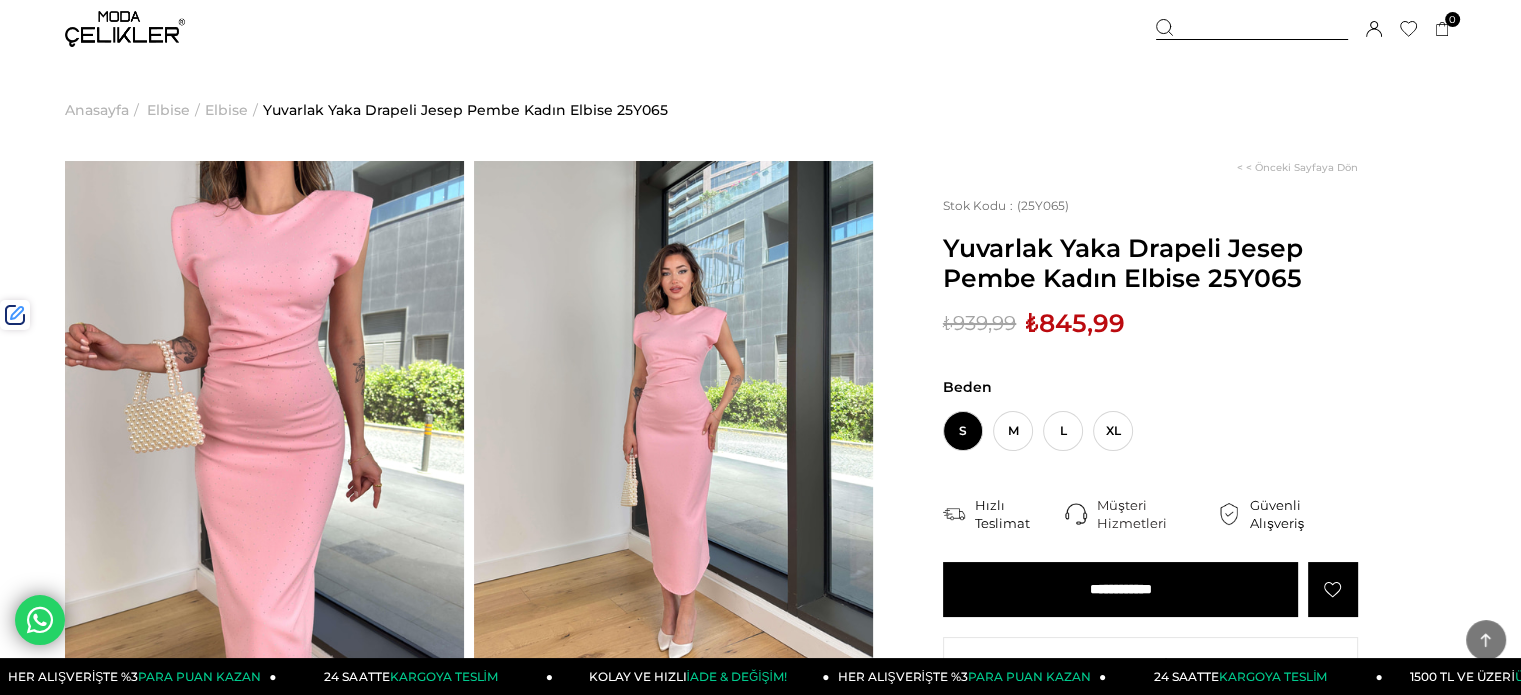 scroll, scrollTop: 0, scrollLeft: 0, axis: both 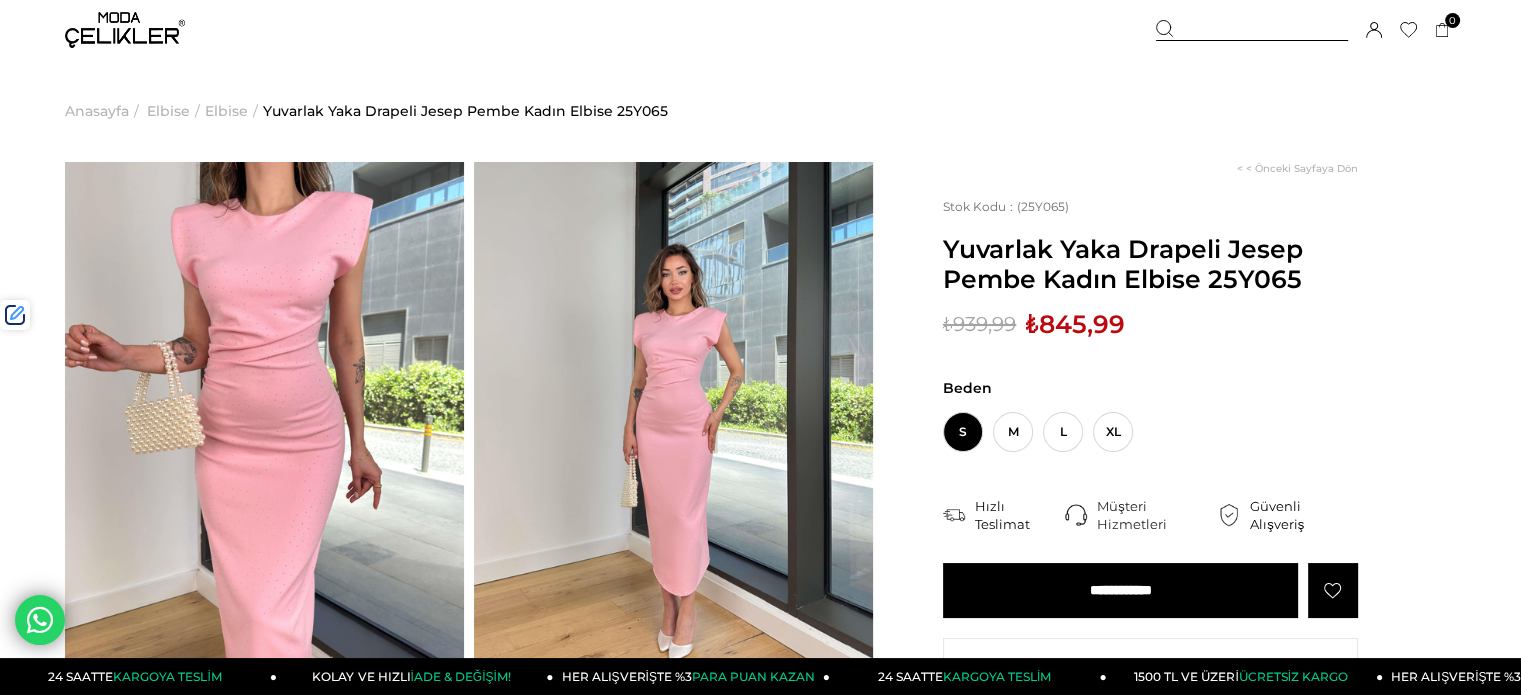click at bounding box center [1252, 30] 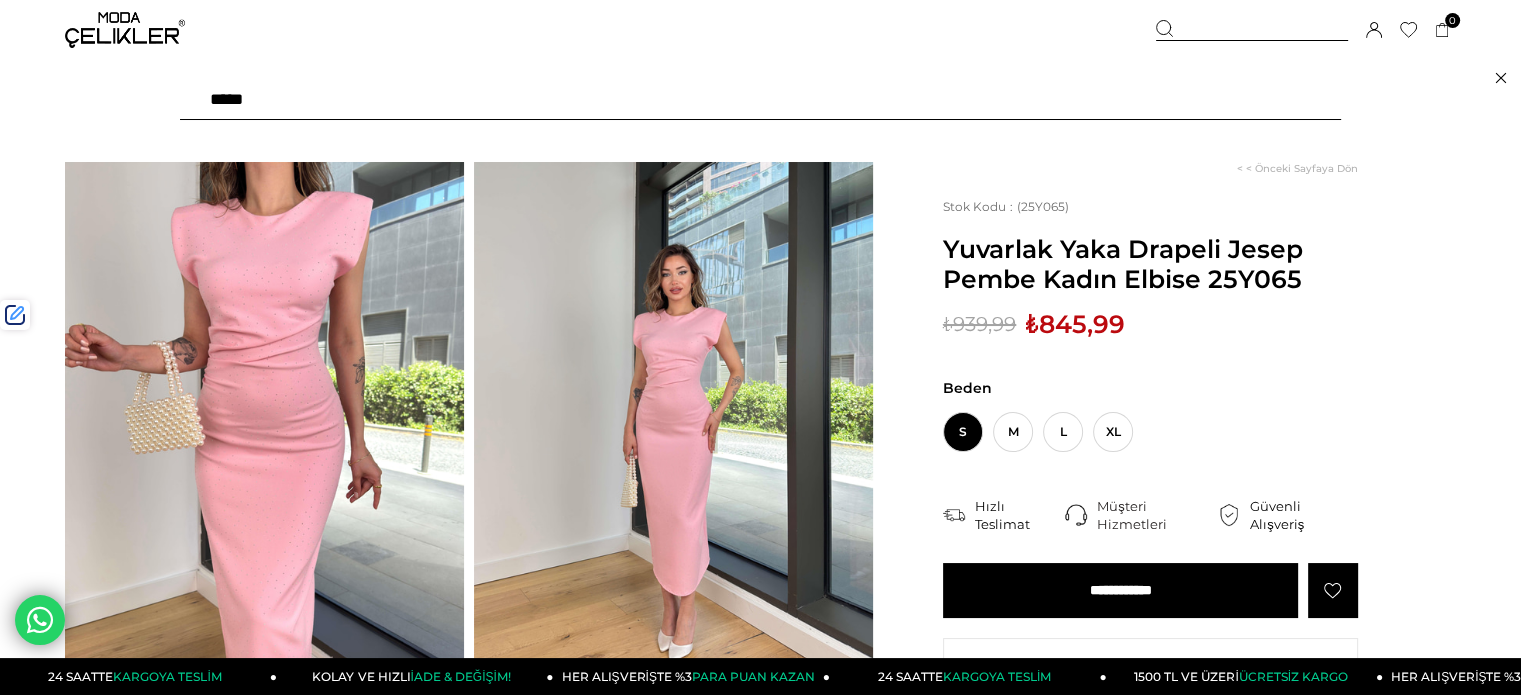 type on "*" 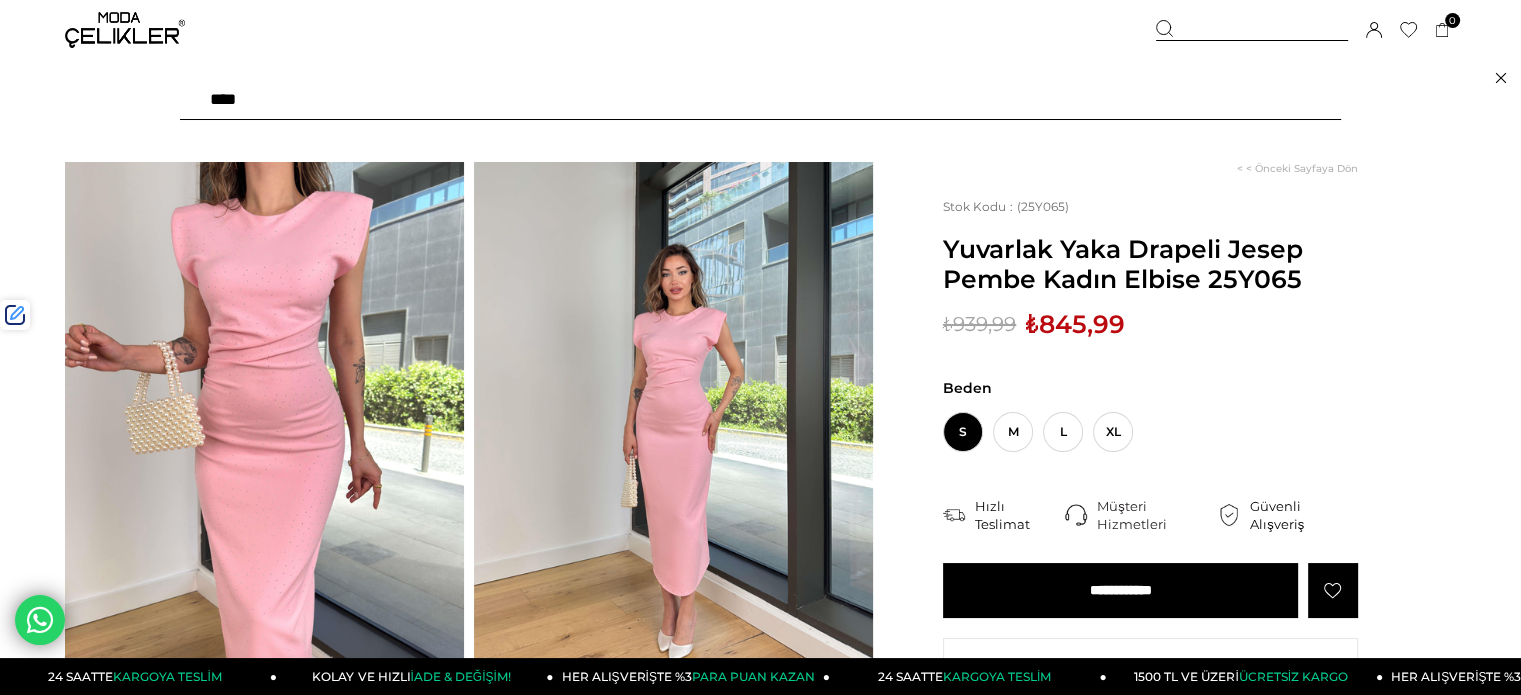 type on "*****" 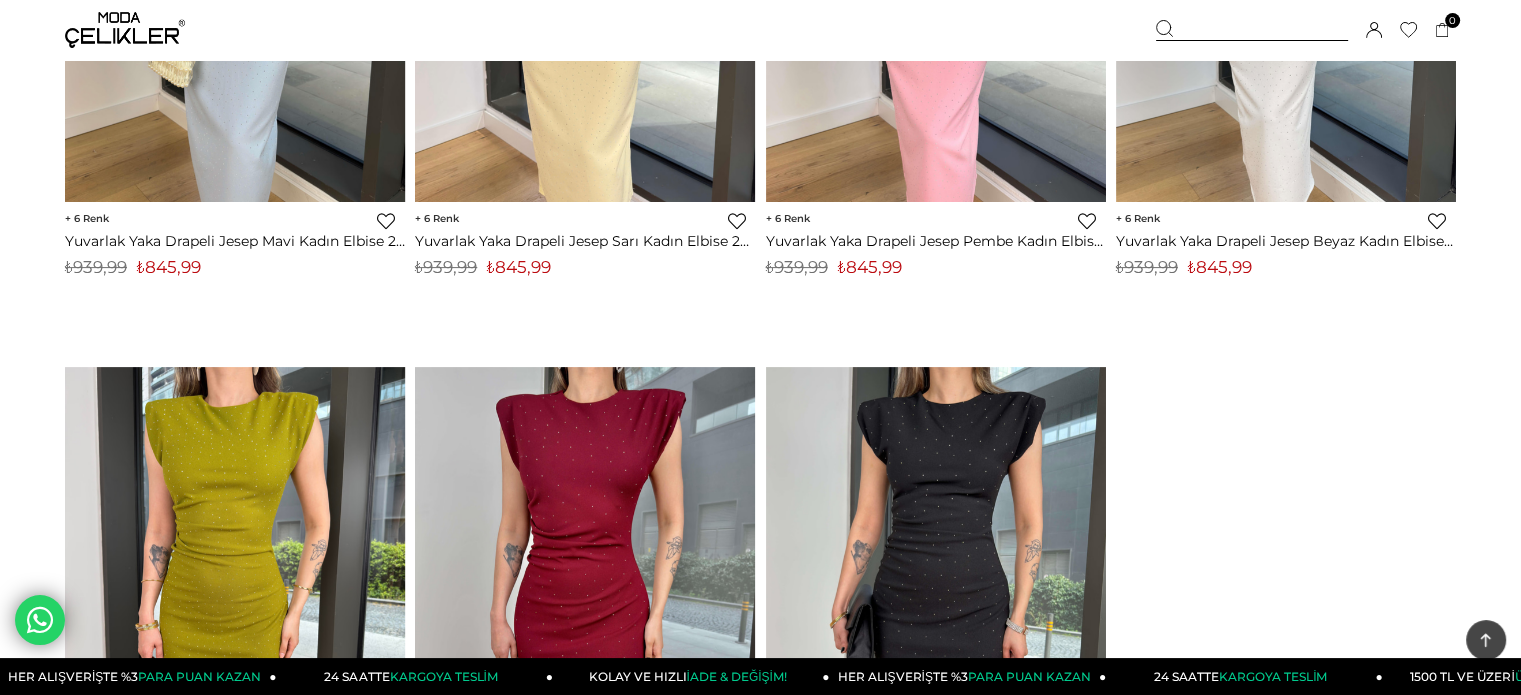 scroll, scrollTop: 610, scrollLeft: 0, axis: vertical 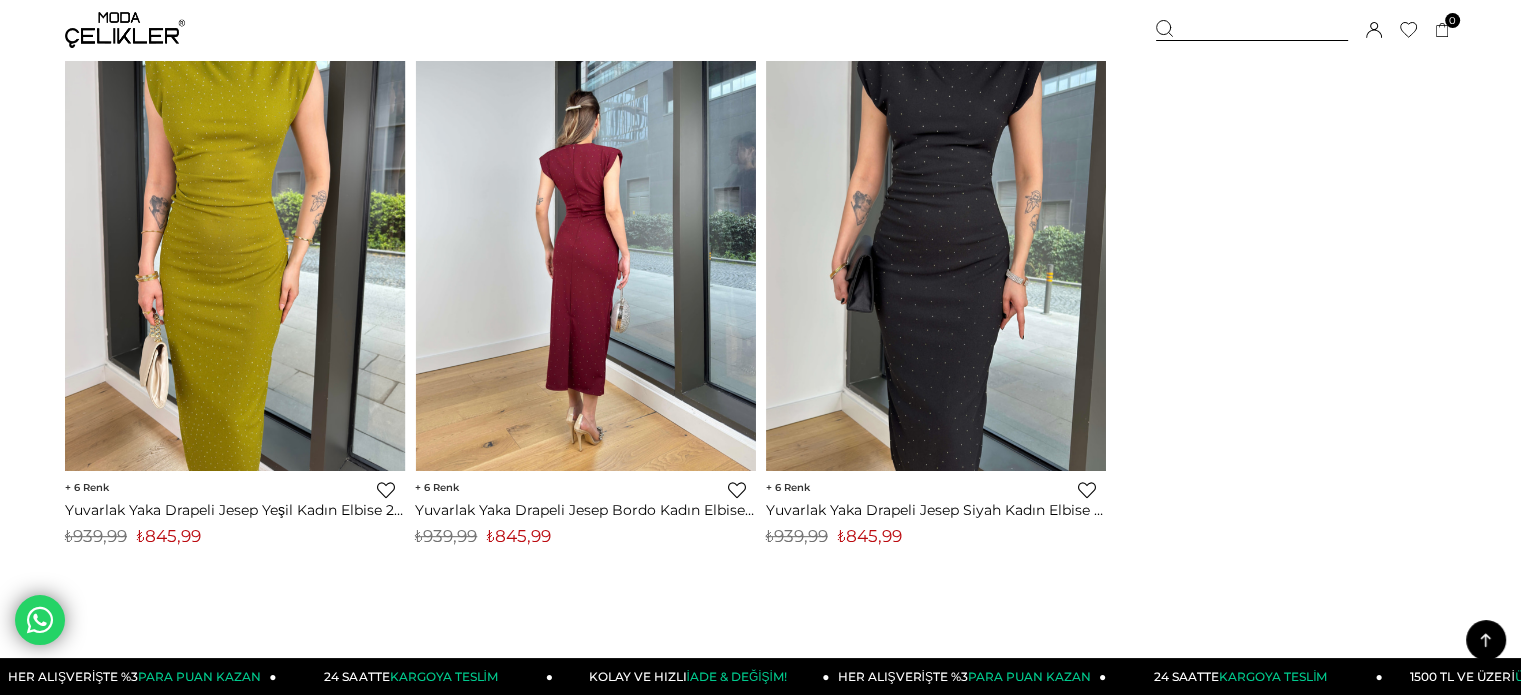click at bounding box center (1256, 245) 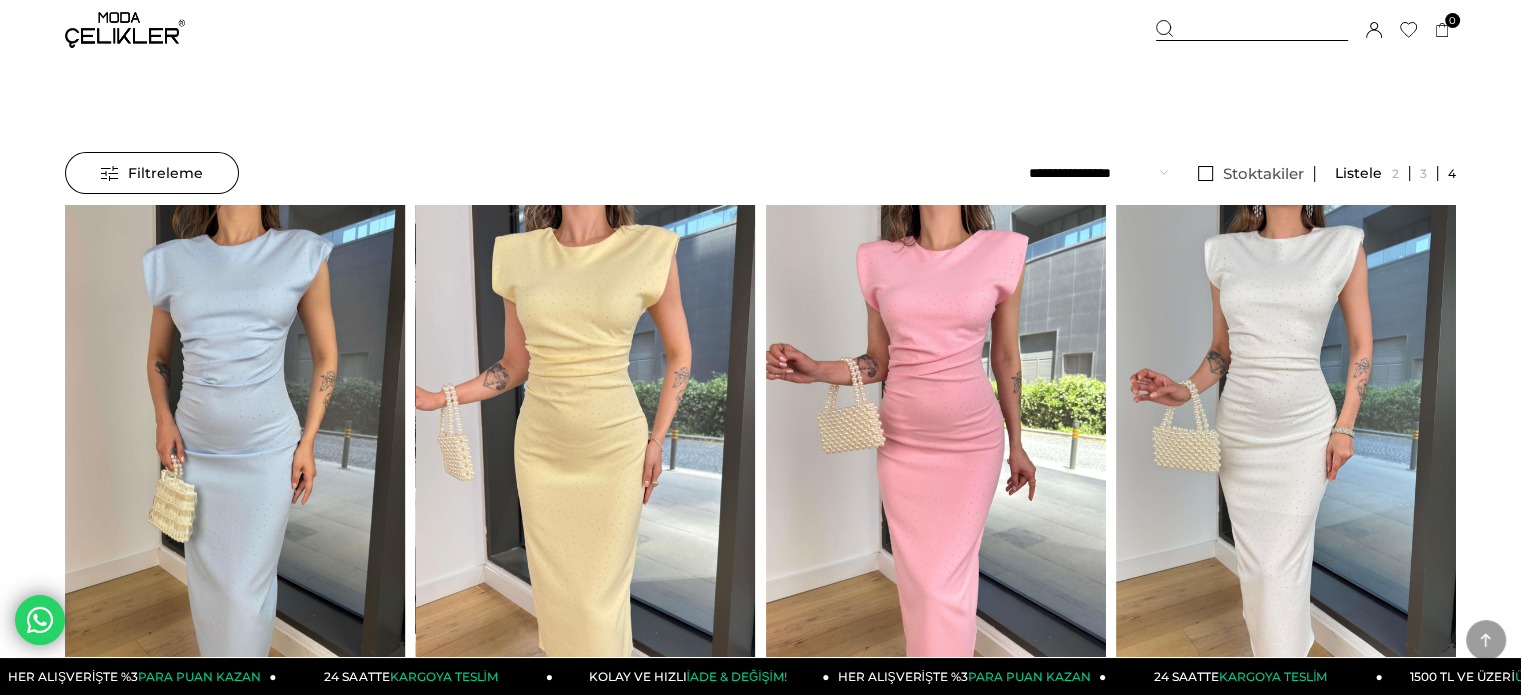scroll, scrollTop: 270, scrollLeft: 0, axis: vertical 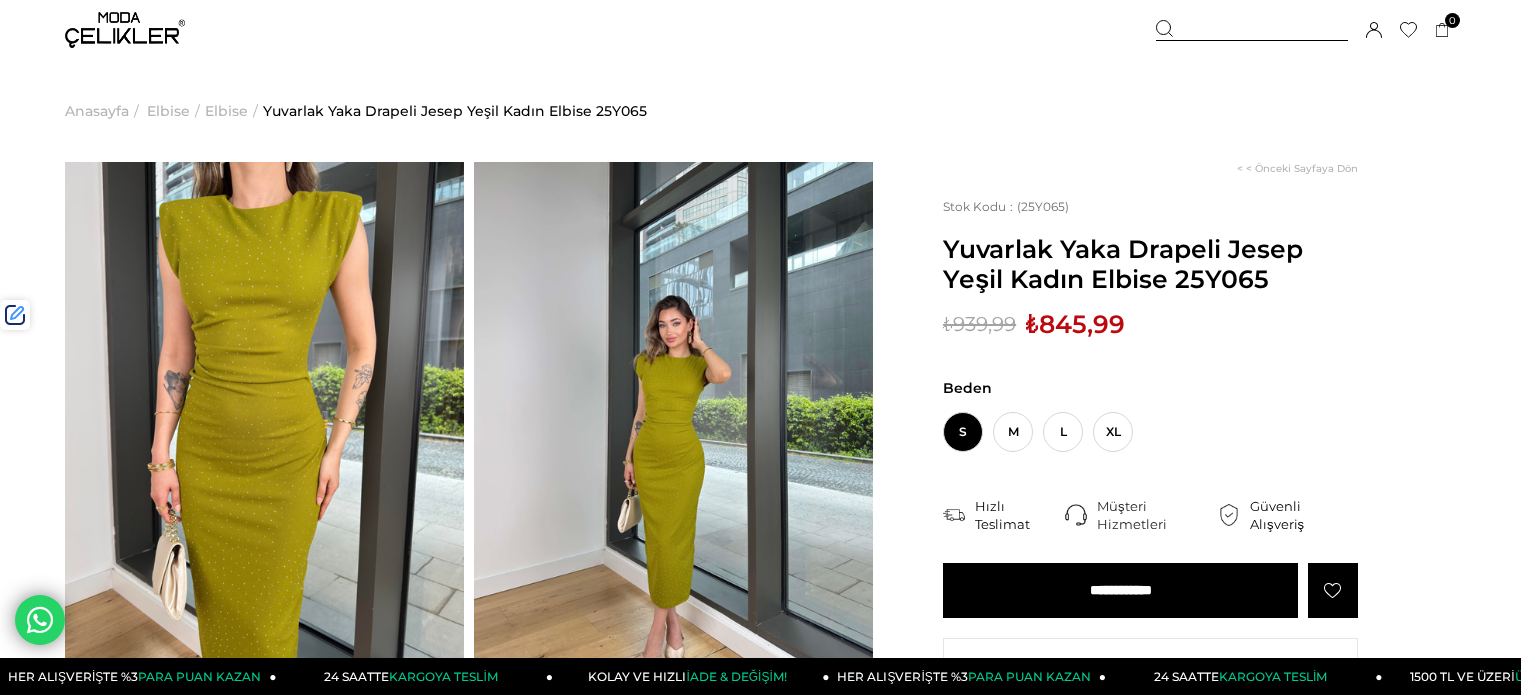 click on "Ürün Varyasyonları" at bounding box center (0, 0) 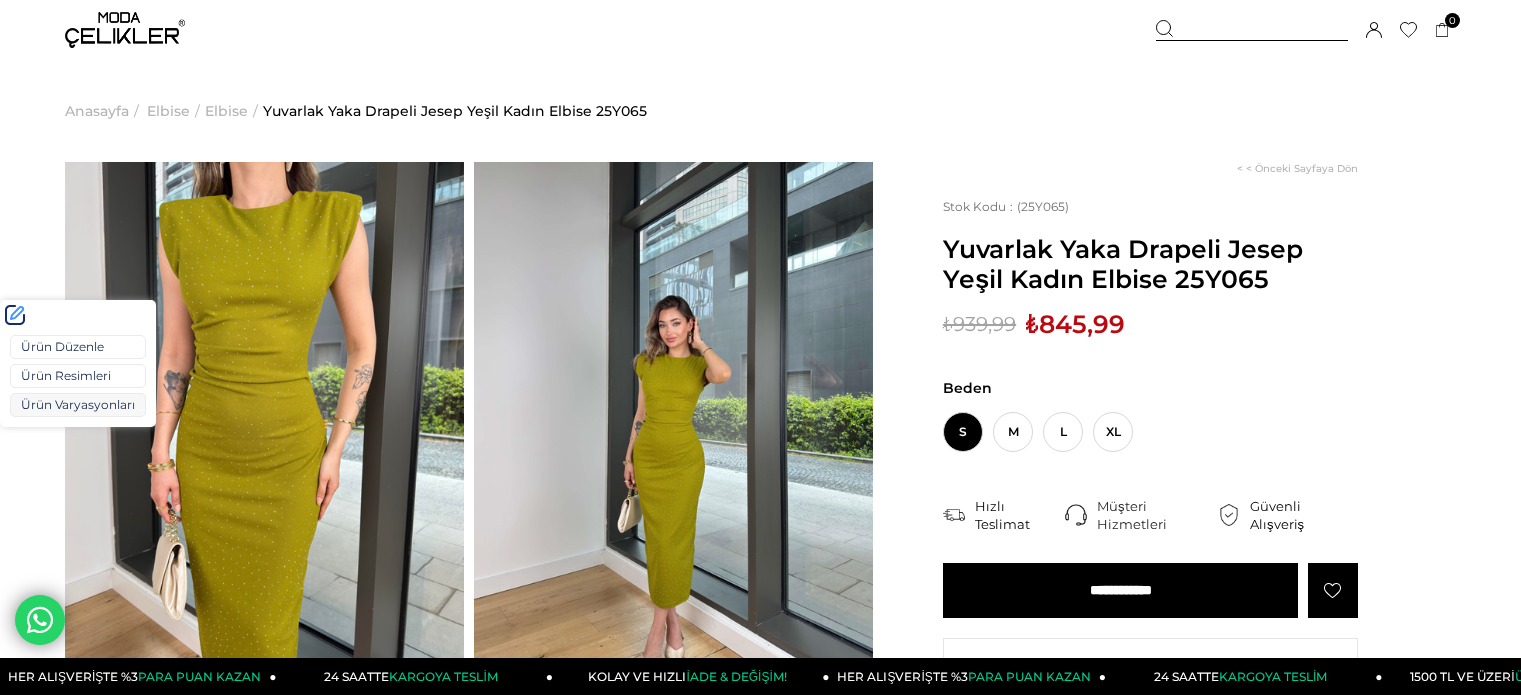scroll, scrollTop: 0, scrollLeft: 0, axis: both 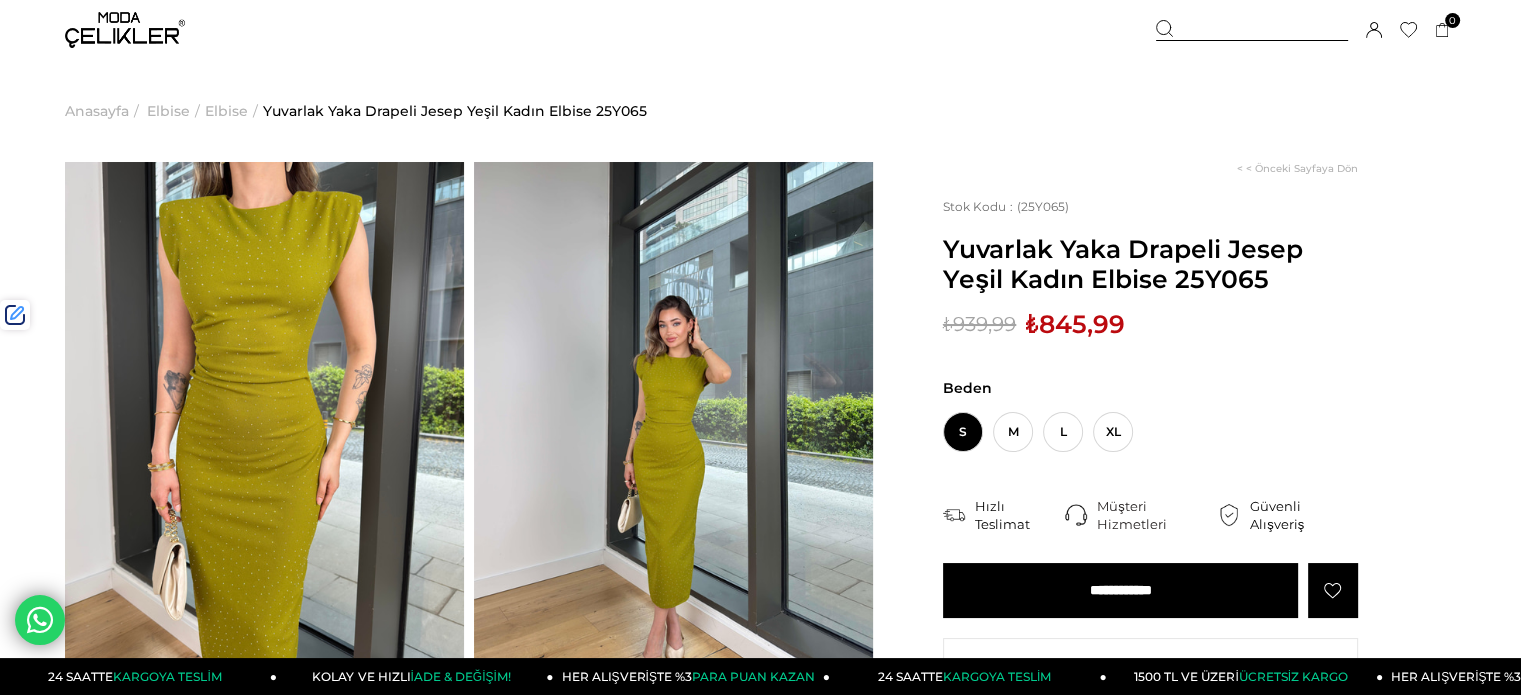 click at bounding box center [1252, 30] 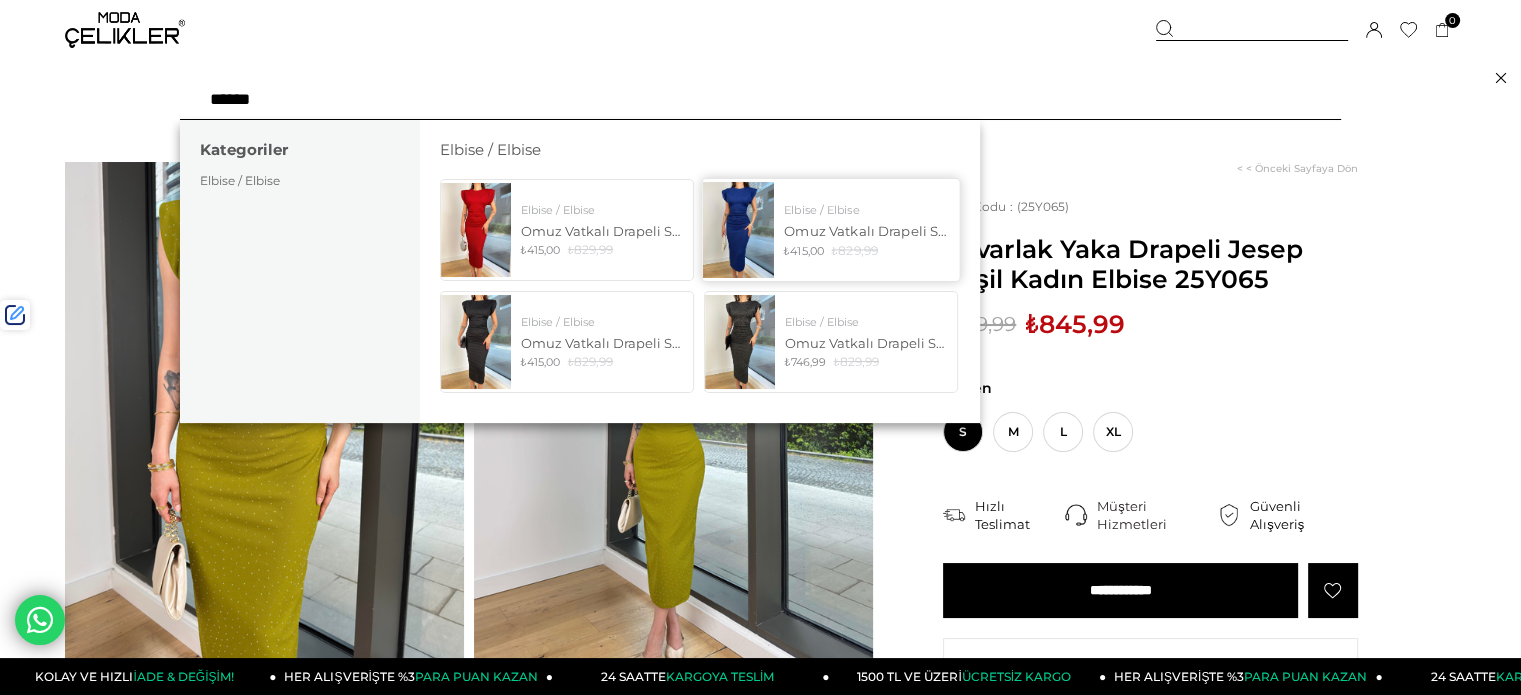 type on "******" 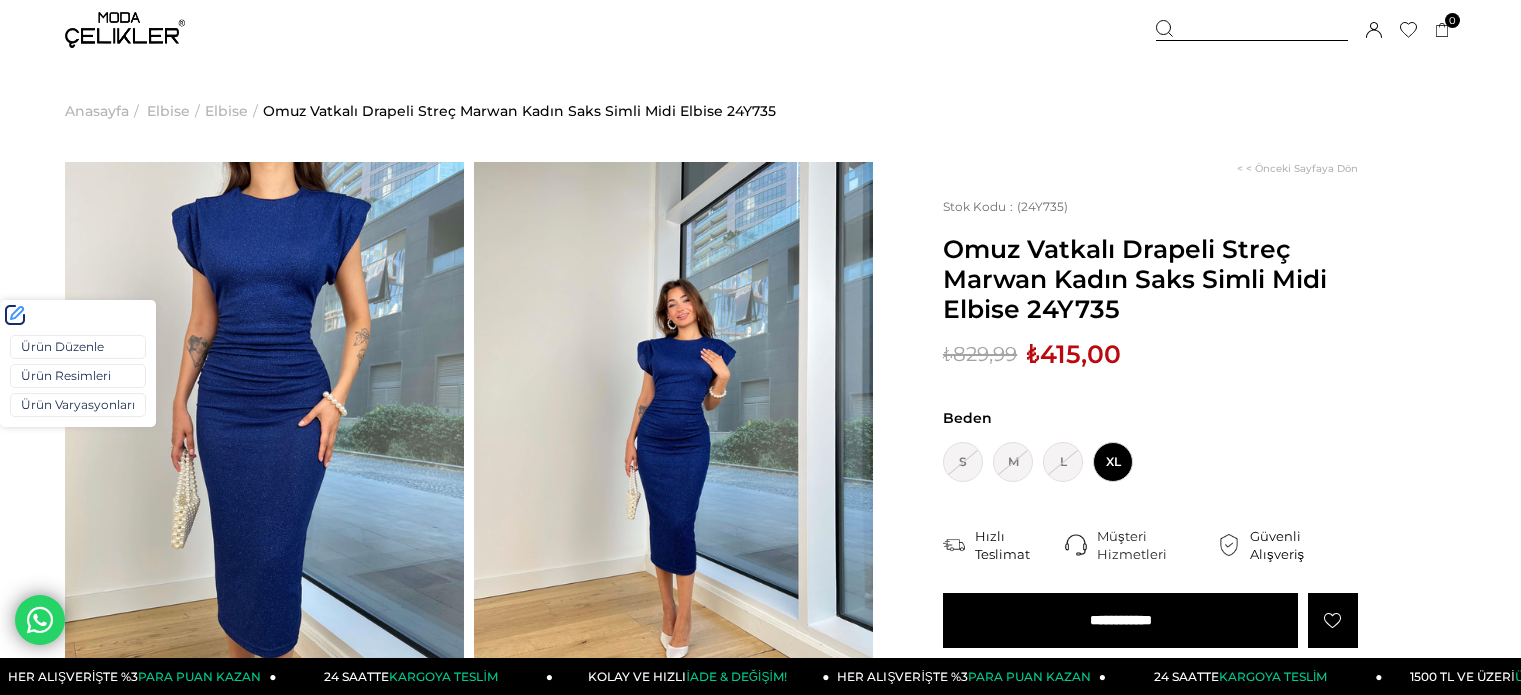 scroll, scrollTop: 0, scrollLeft: 0, axis: both 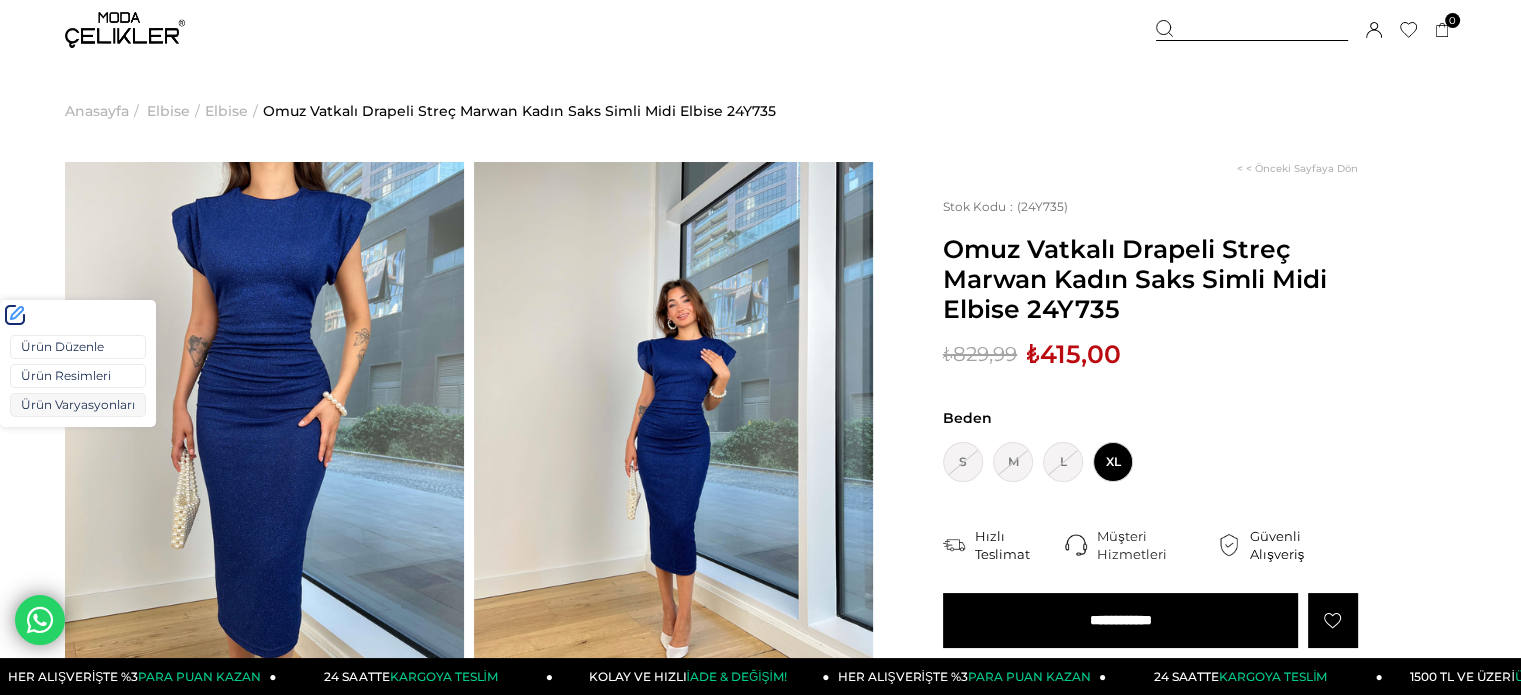 click on "Ürün Varyasyonları" at bounding box center [78, 405] 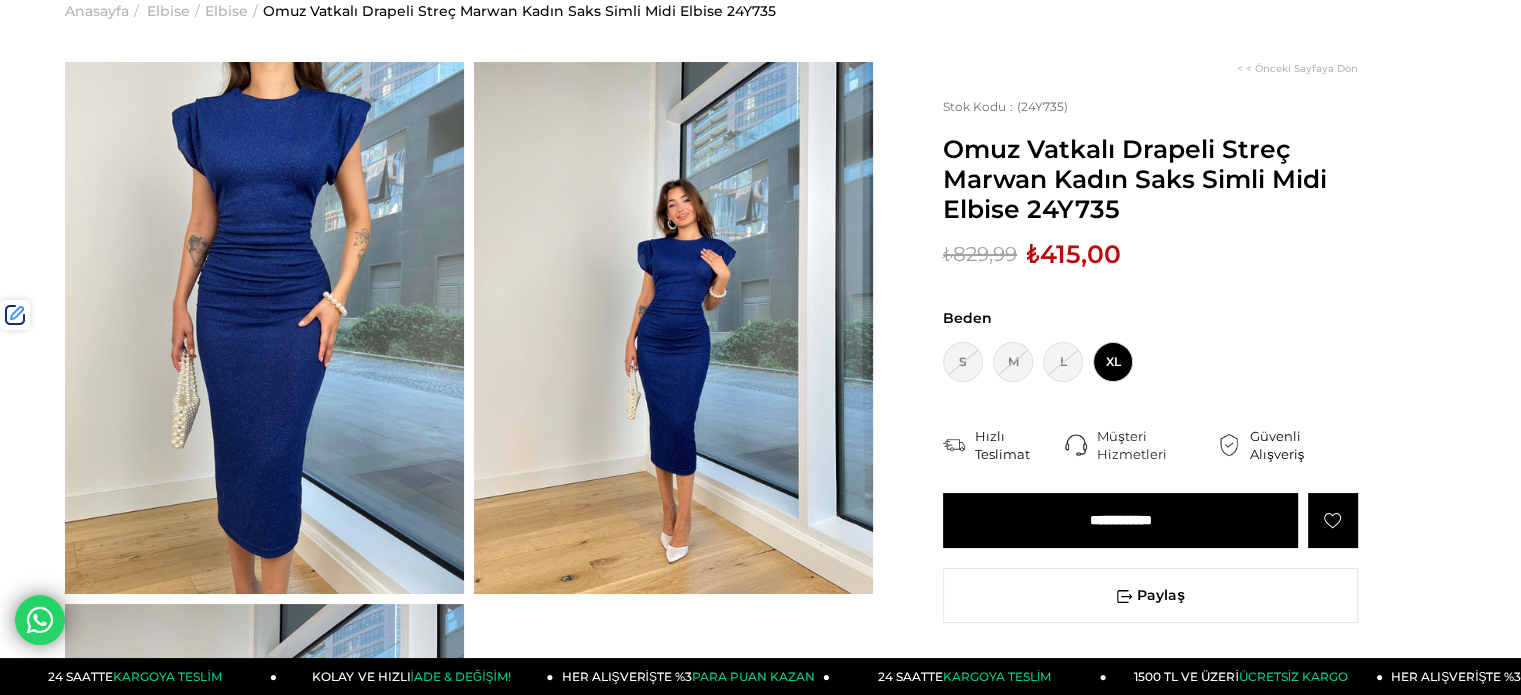 scroll, scrollTop: 0, scrollLeft: 0, axis: both 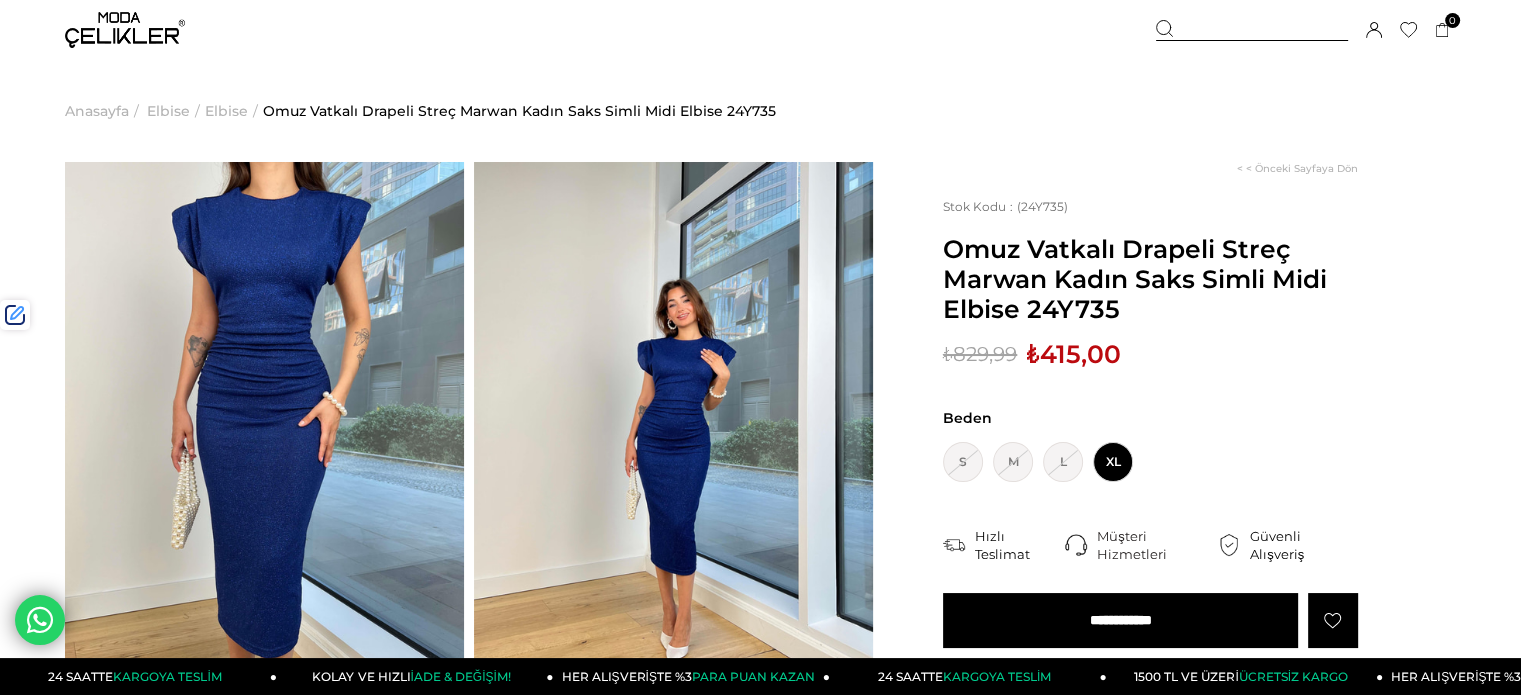 click at bounding box center [1252, 30] 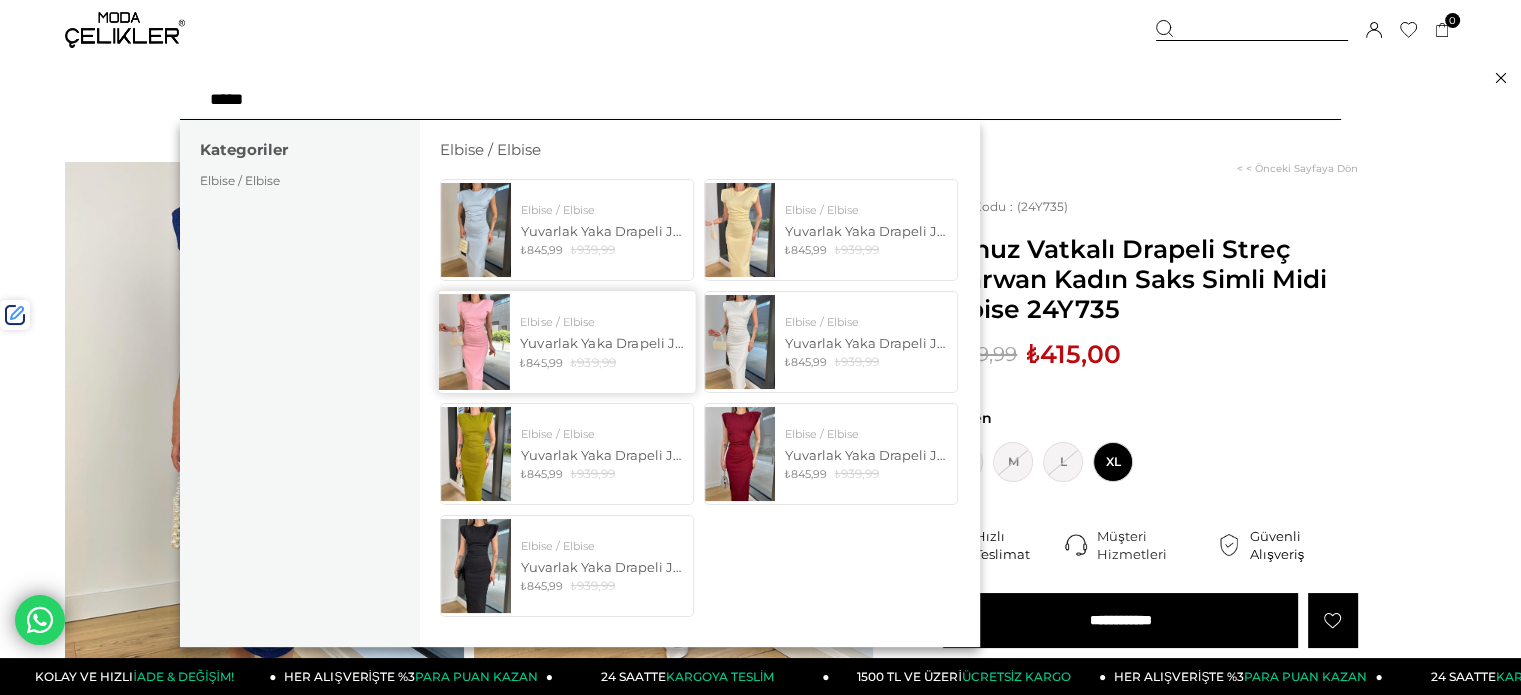 type on "*****" 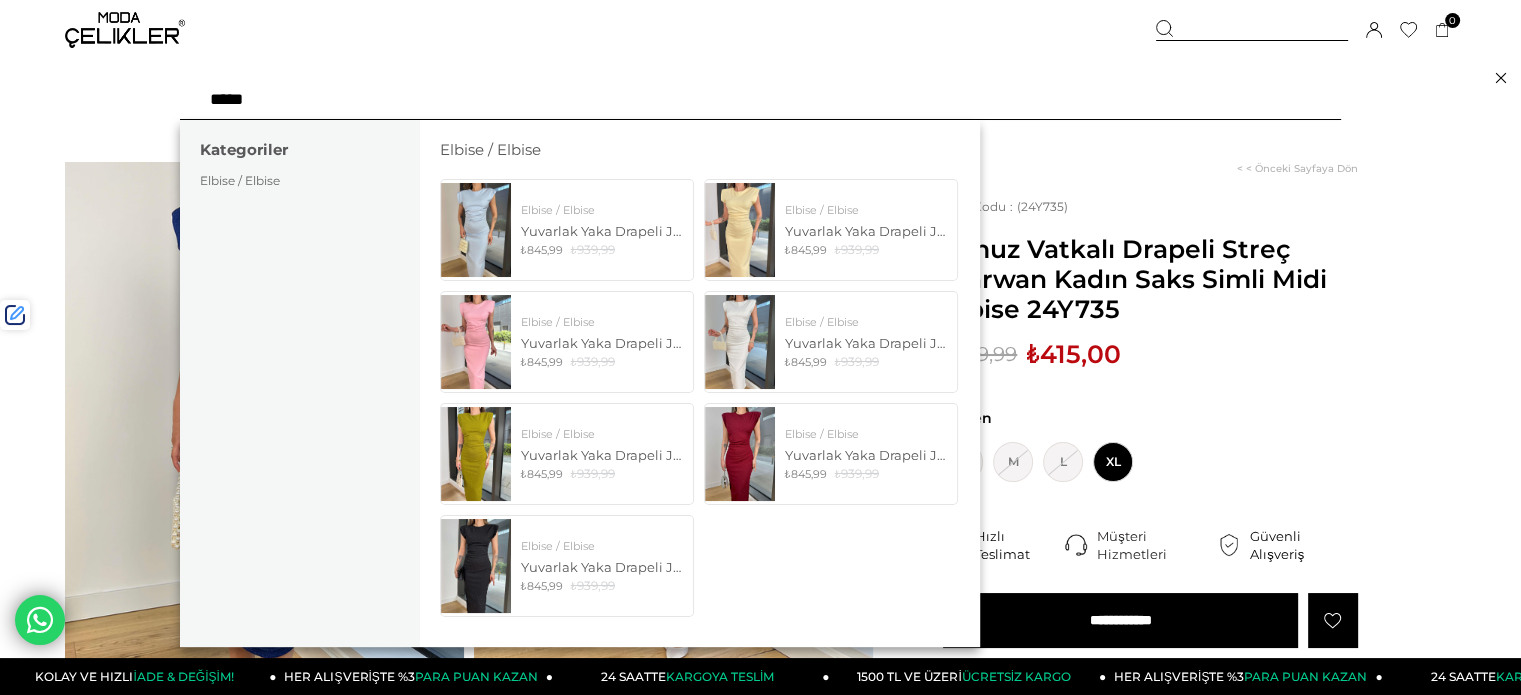 drag, startPoint x: 483, startPoint y: 321, endPoint x: 480, endPoint y: 302, distance: 19.235384 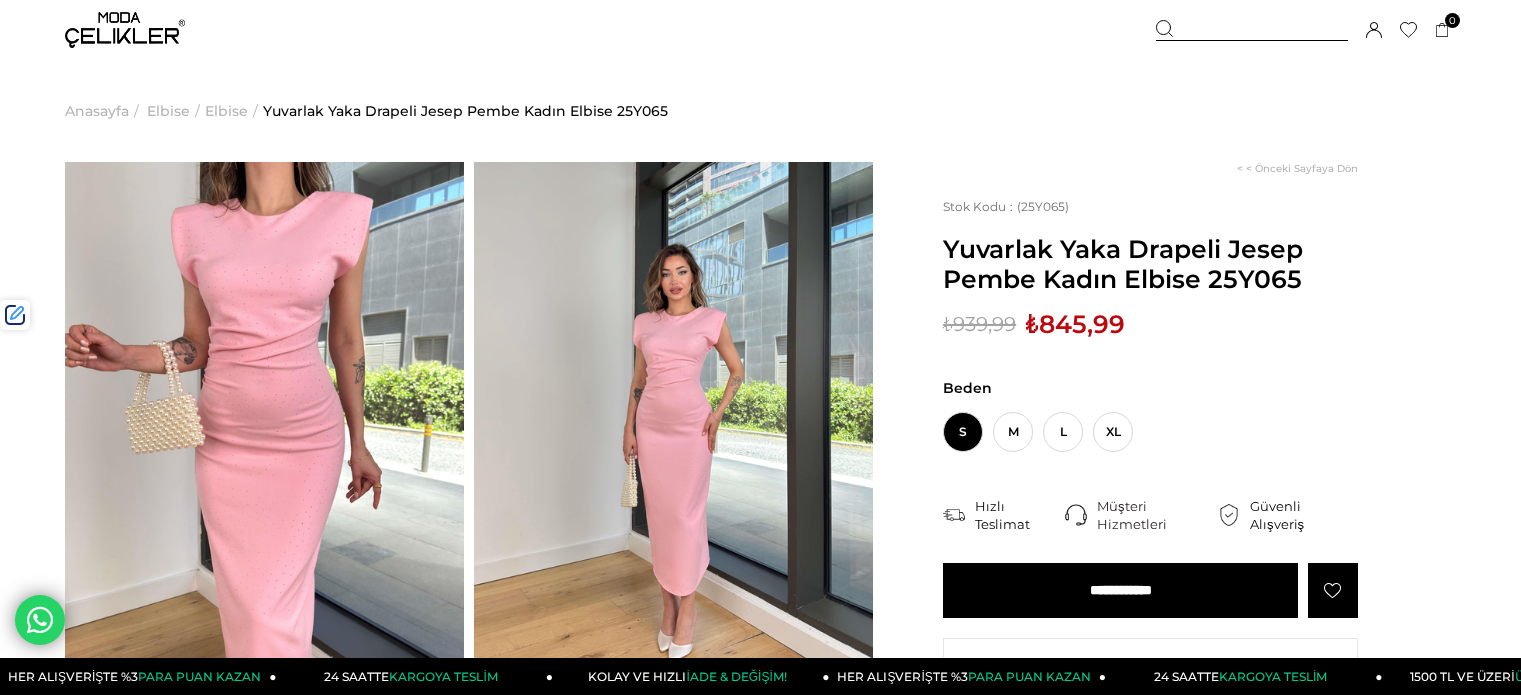 scroll, scrollTop: 0, scrollLeft: 0, axis: both 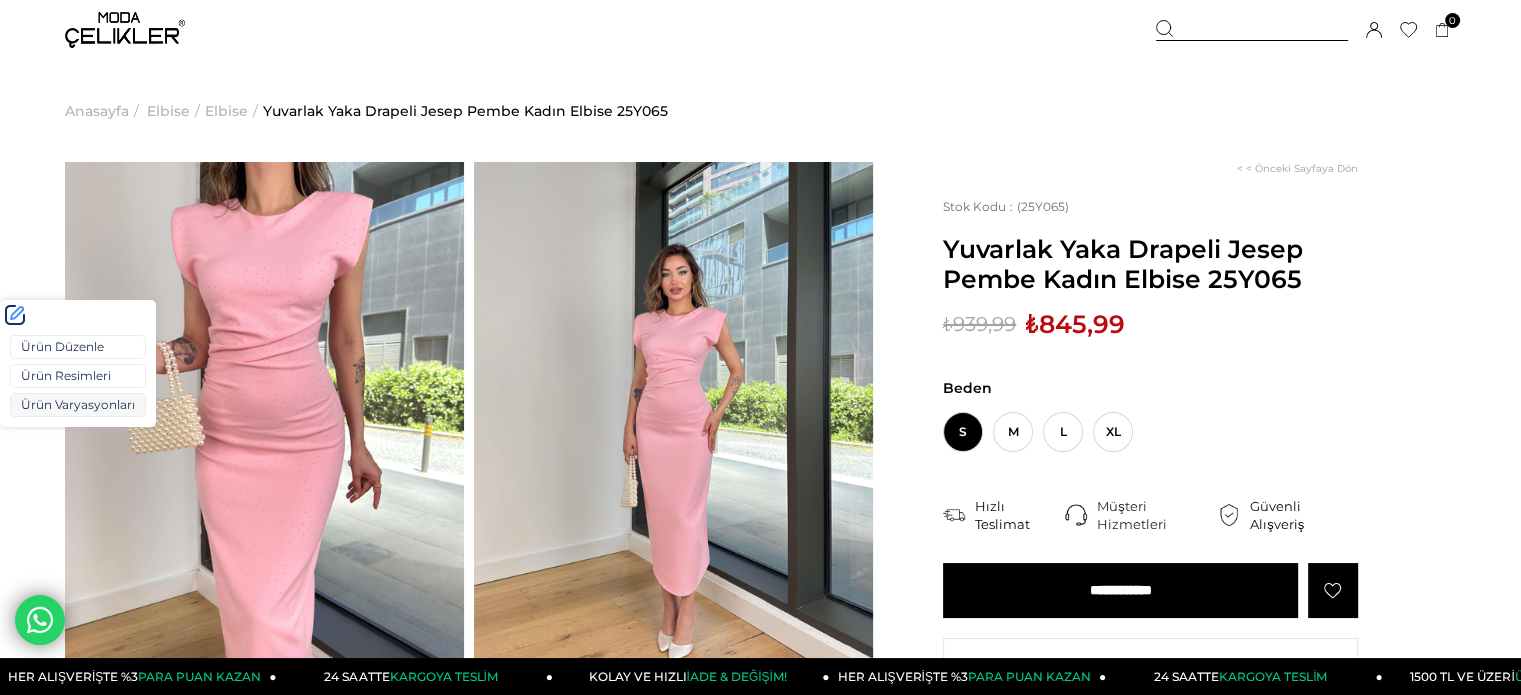 click on "Ürün Varyasyonları" at bounding box center (78, 405) 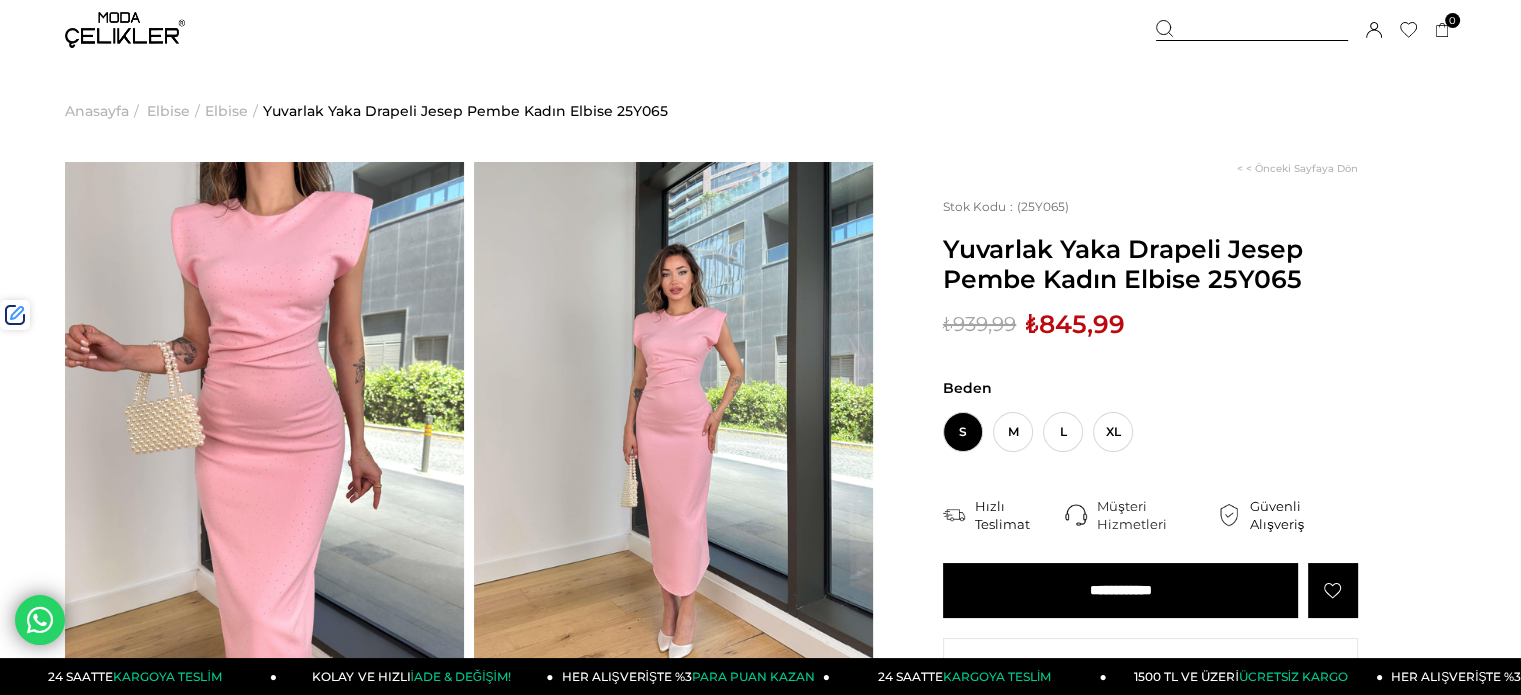 click at bounding box center [1252, 30] 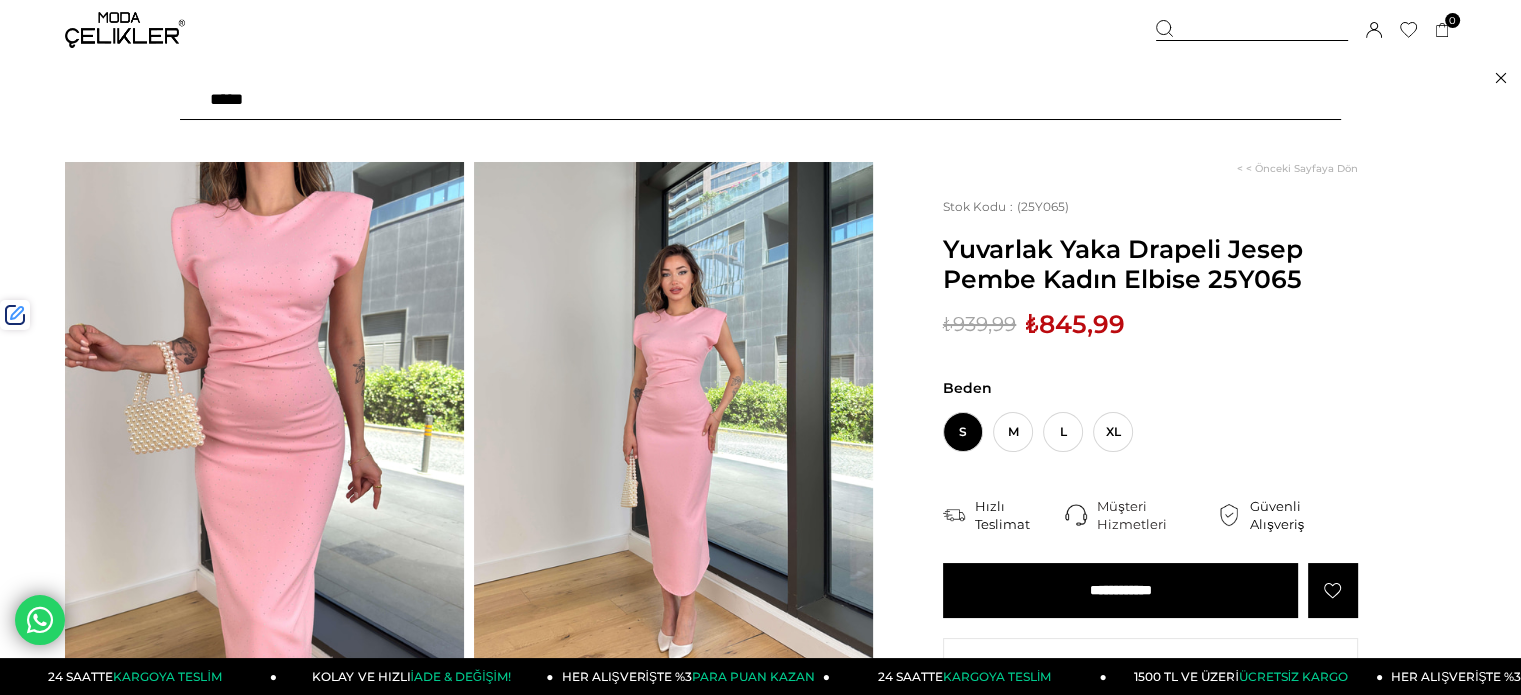 paste on "******" 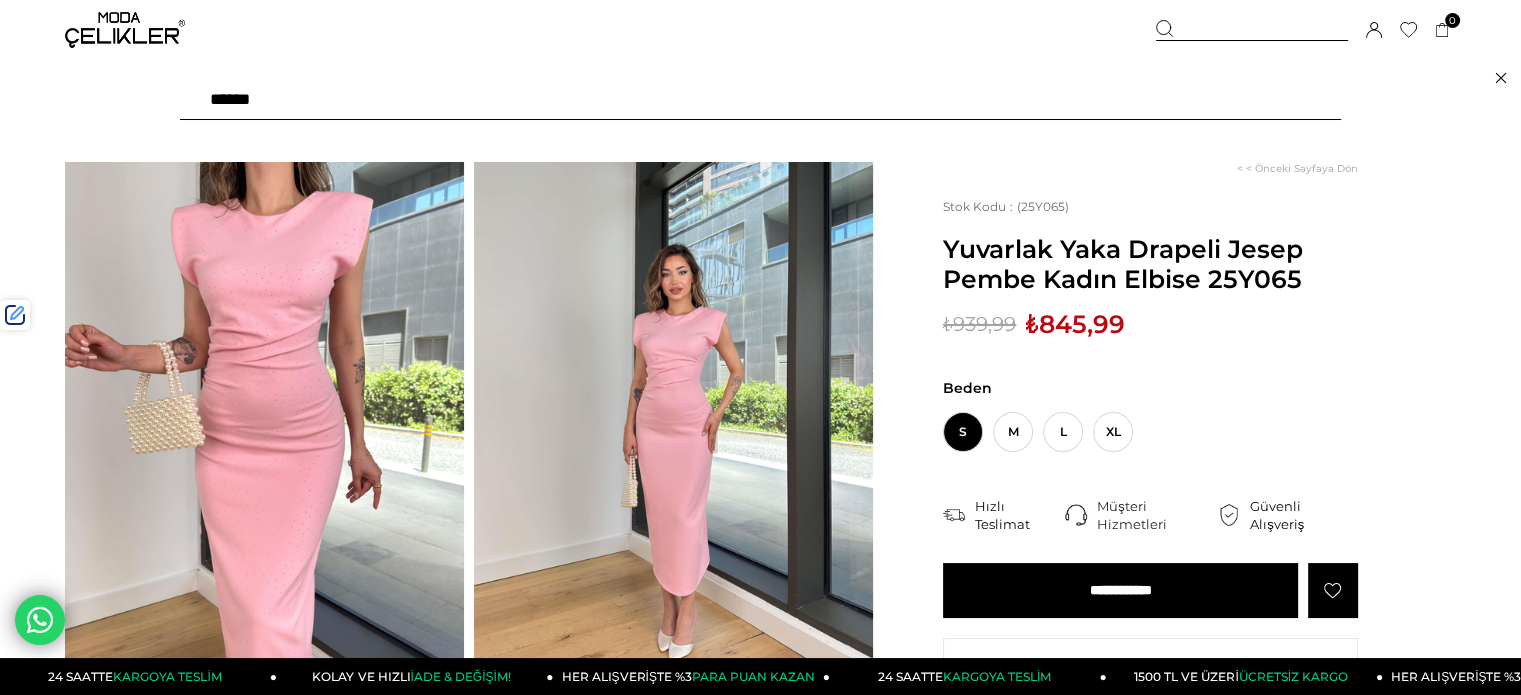type on "******" 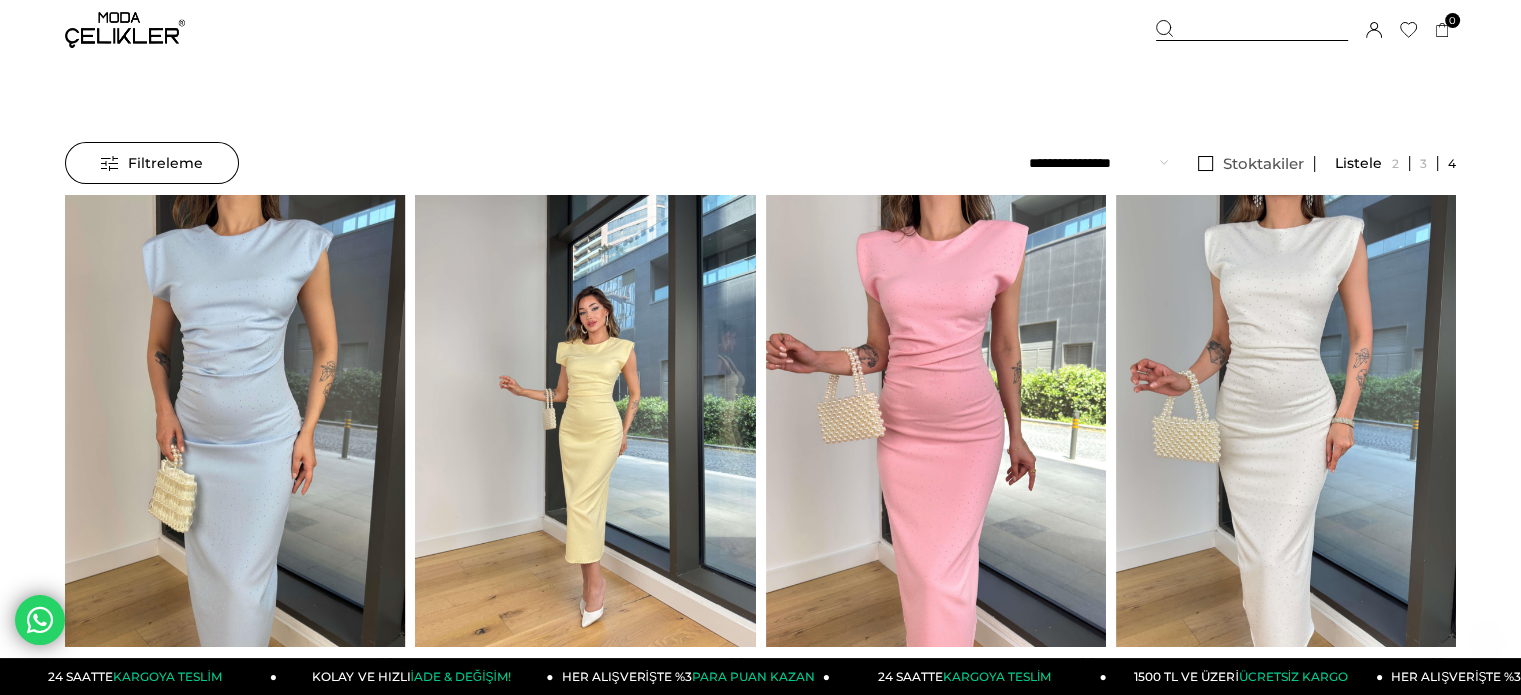 scroll, scrollTop: 372, scrollLeft: 0, axis: vertical 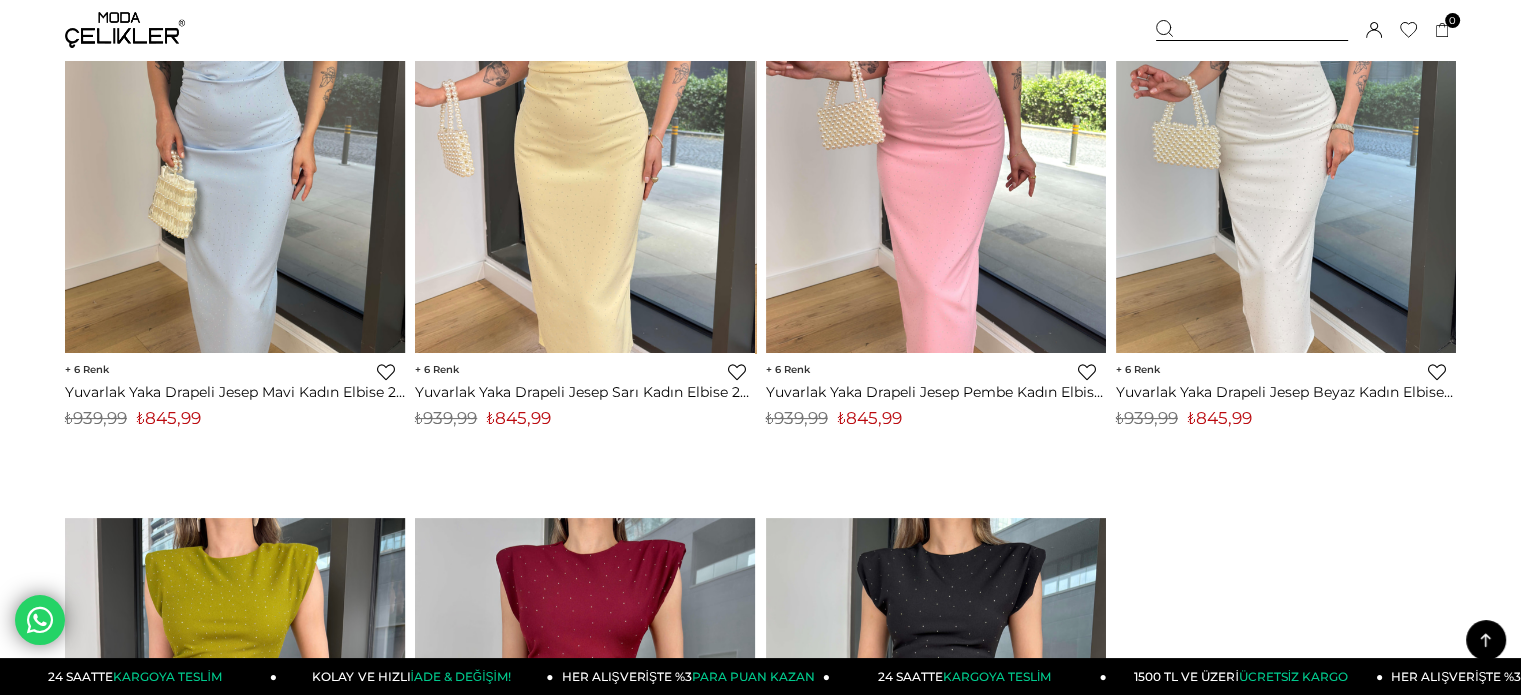 click on "₺845,99" at bounding box center [519, 418] 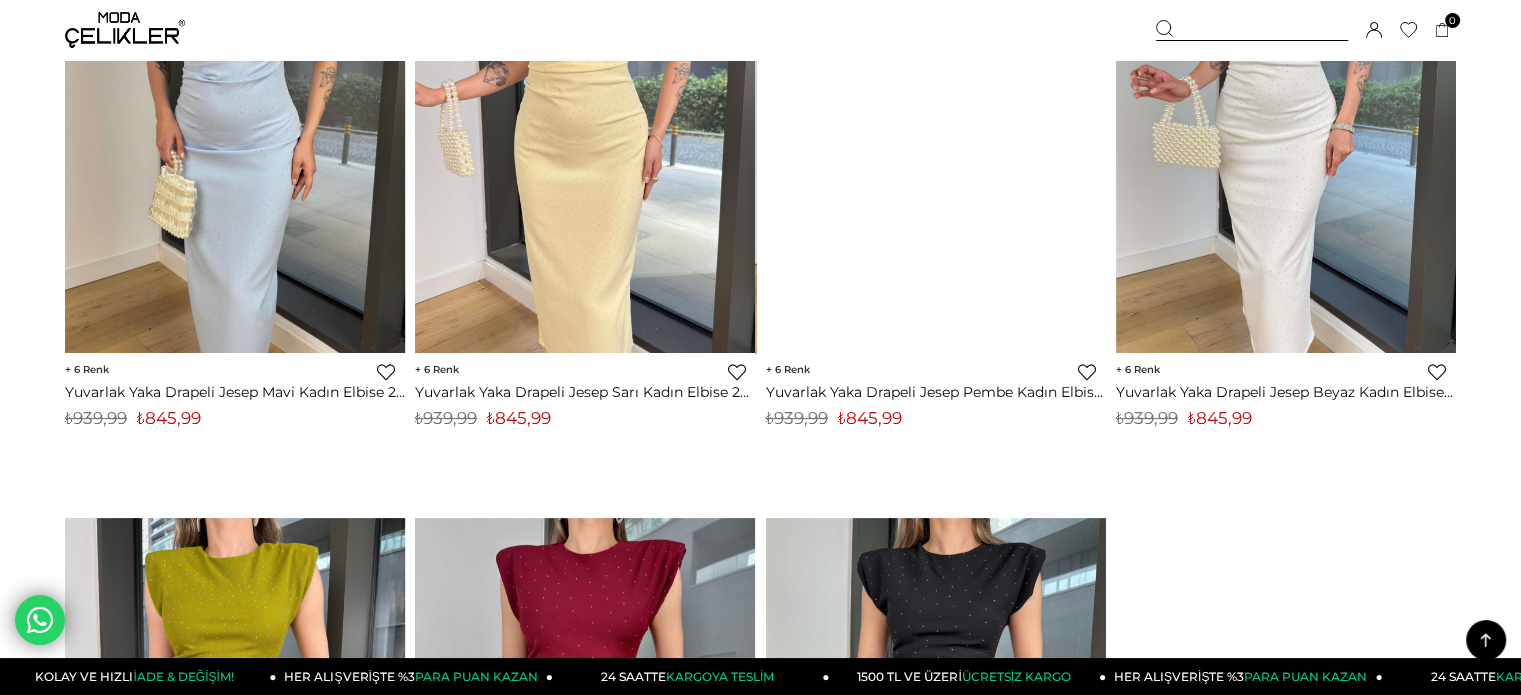 drag, startPoint x: 1202, startPoint y: 27, endPoint x: 192, endPoint y: 100, distance: 1012.6347 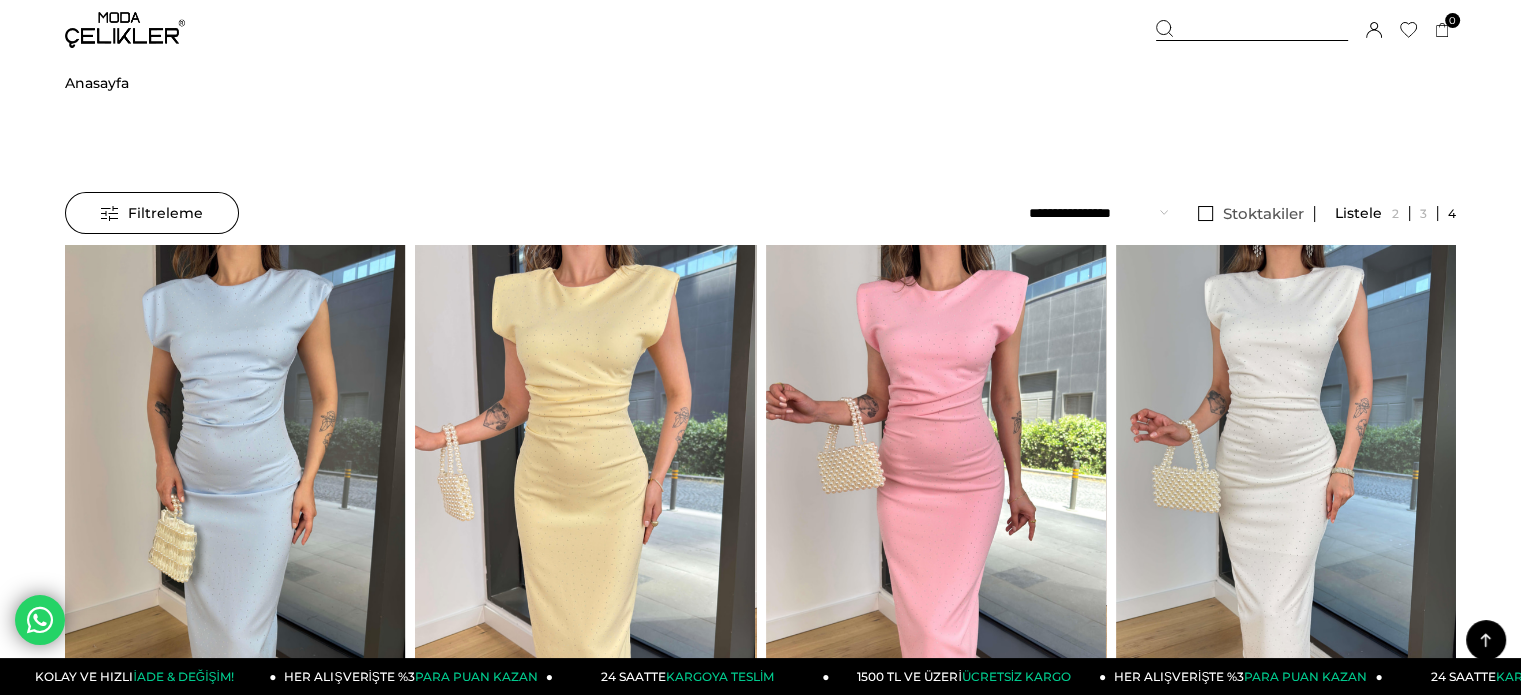 scroll, scrollTop: 0, scrollLeft: 0, axis: both 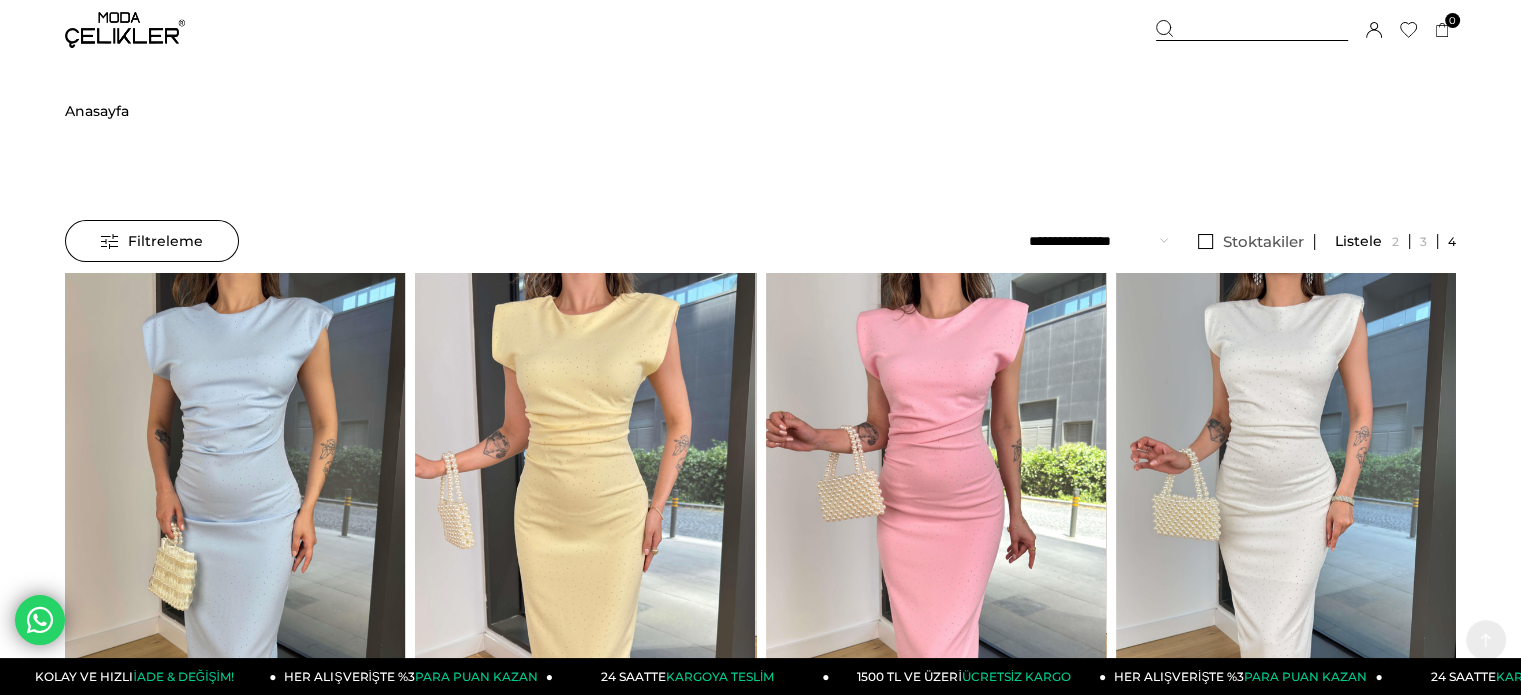 drag, startPoint x: 1188, startPoint y: 32, endPoint x: 1148, endPoint y: 36, distance: 40.1995 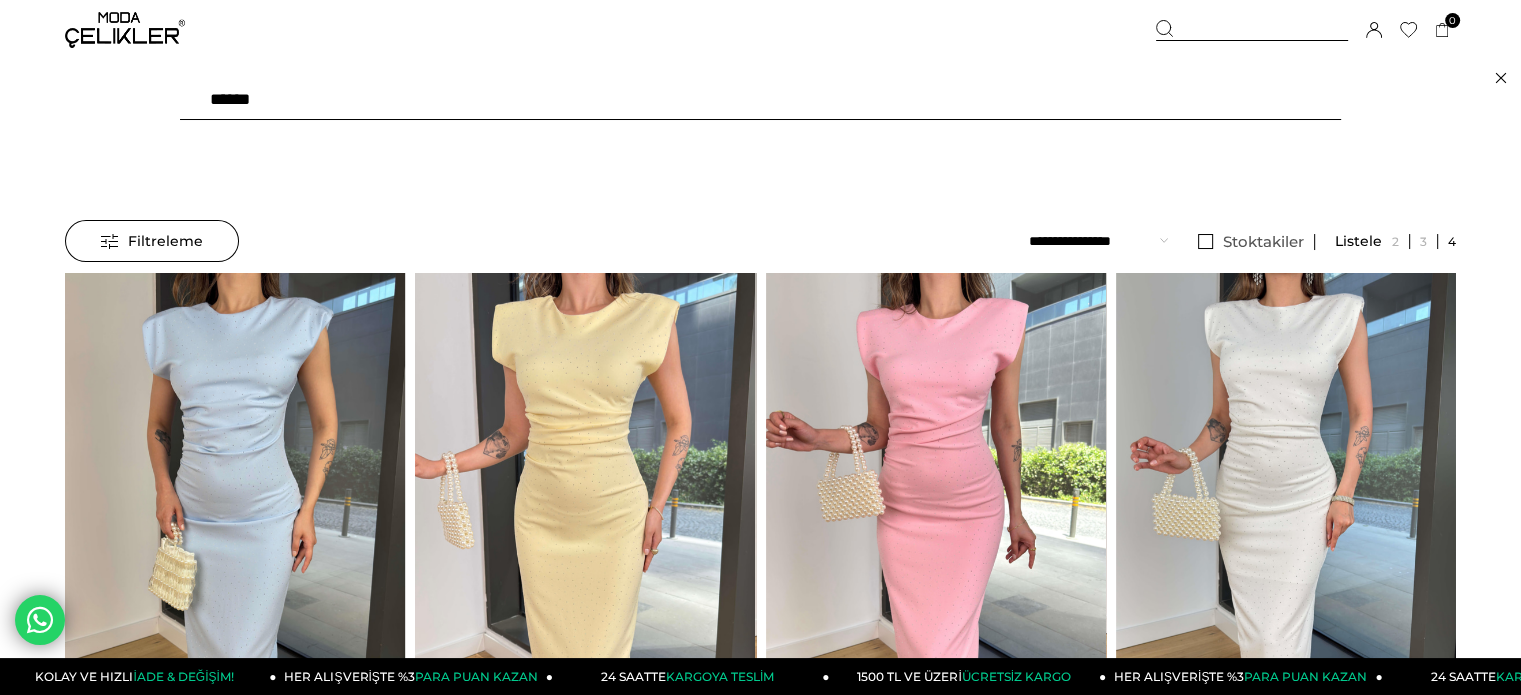 drag, startPoint x: 188, startPoint y: 111, endPoint x: 47, endPoint y: 132, distance: 142.55525 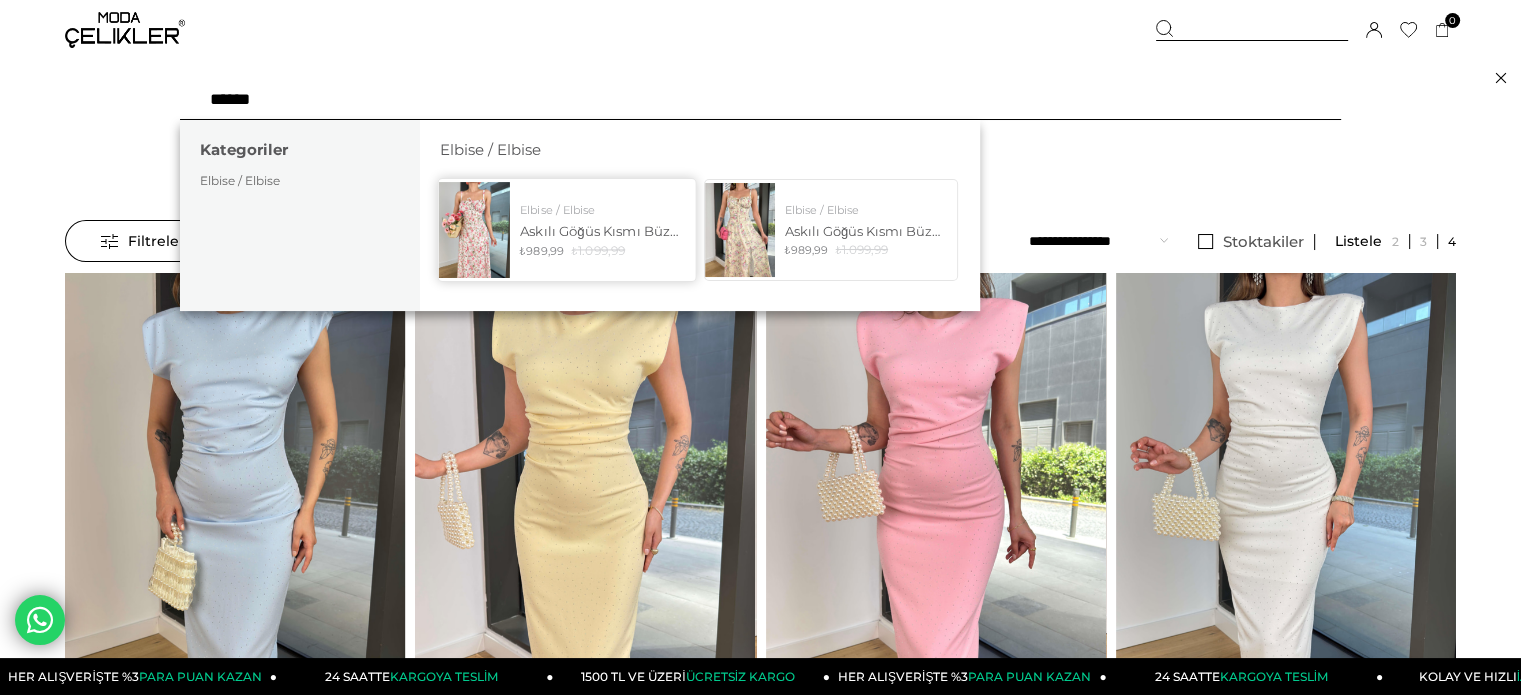 type on "******" 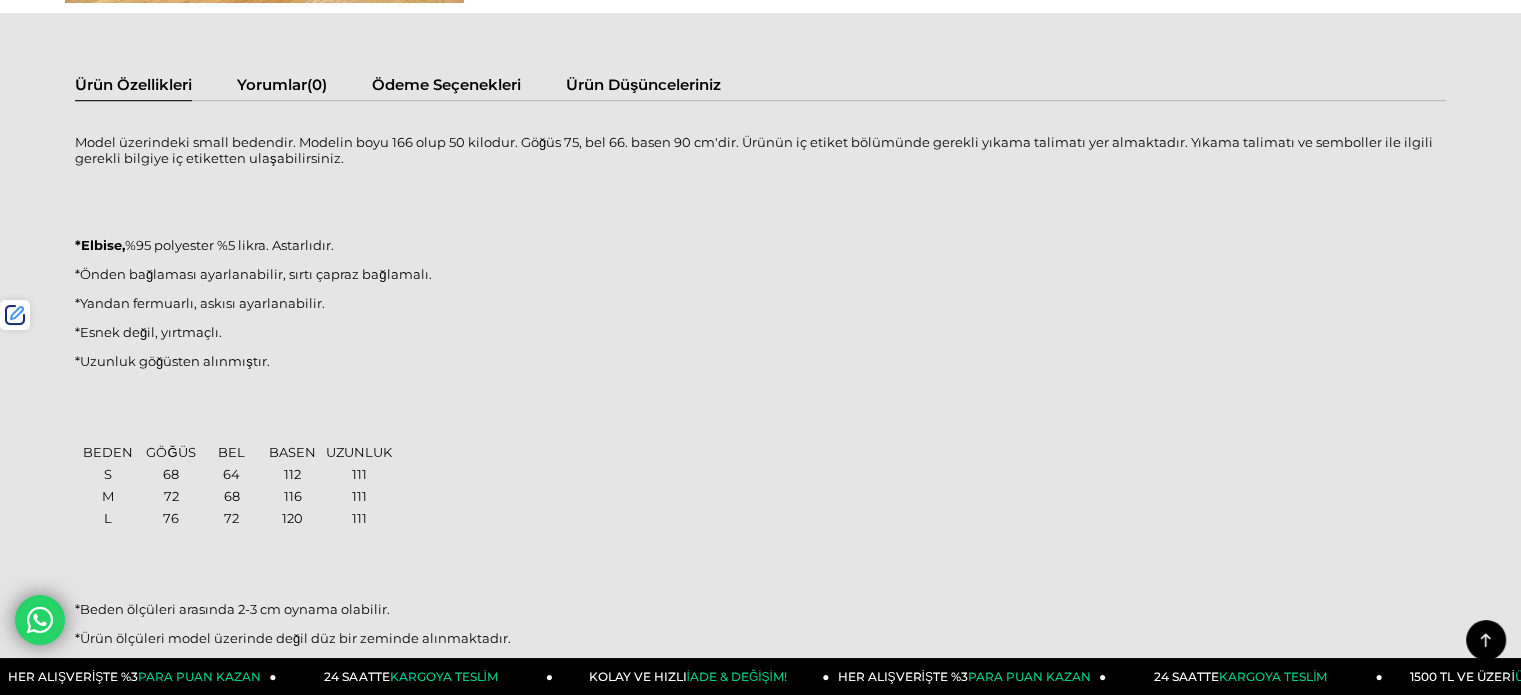 scroll, scrollTop: 1300, scrollLeft: 0, axis: vertical 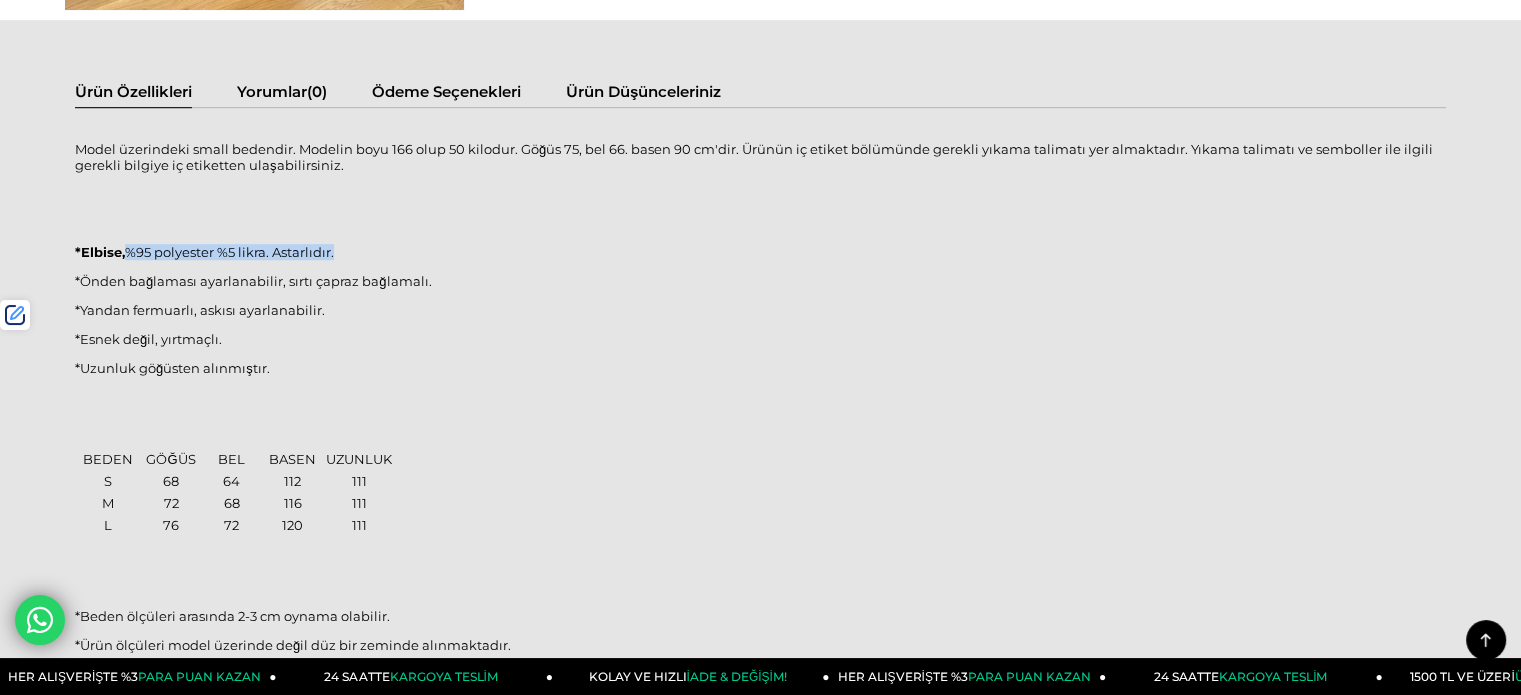 drag, startPoint x: 128, startPoint y: 250, endPoint x: 373, endPoint y: 246, distance: 245.03265 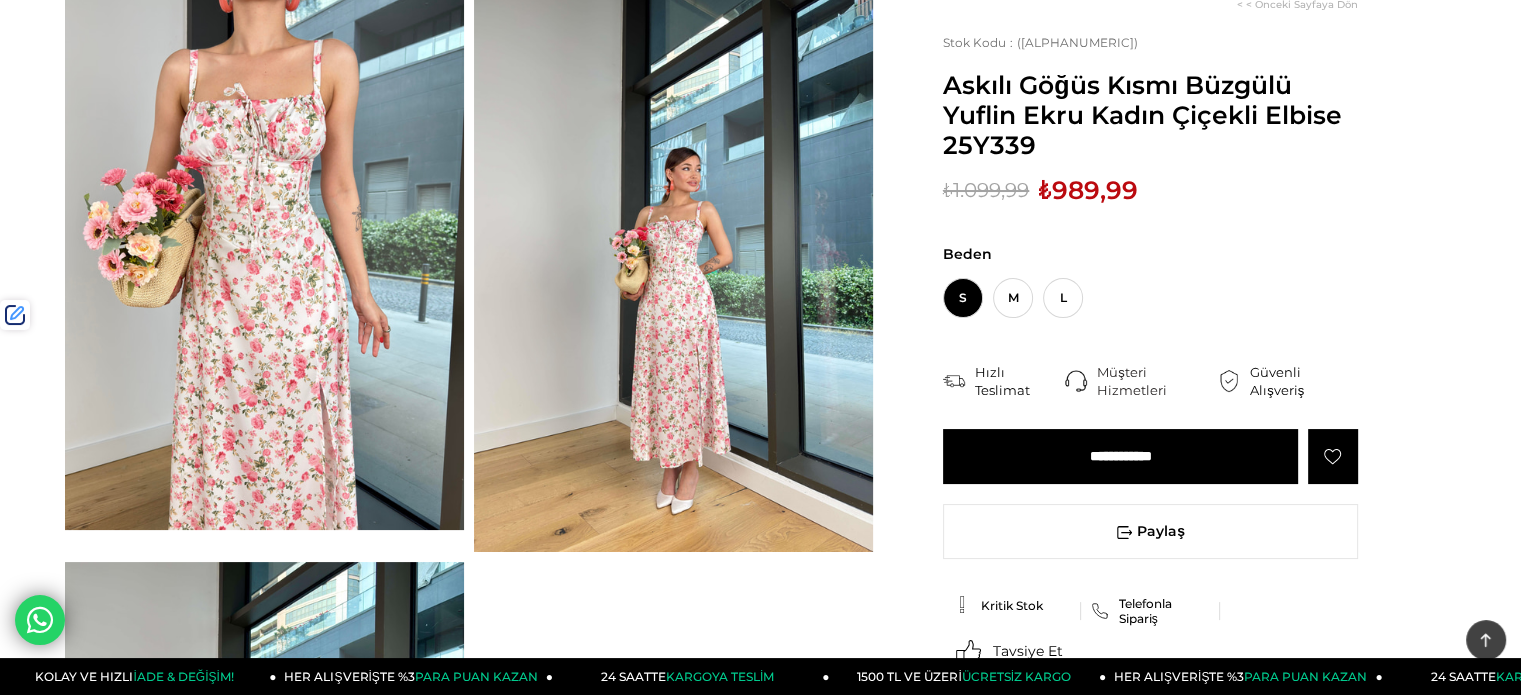 scroll, scrollTop: 0, scrollLeft: 0, axis: both 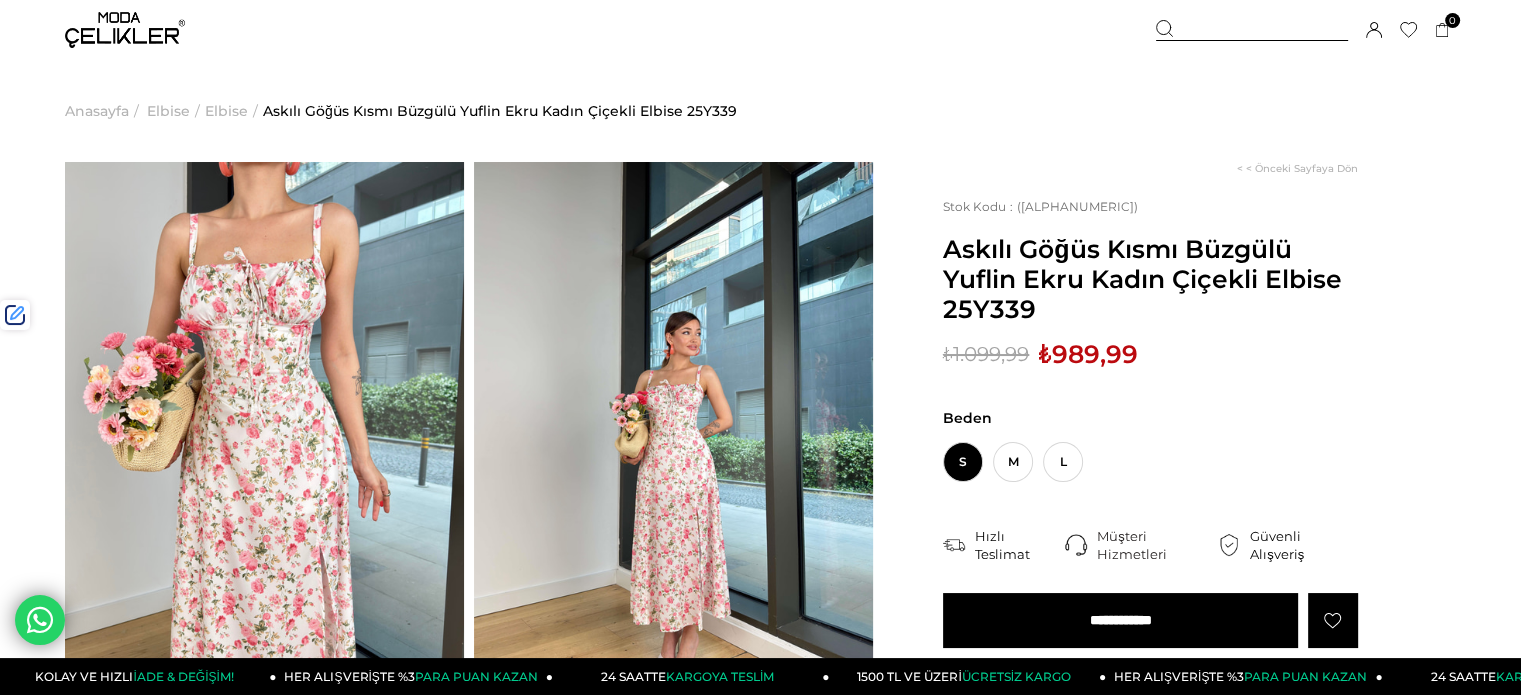 click at bounding box center (1252, 30) 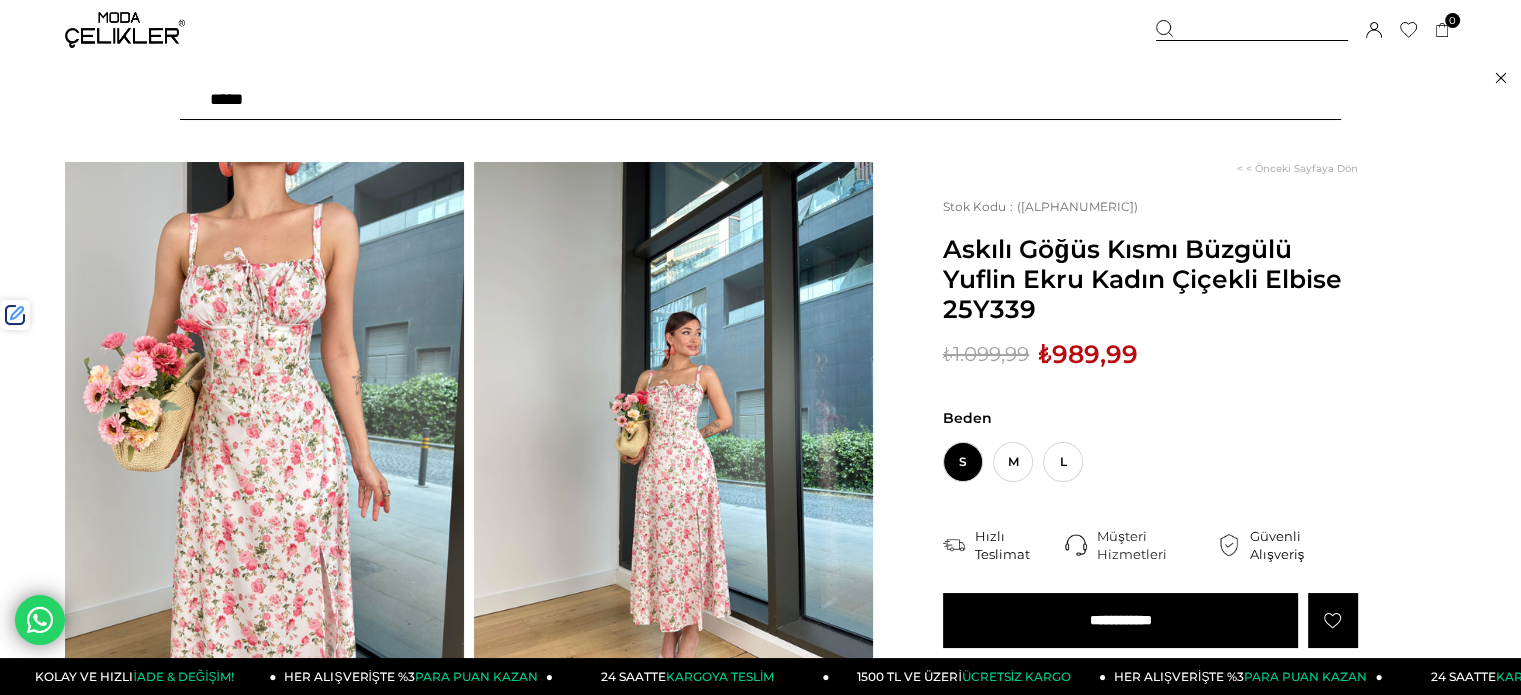 paste on "******" 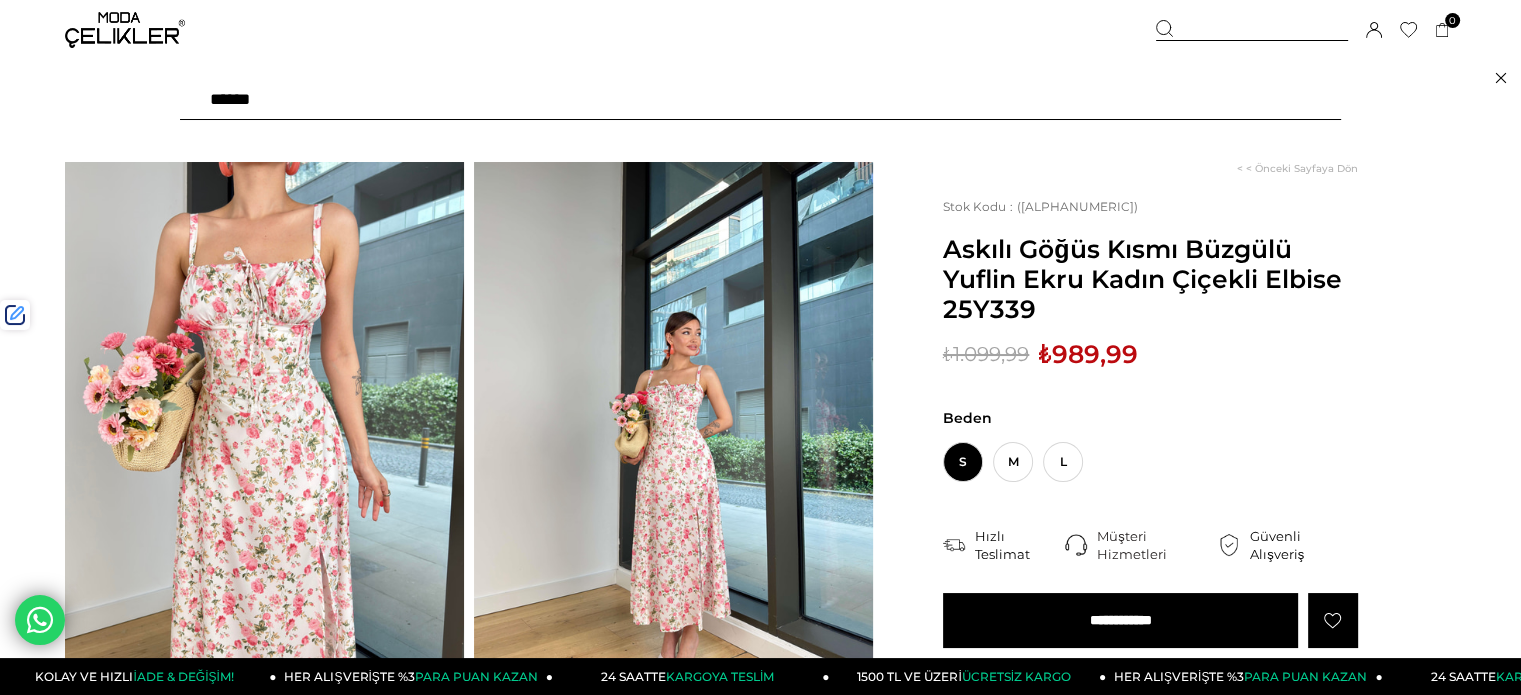 type on "******" 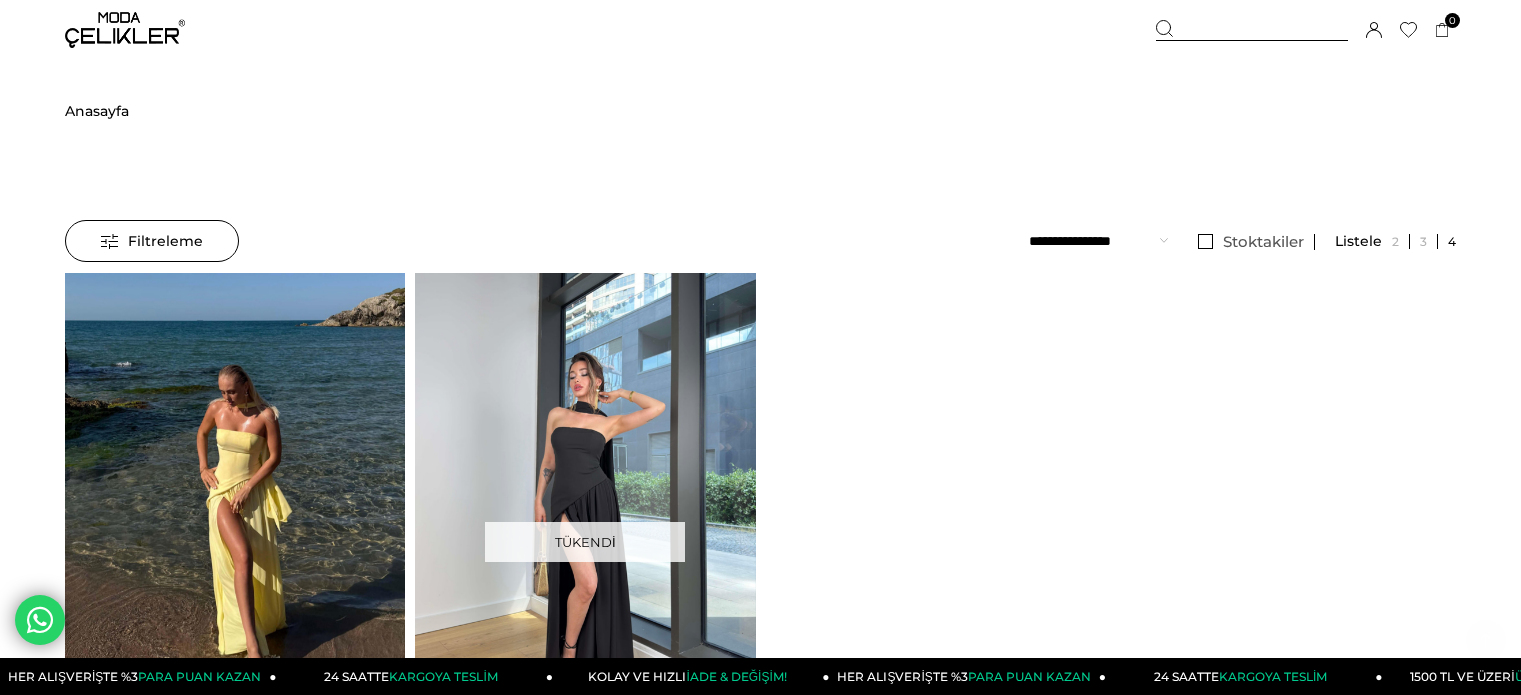 scroll, scrollTop: 400, scrollLeft: 0, axis: vertical 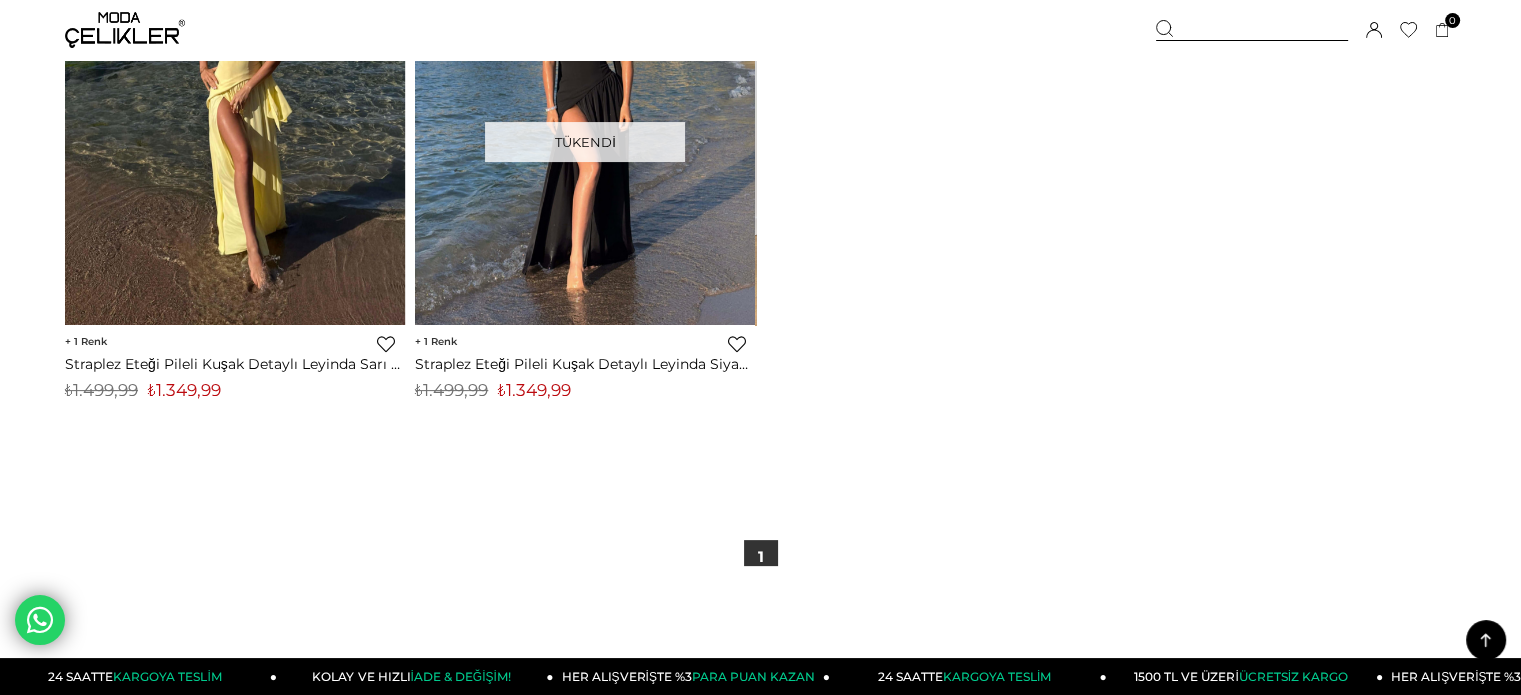 click on "₺1.349,99" at bounding box center (184, 390) 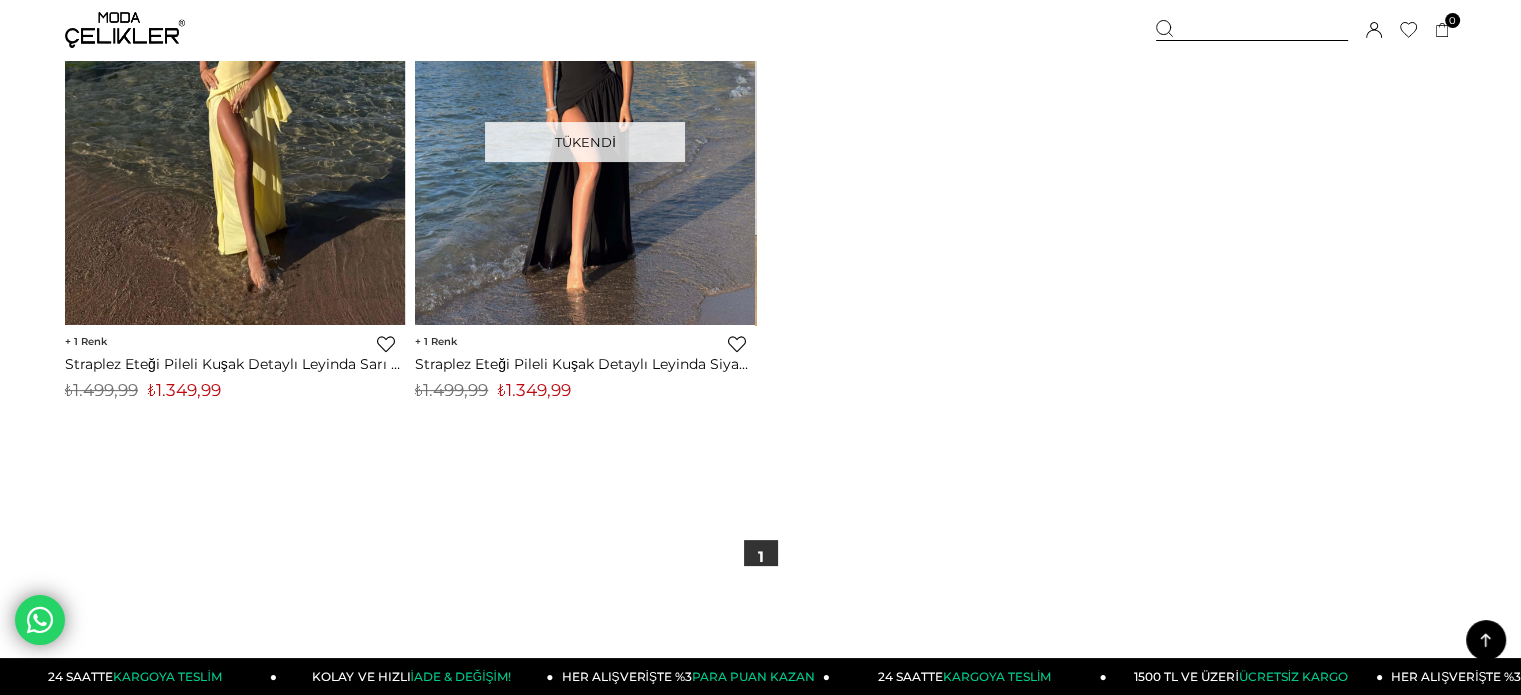 click at bounding box center [1252, 30] 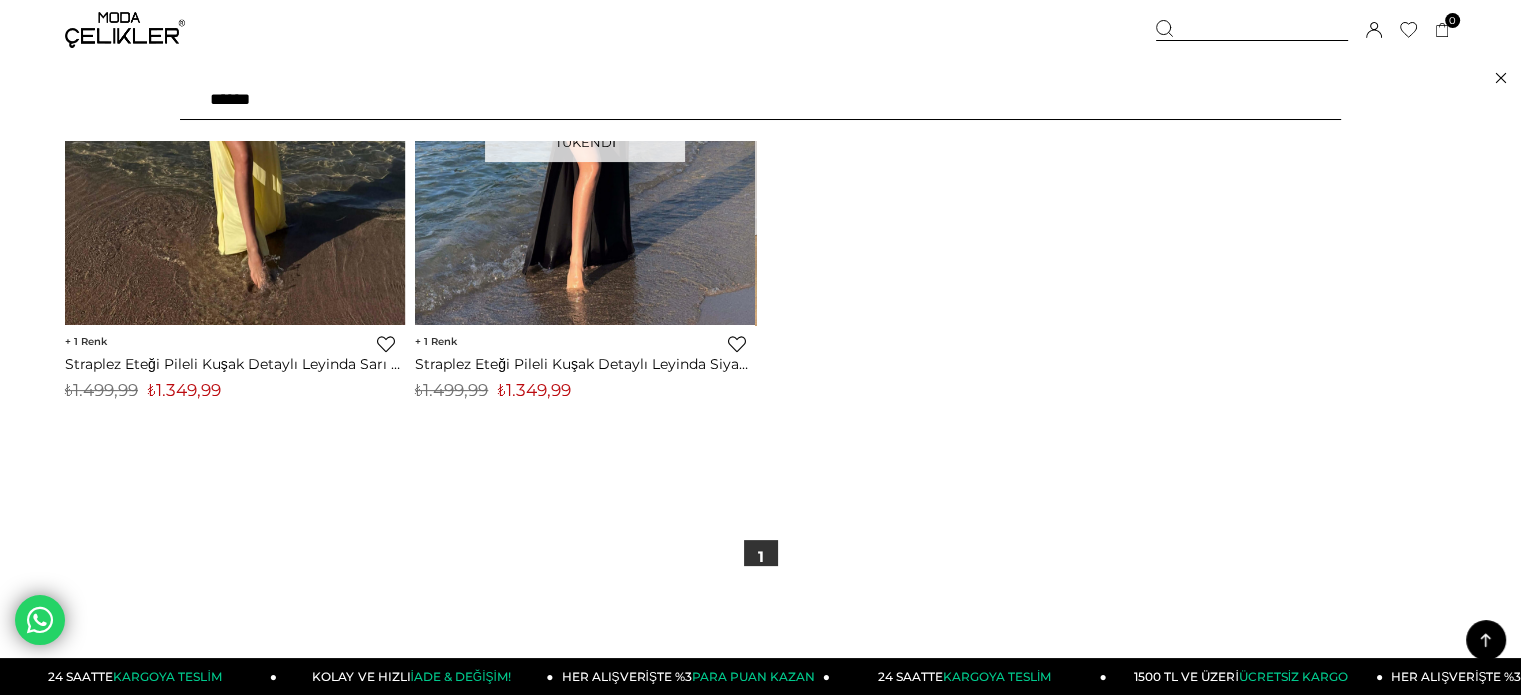 click on "******" at bounding box center [760, 100] 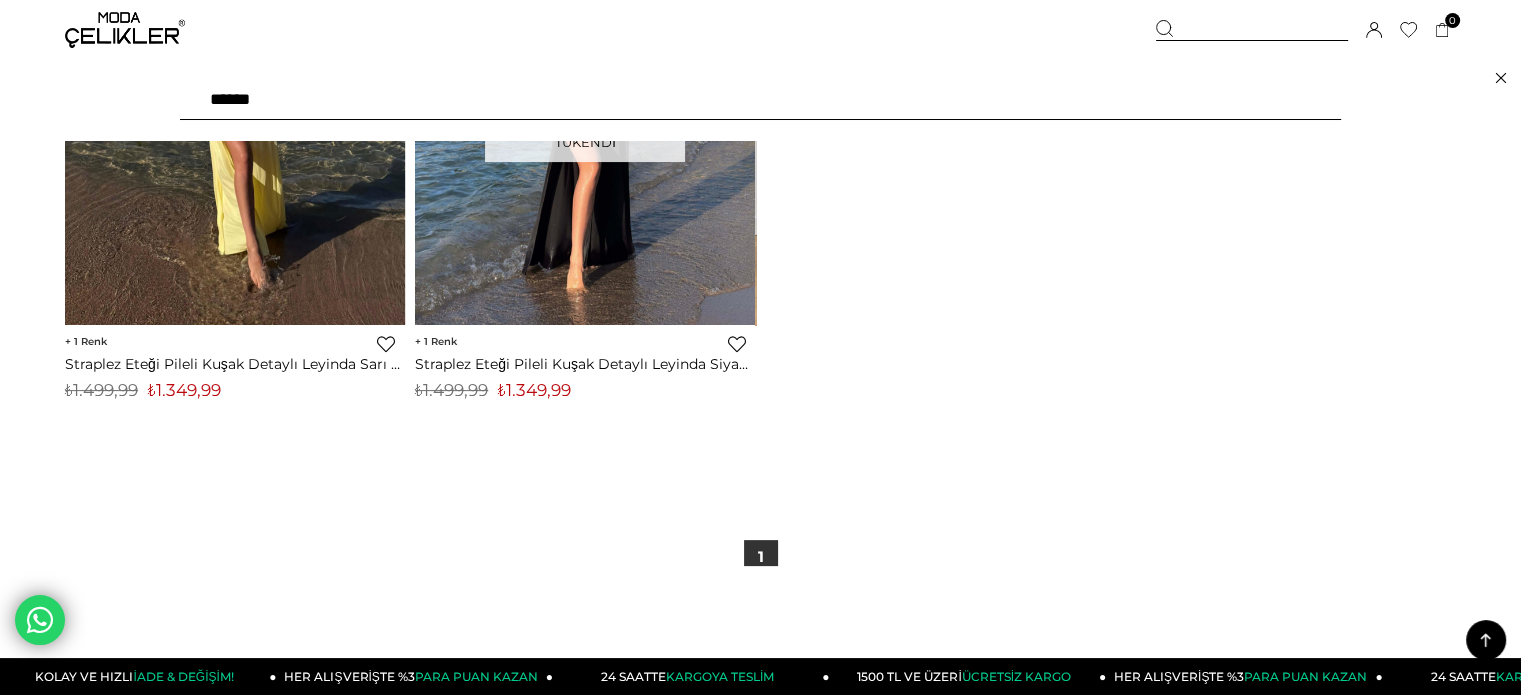 type on "******" 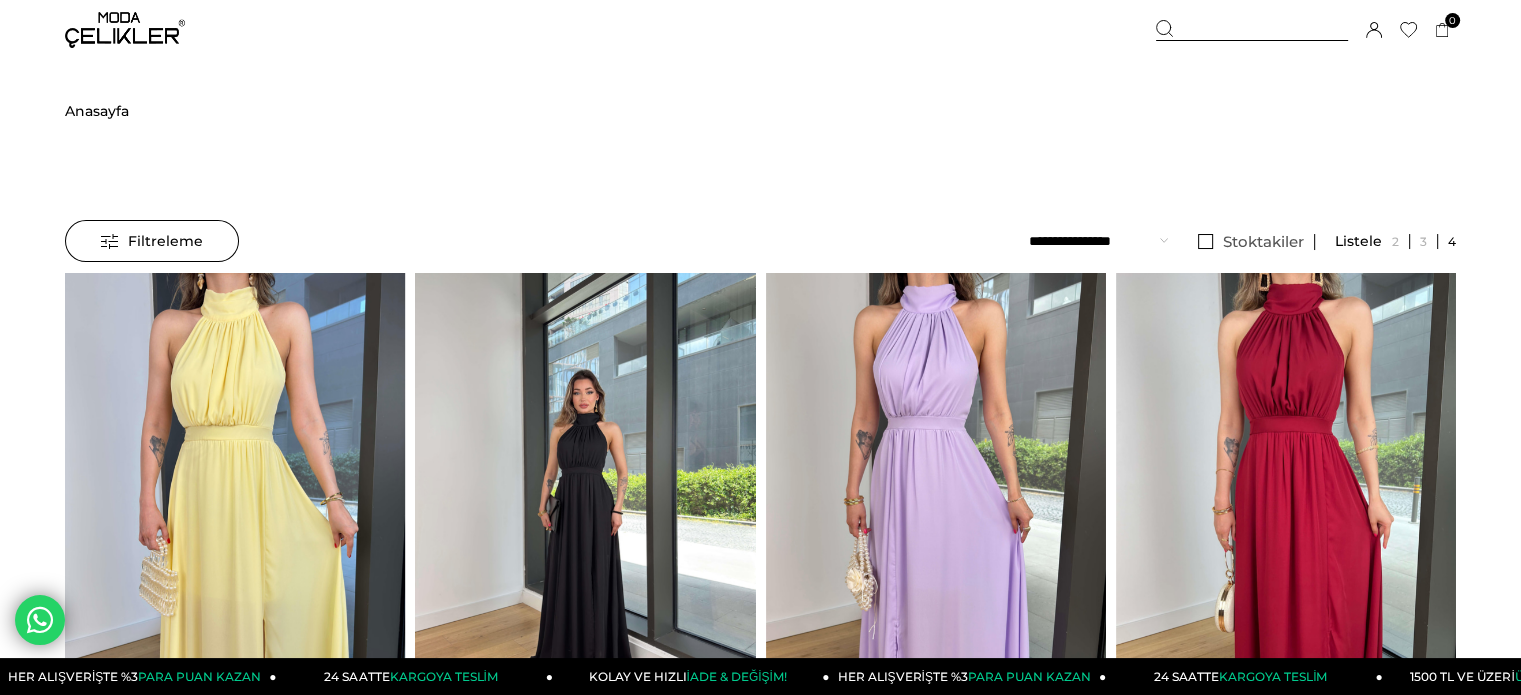 scroll, scrollTop: 300, scrollLeft: 0, axis: vertical 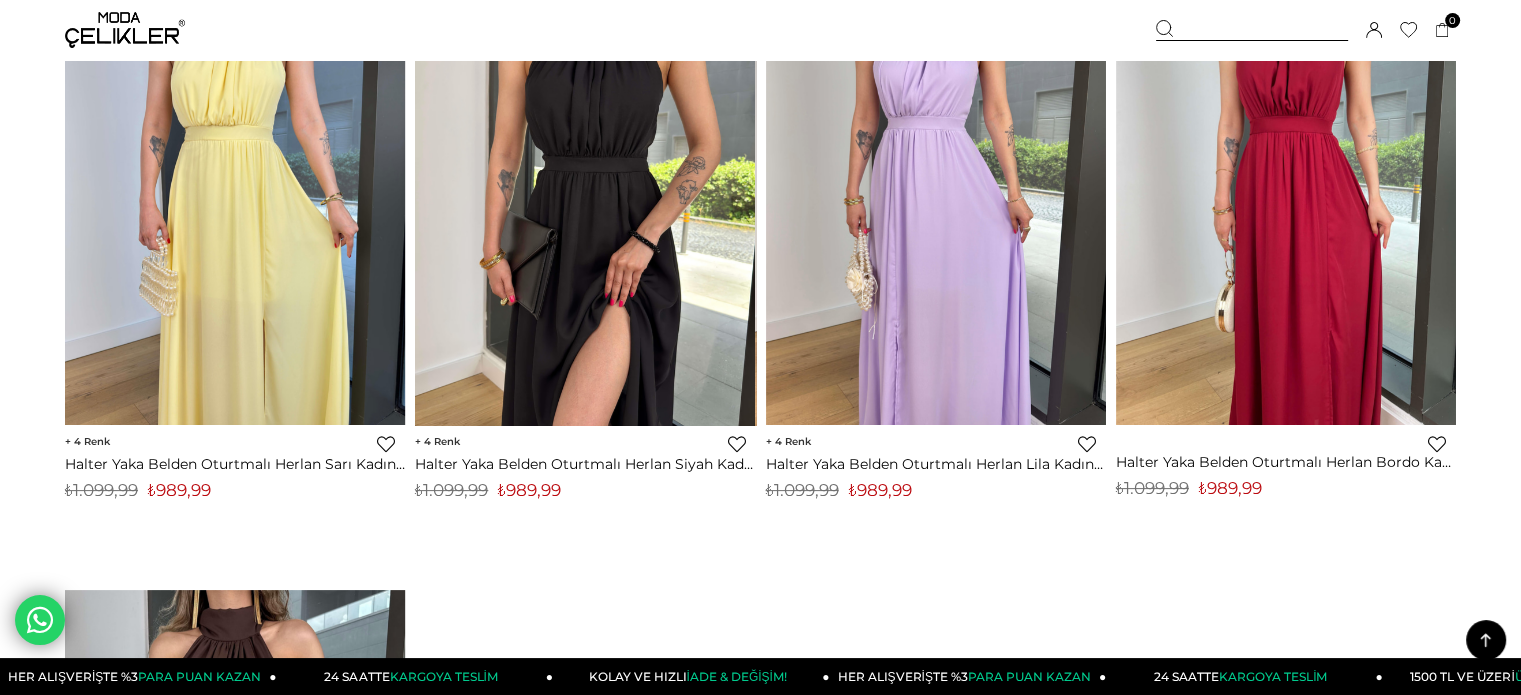 click on "₺989,99" at bounding box center (529, 490) 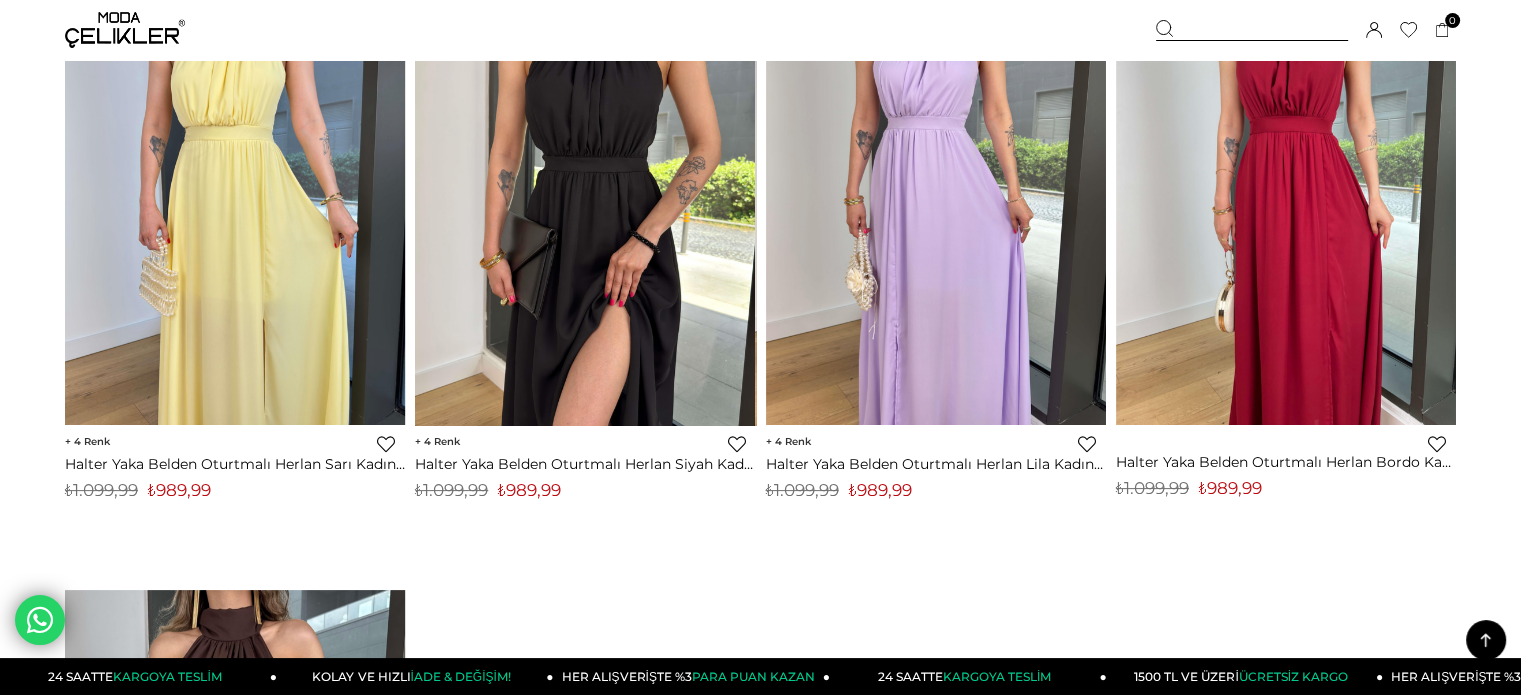copy on "989,99" 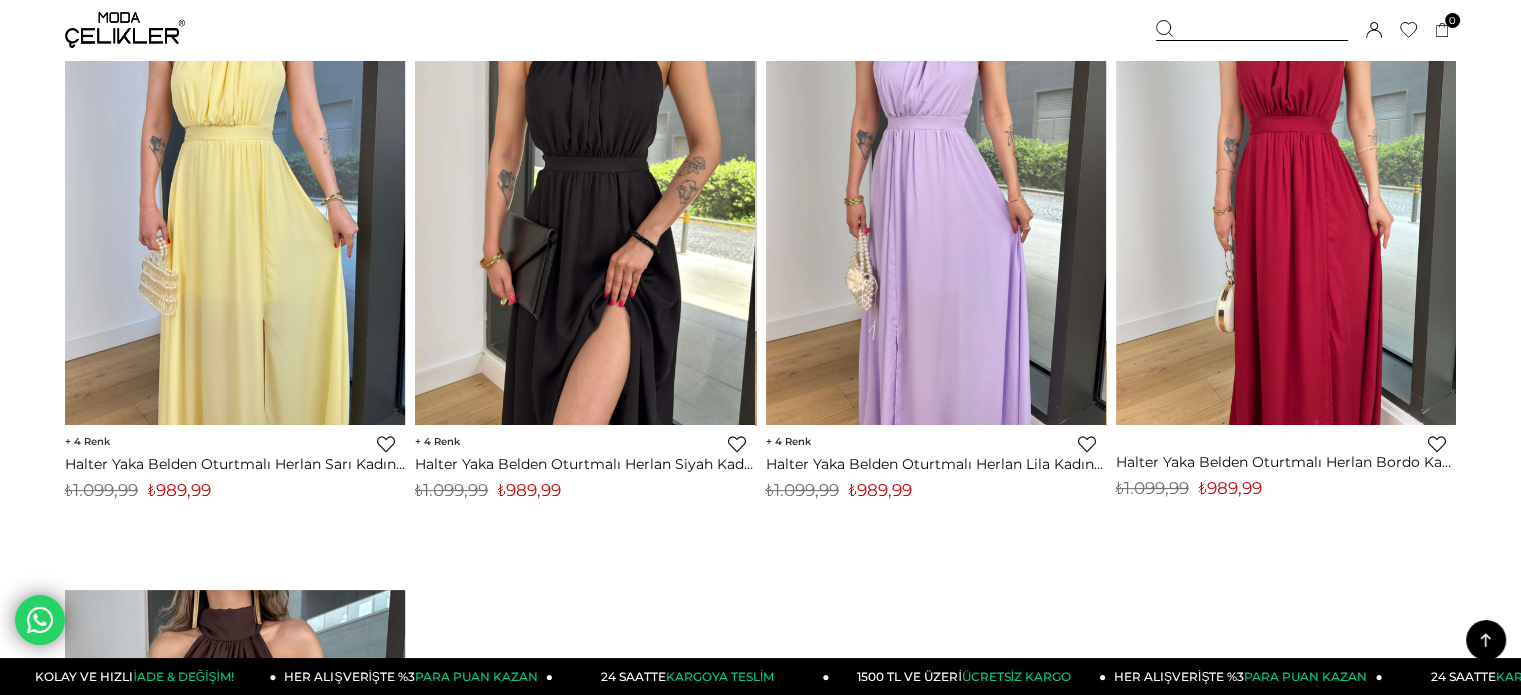 click at bounding box center (1252, 30) 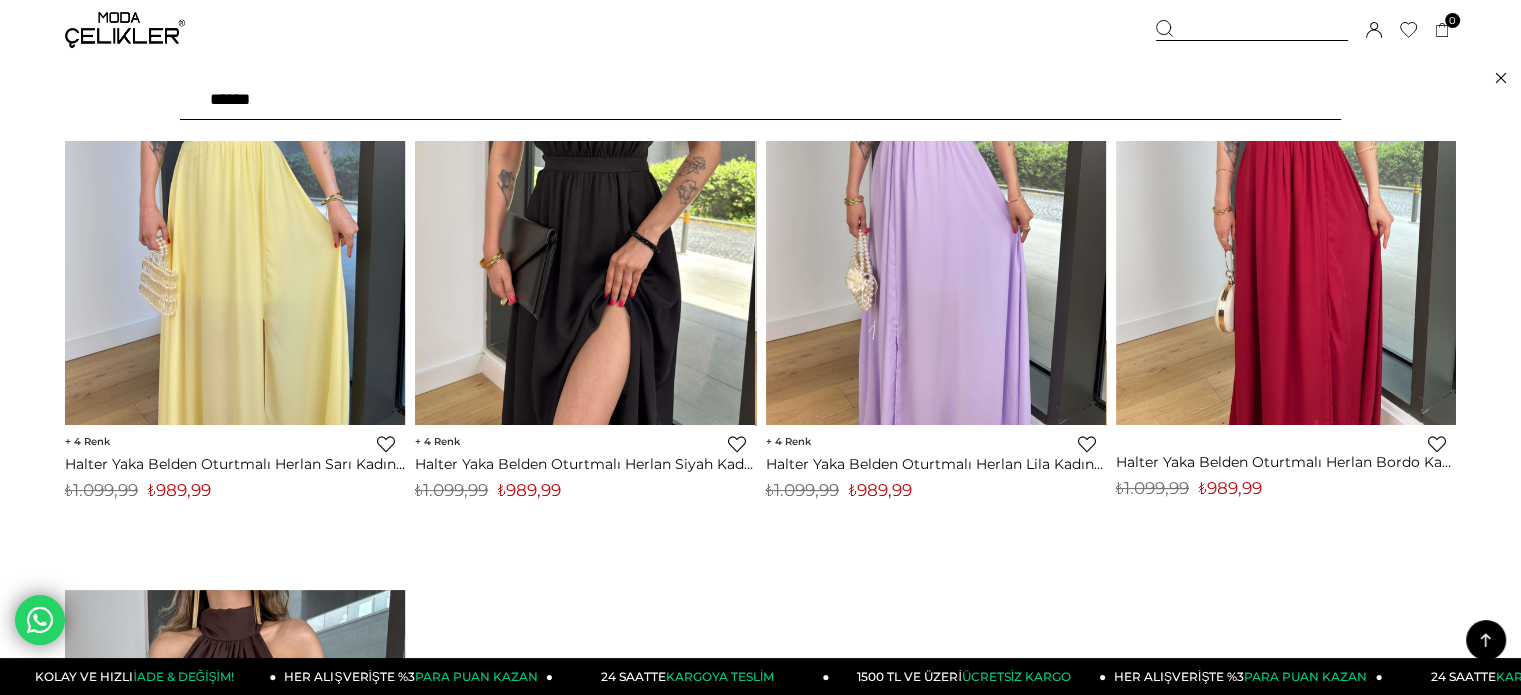 click on "******" at bounding box center (760, 100) 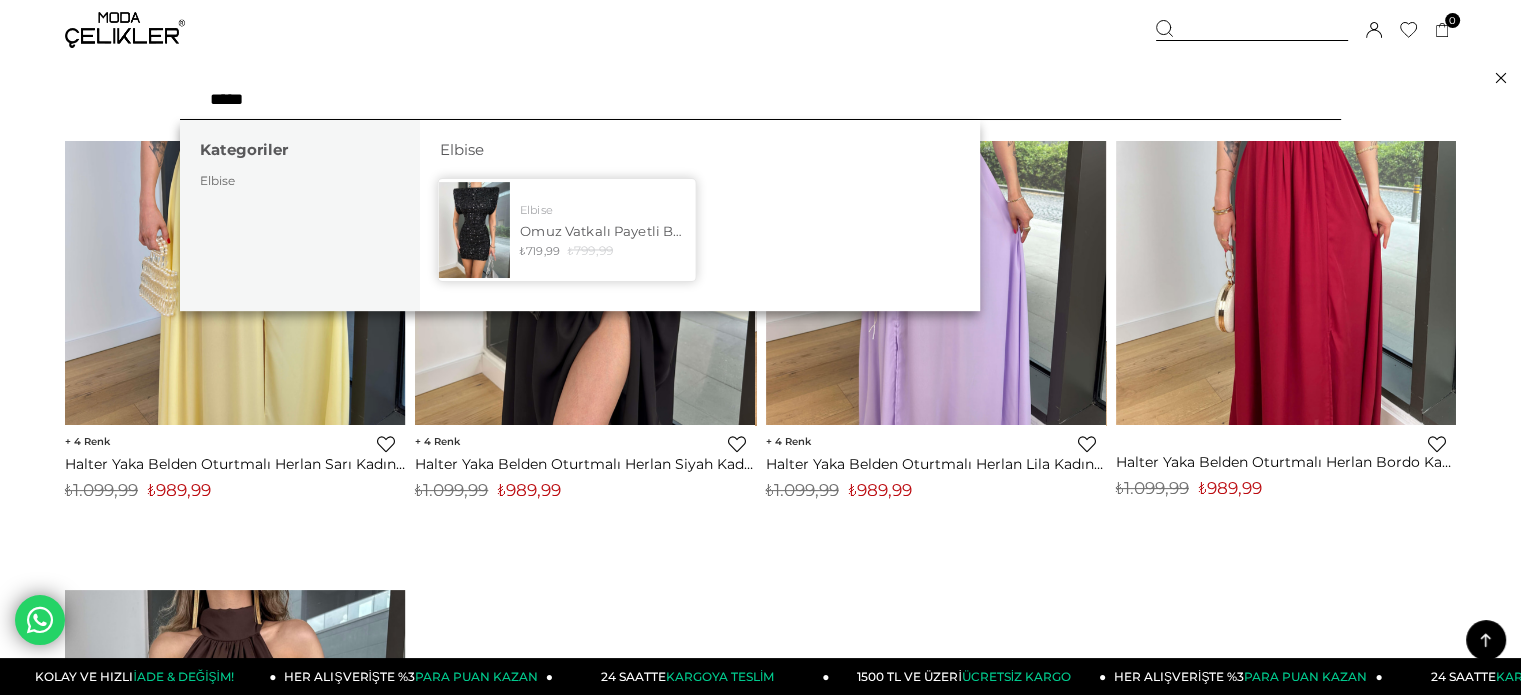 type on "*****" 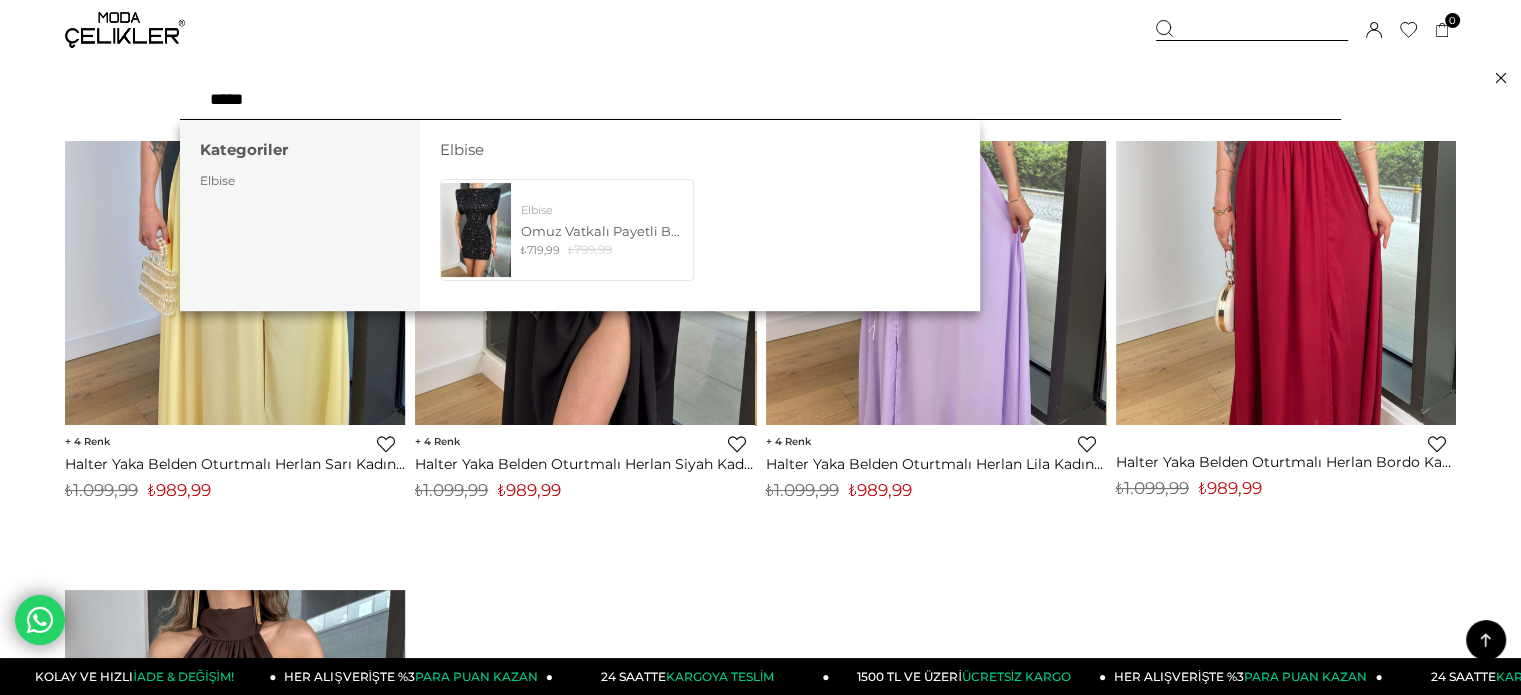 click at bounding box center (476, 229) 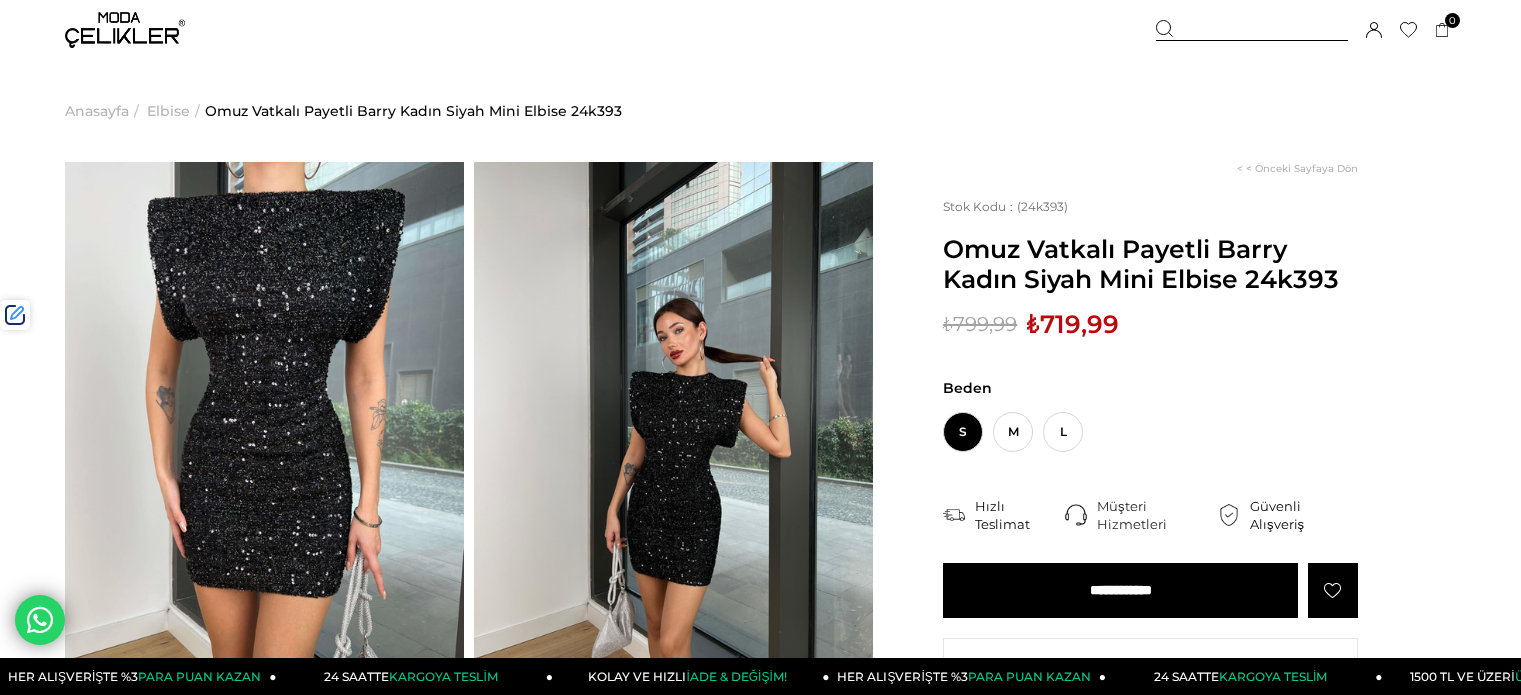 scroll, scrollTop: 0, scrollLeft: 0, axis: both 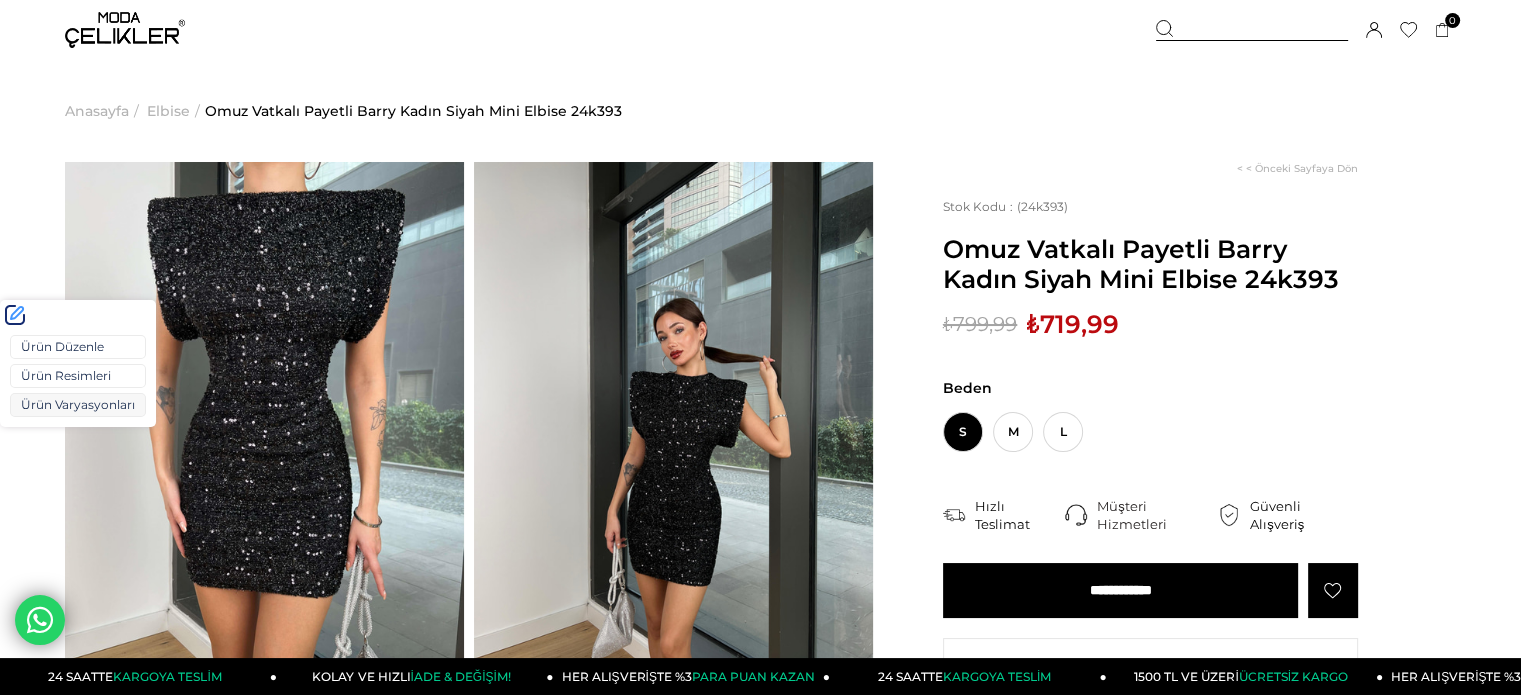 click on "Ürün Varyasyonları" at bounding box center (78, 405) 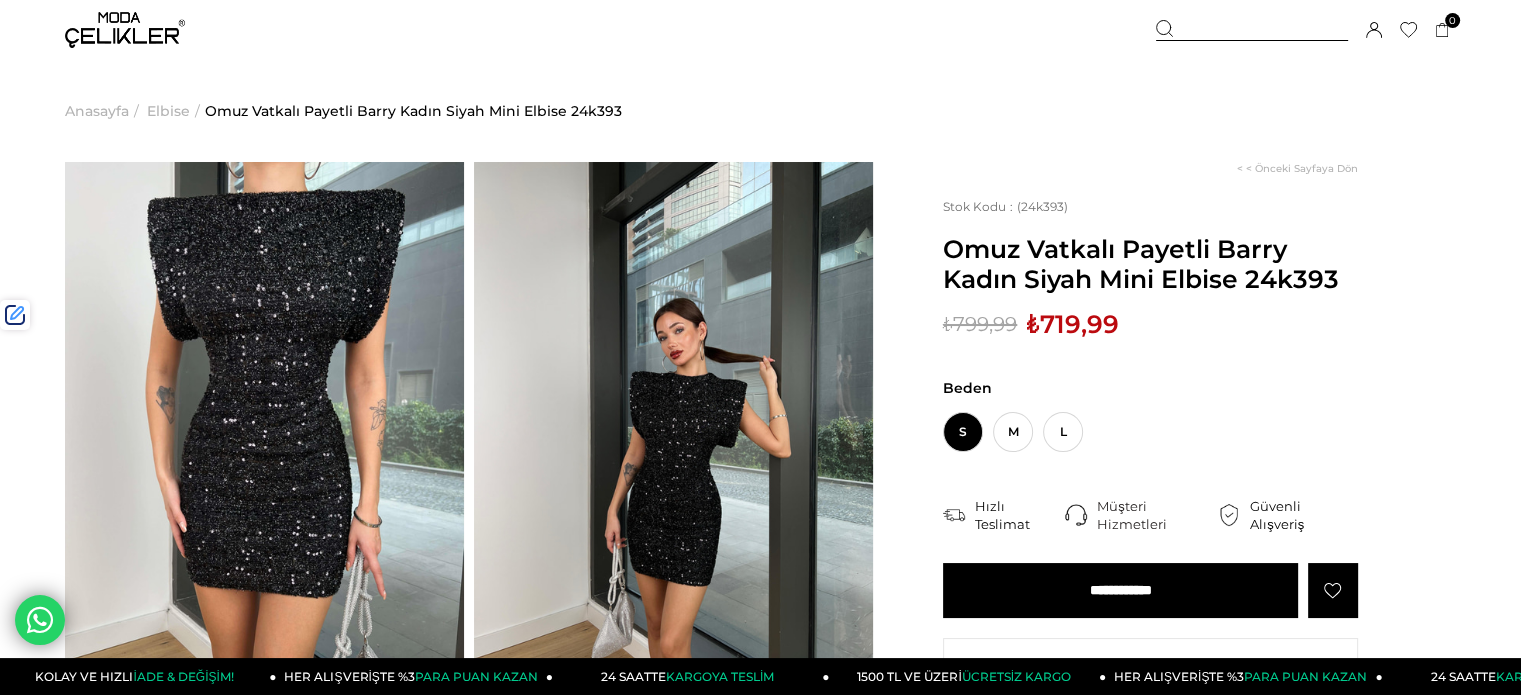 click on "₺719,99" at bounding box center (1073, 324) 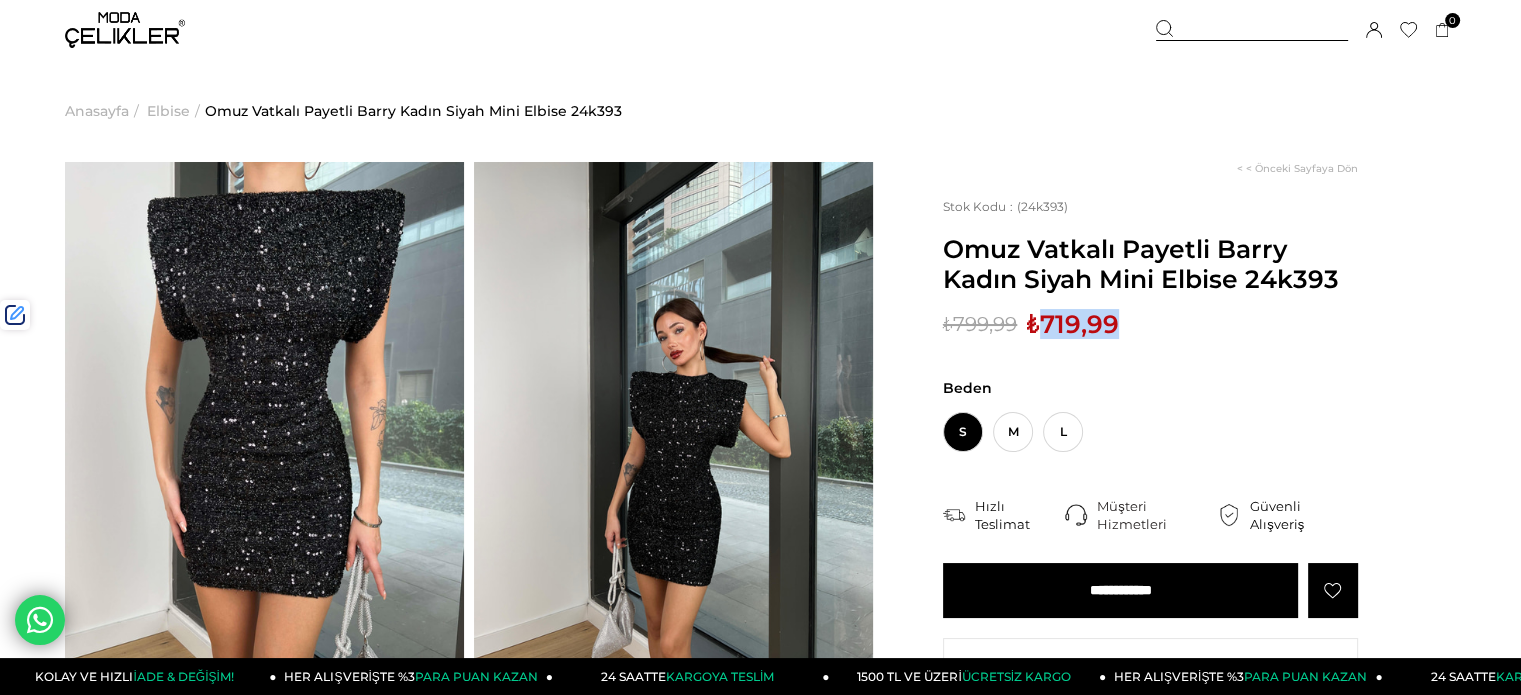 click on "₺719,99" at bounding box center [1073, 324] 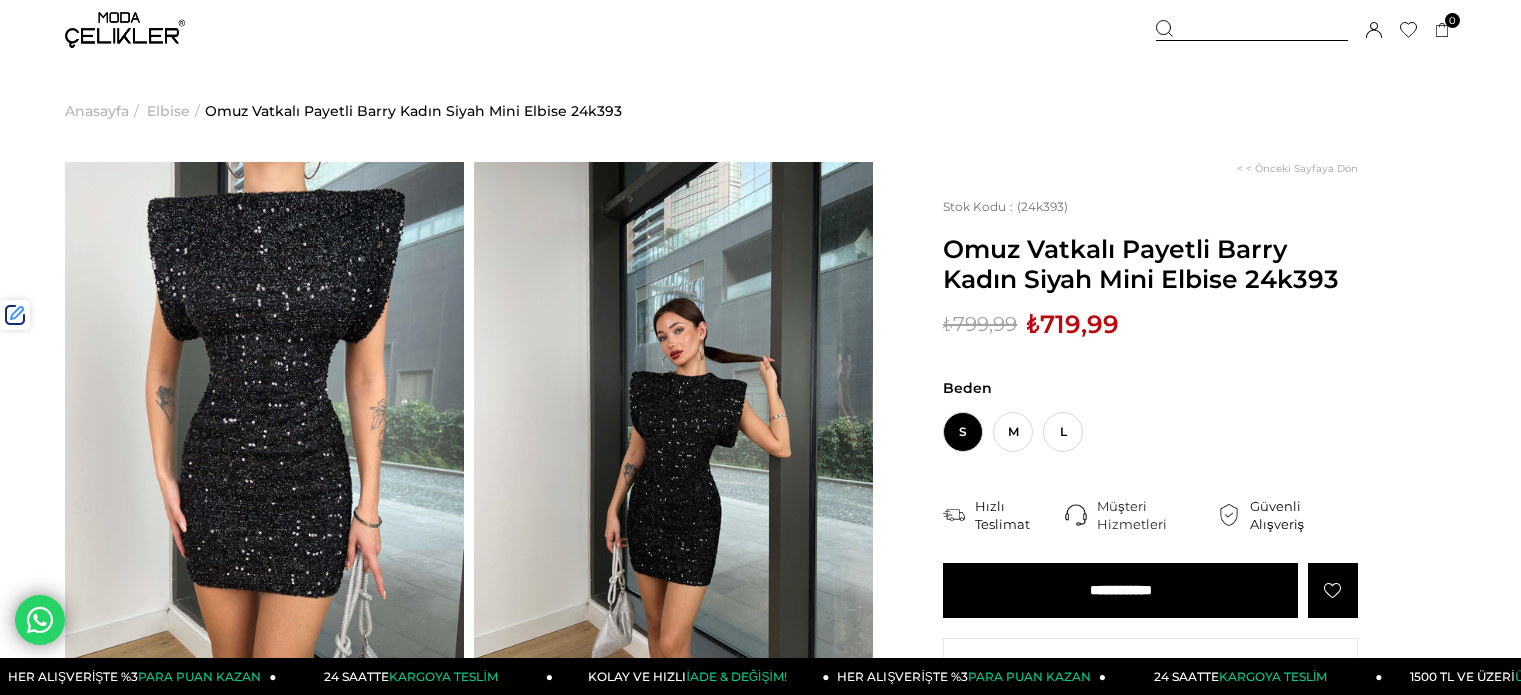 scroll, scrollTop: 0, scrollLeft: 0, axis: both 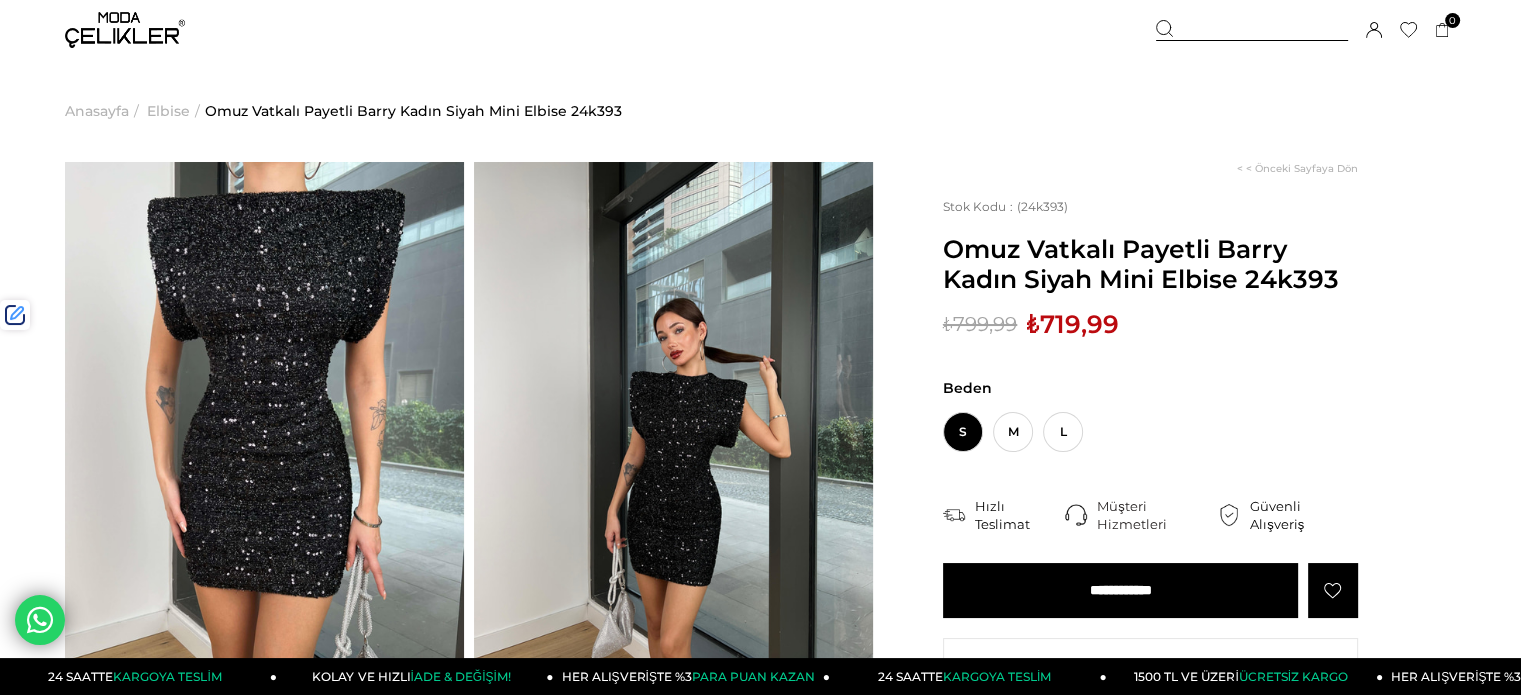 click on "₺719,99" at bounding box center (1073, 324) 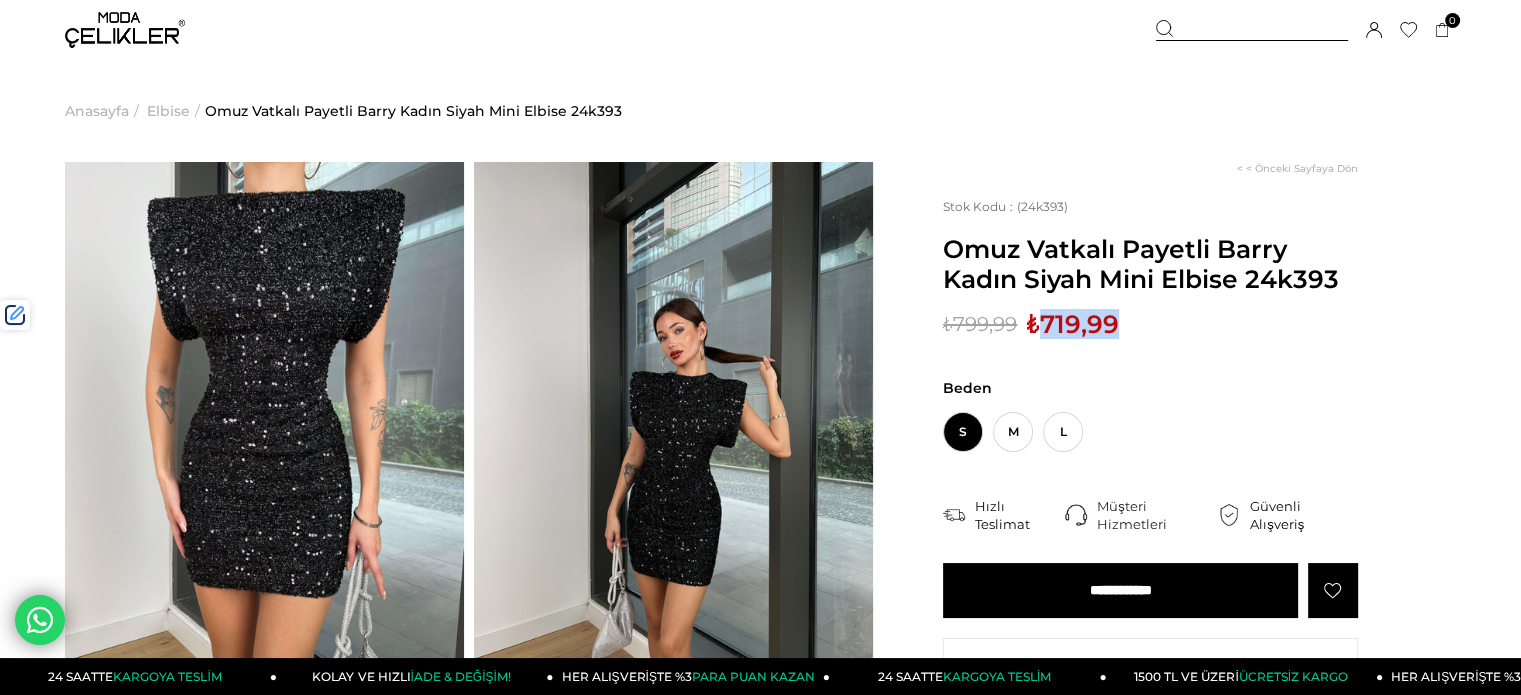 click on "₺719,99" at bounding box center [1073, 324] 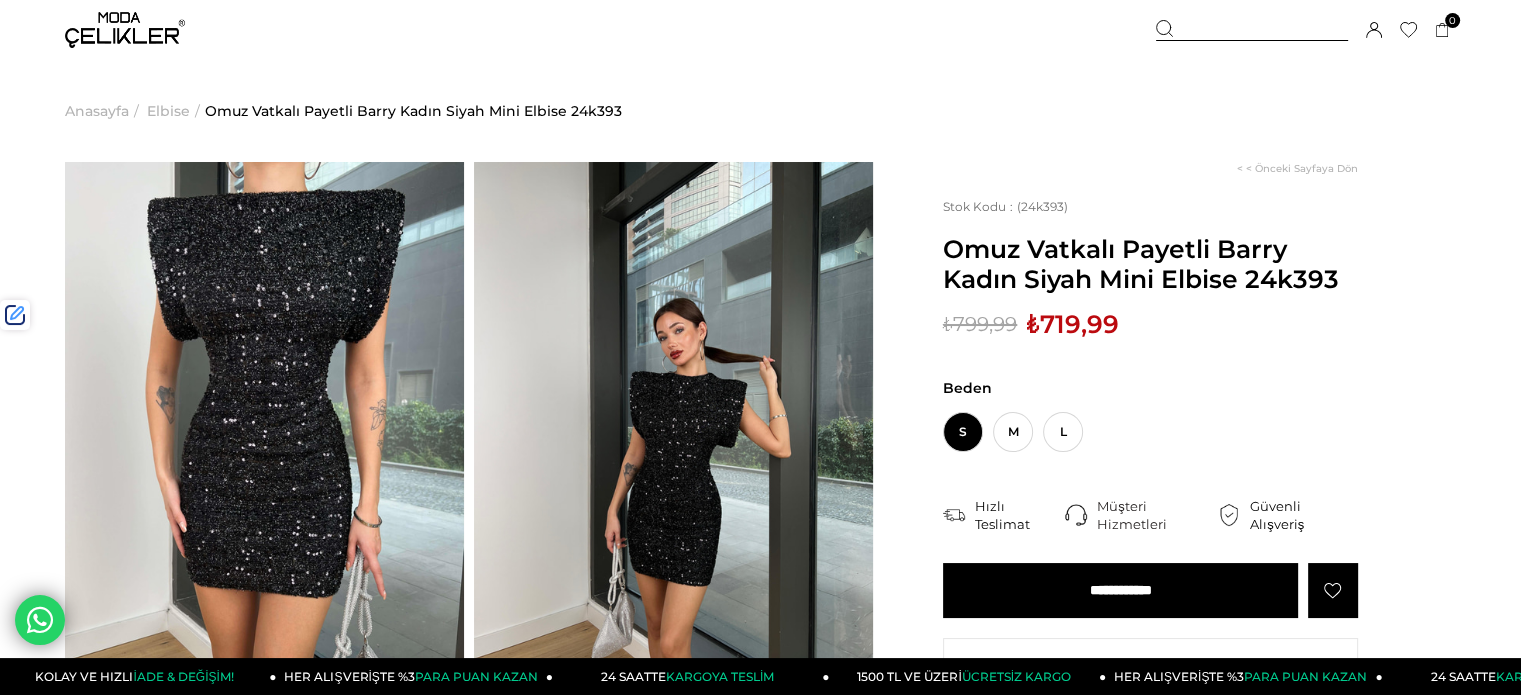 click at bounding box center (1252, 30) 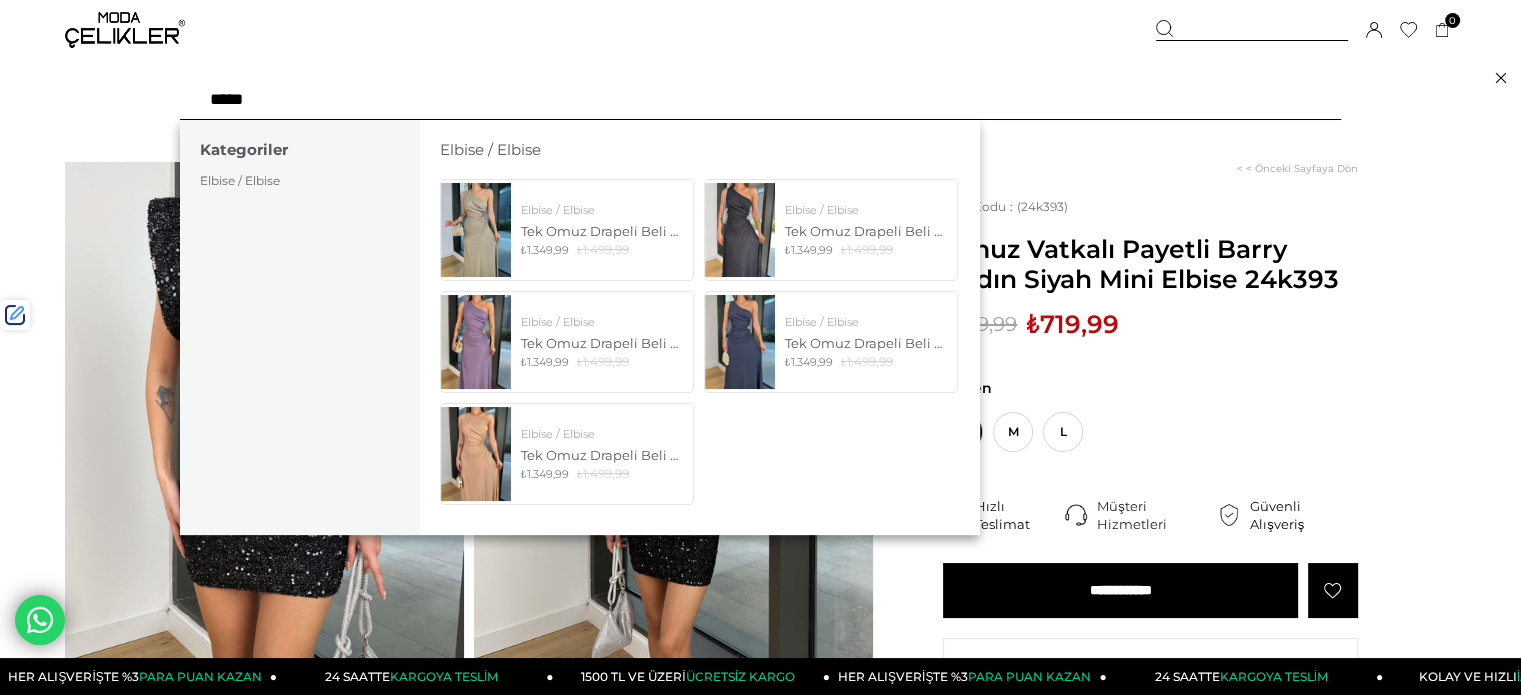 type on "*****" 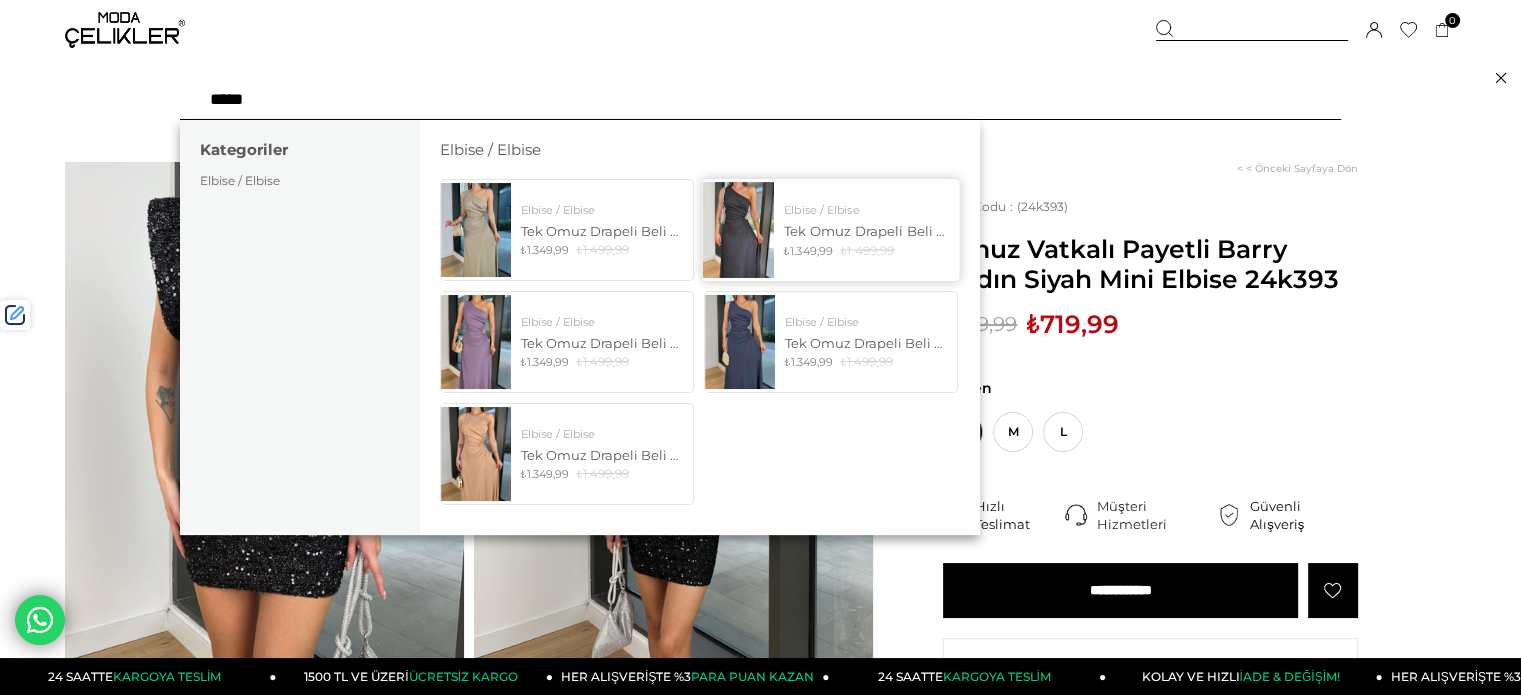click at bounding box center [737, 229] 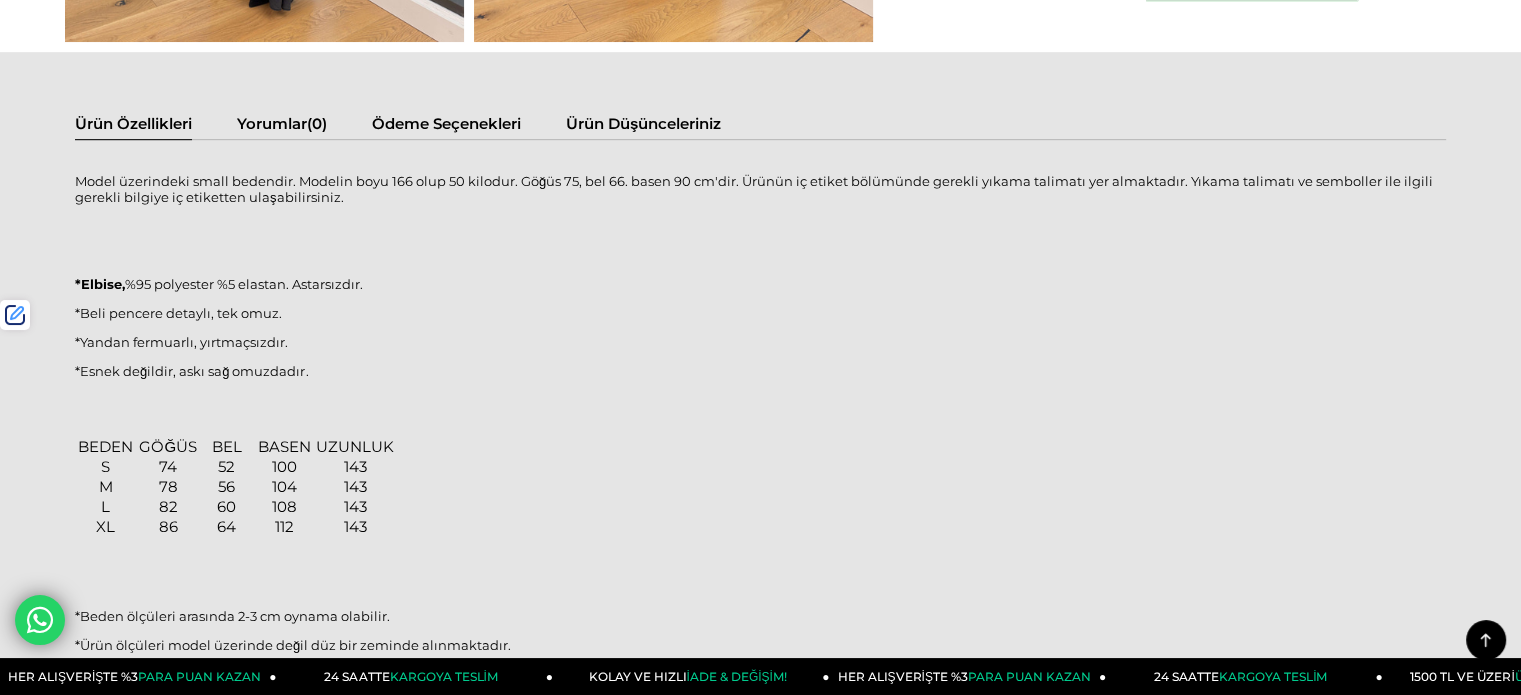 scroll, scrollTop: 1193, scrollLeft: 0, axis: vertical 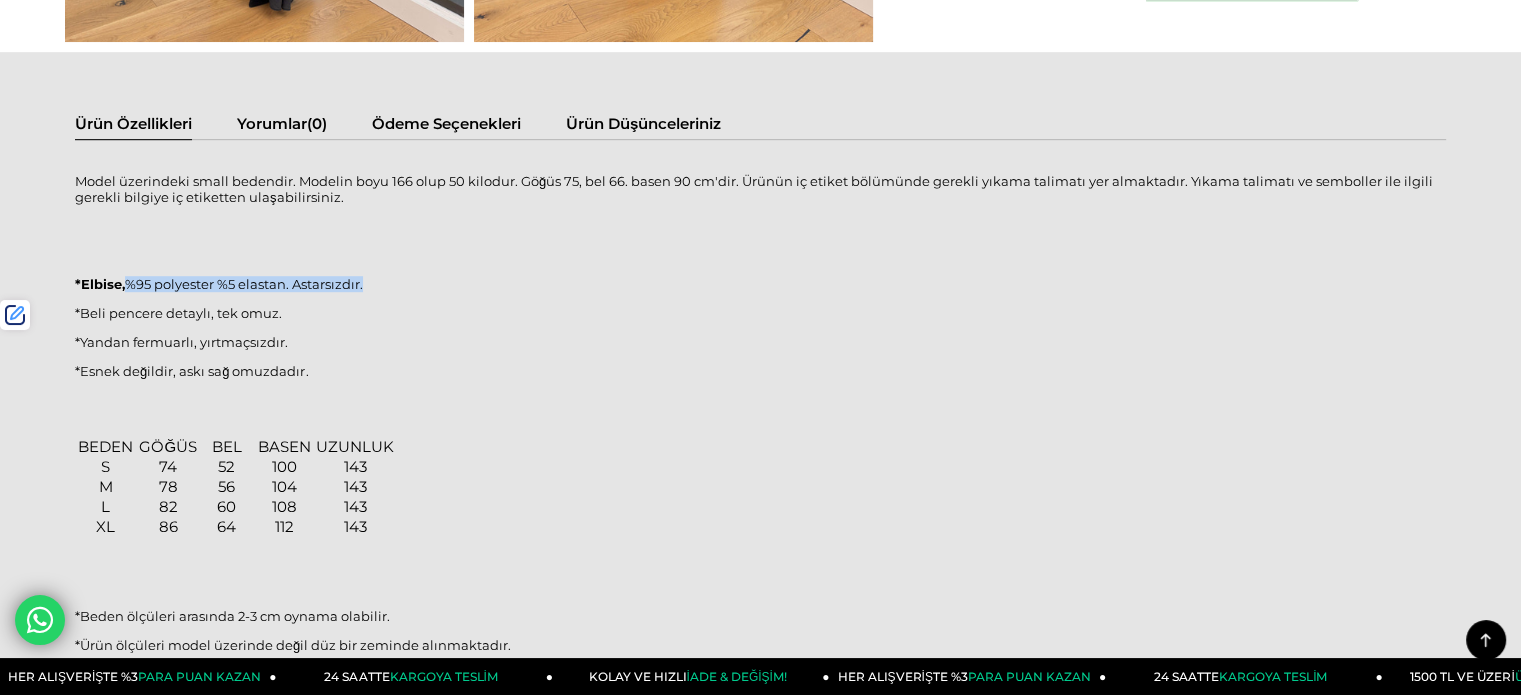 drag, startPoint x: 131, startPoint y: 281, endPoint x: 466, endPoint y: 279, distance: 335.00598 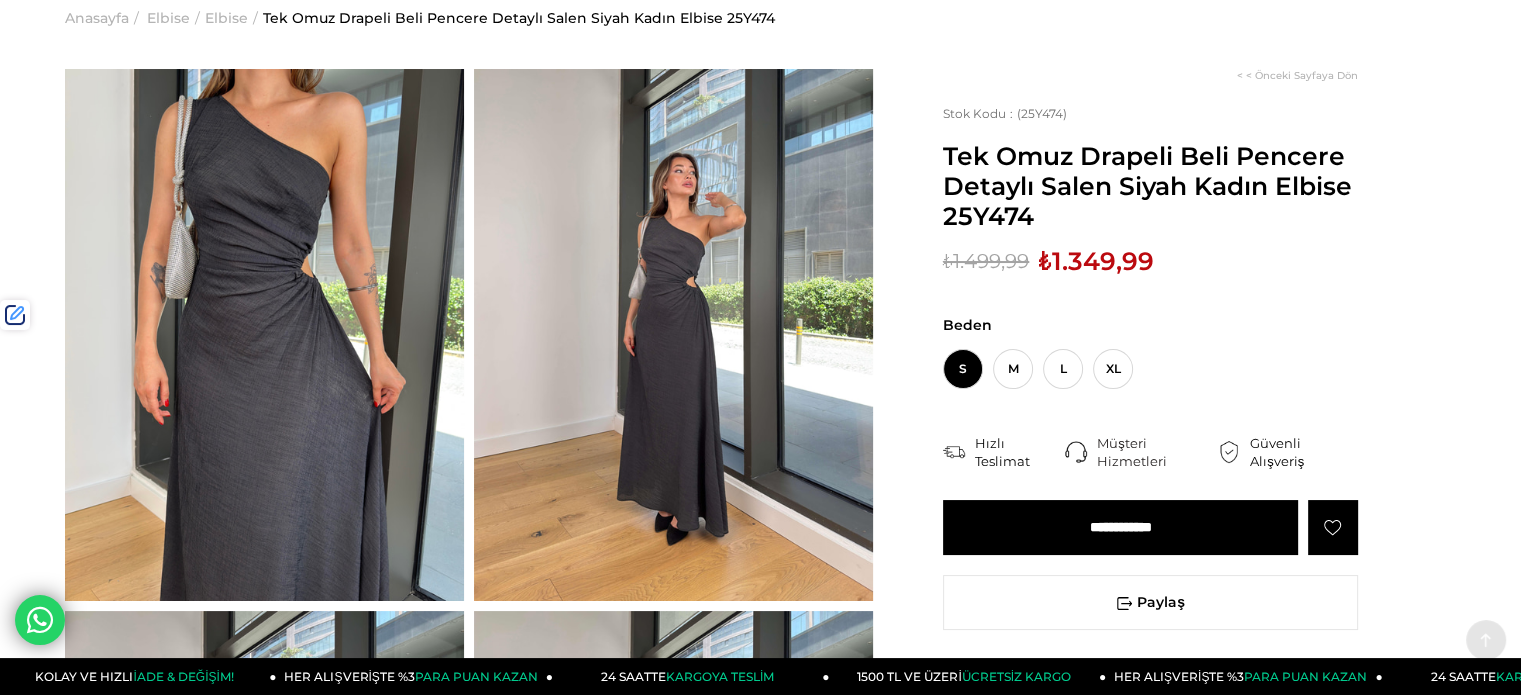 scroll, scrollTop: 0, scrollLeft: 0, axis: both 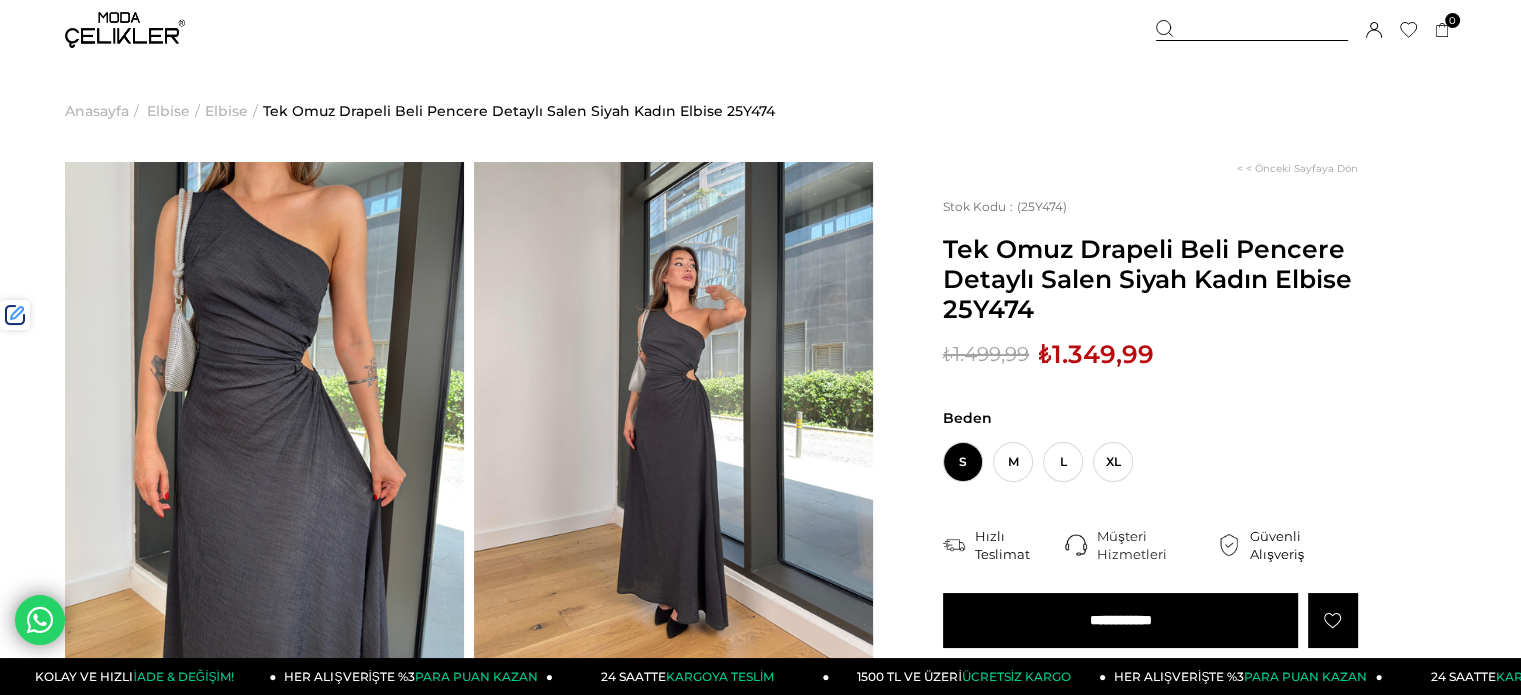click at bounding box center (1252, 30) 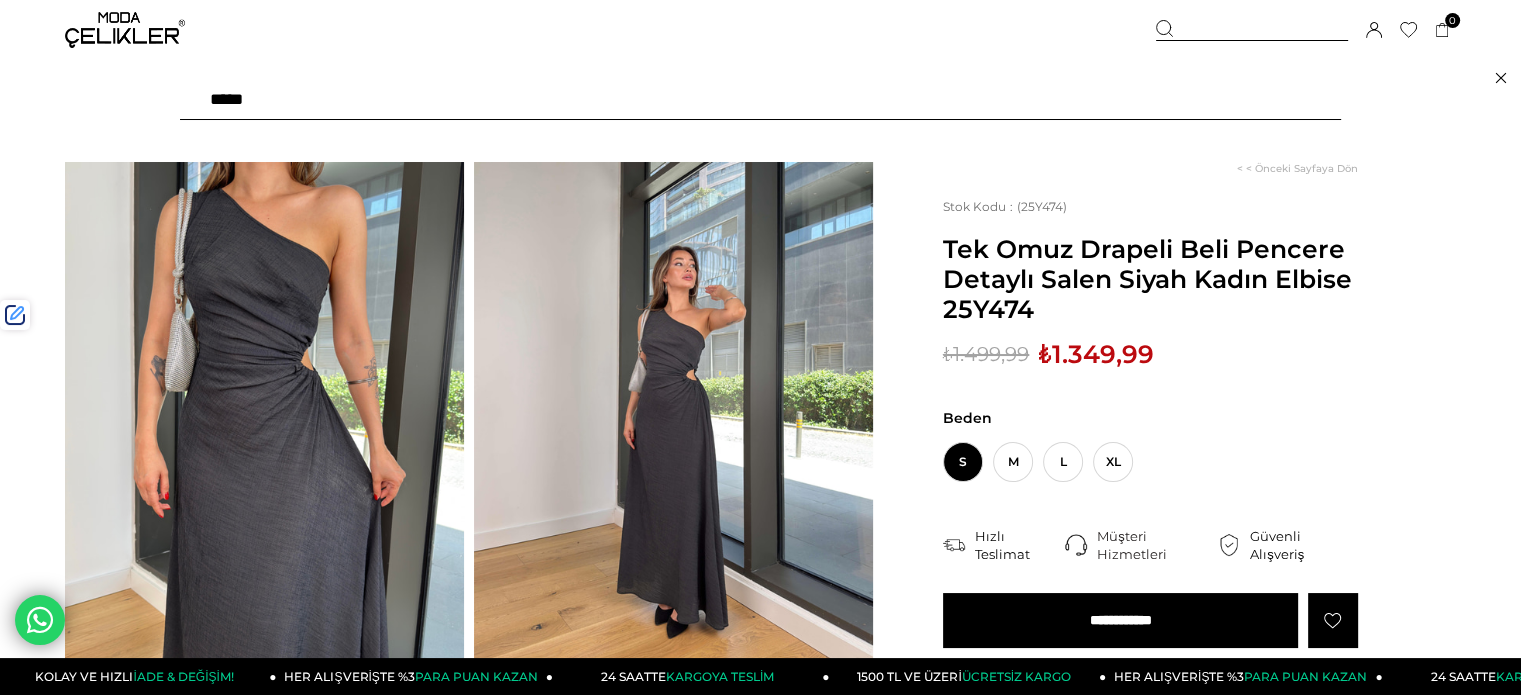 type on "******" 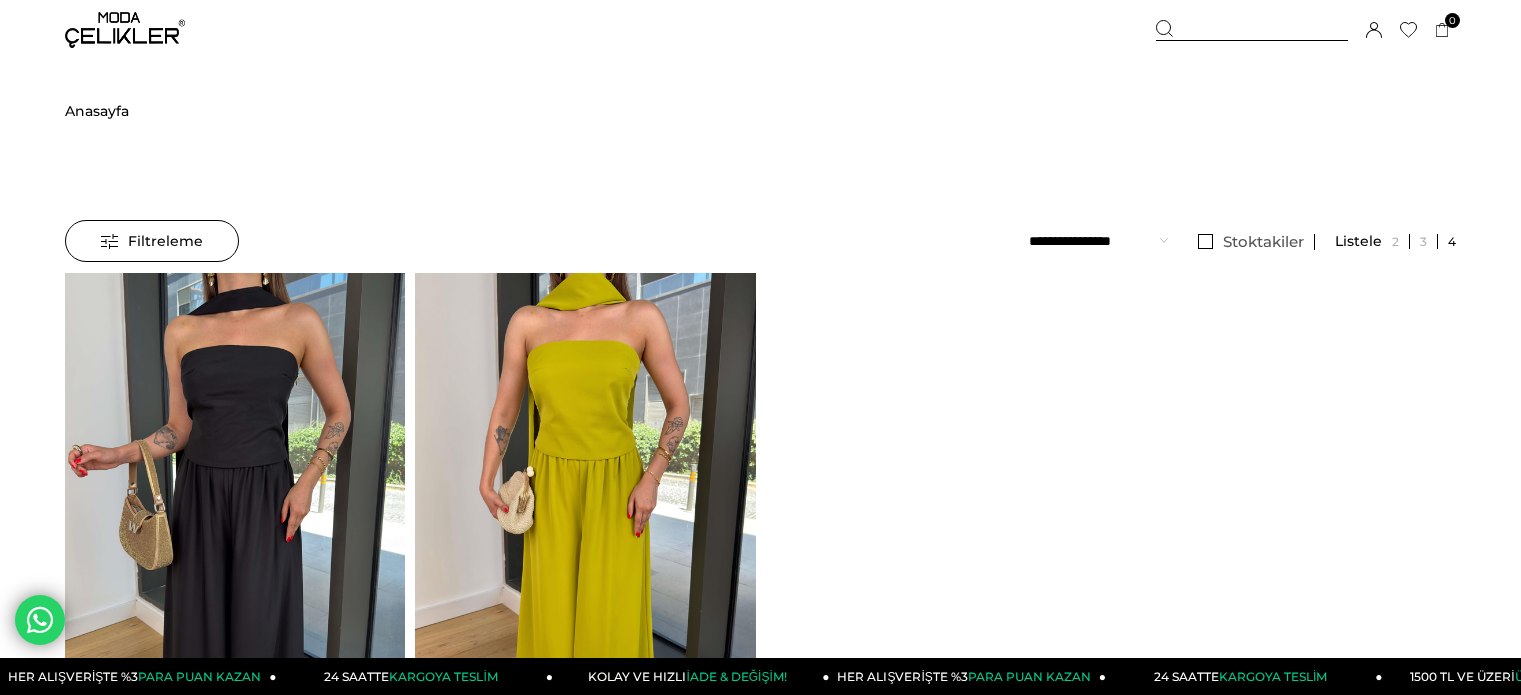 scroll, scrollTop: 0, scrollLeft: 0, axis: both 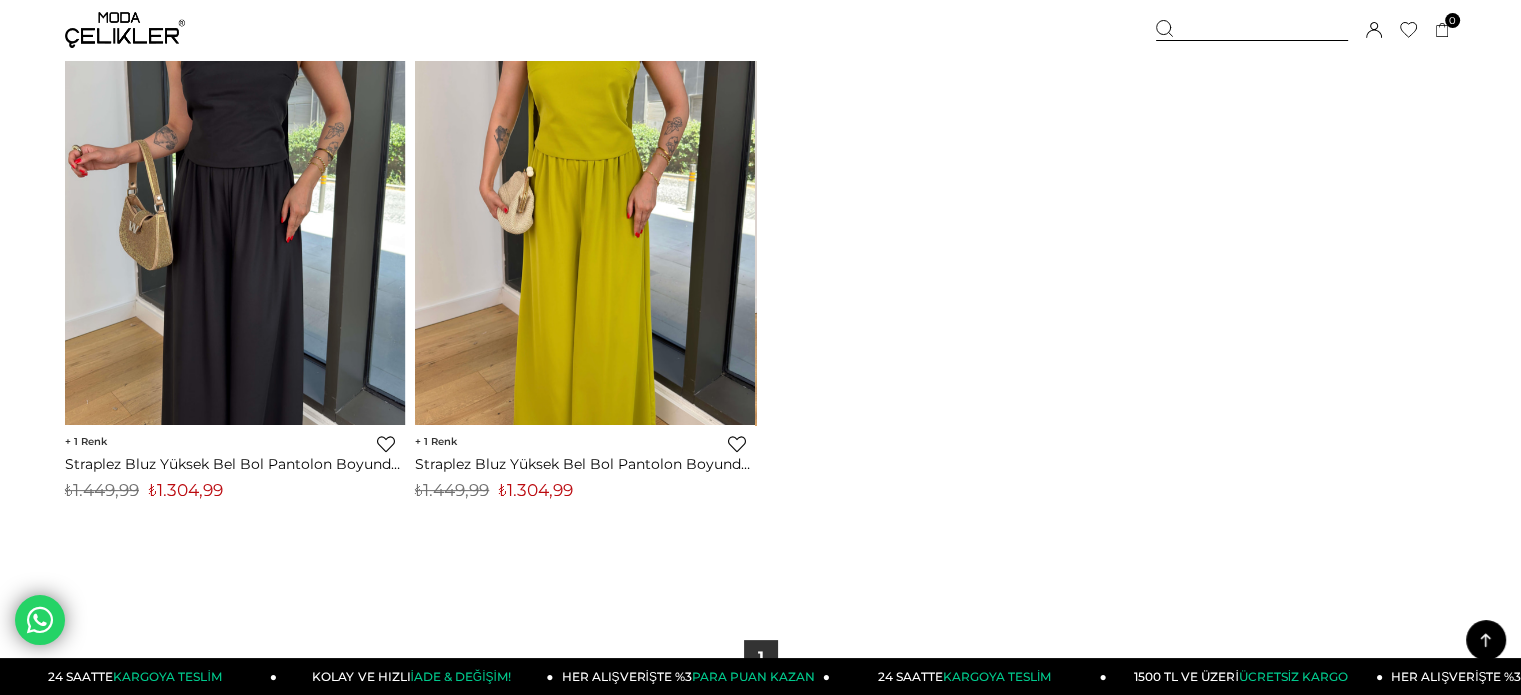 click on "₺1.304,99" at bounding box center [186, 490] 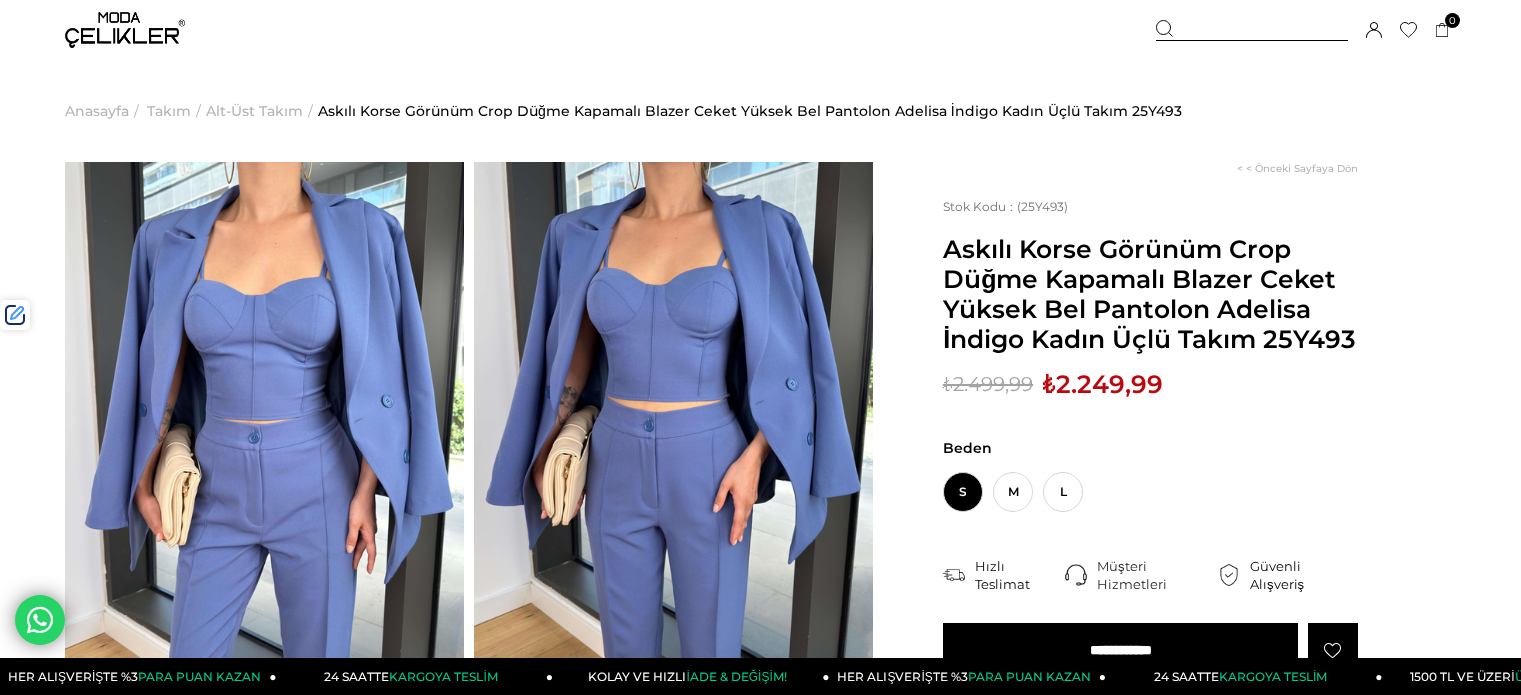 scroll, scrollTop: 0, scrollLeft: 0, axis: both 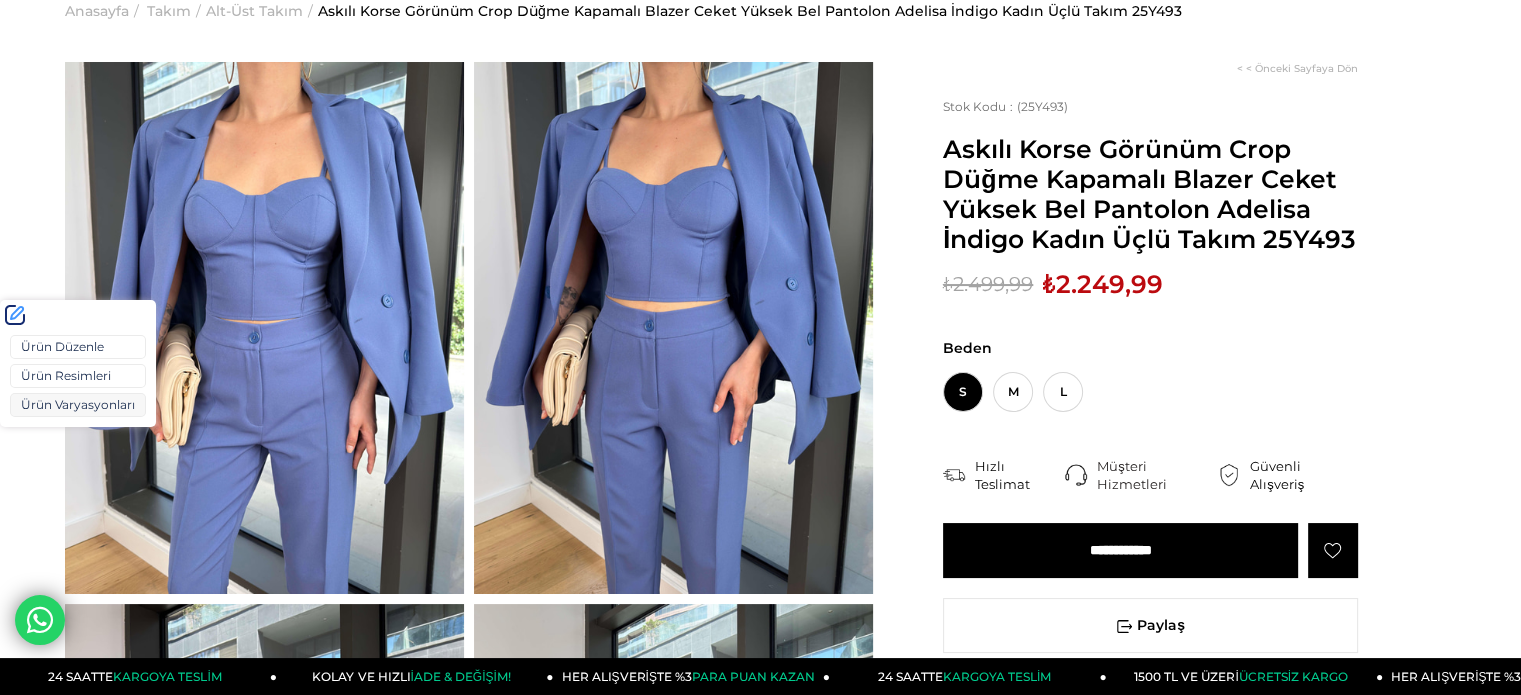 click on "Ürün Varyasyonları" at bounding box center [78, 405] 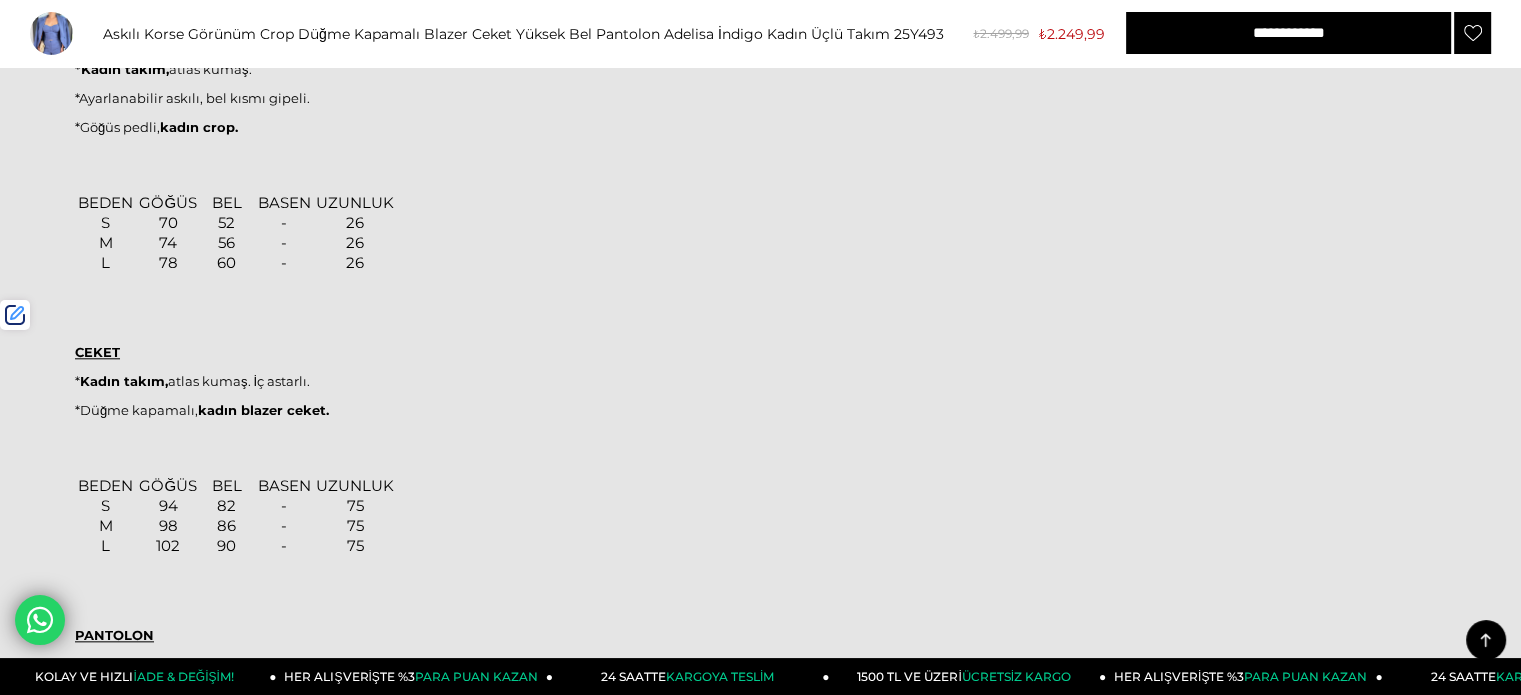 scroll, scrollTop: 2000, scrollLeft: 0, axis: vertical 